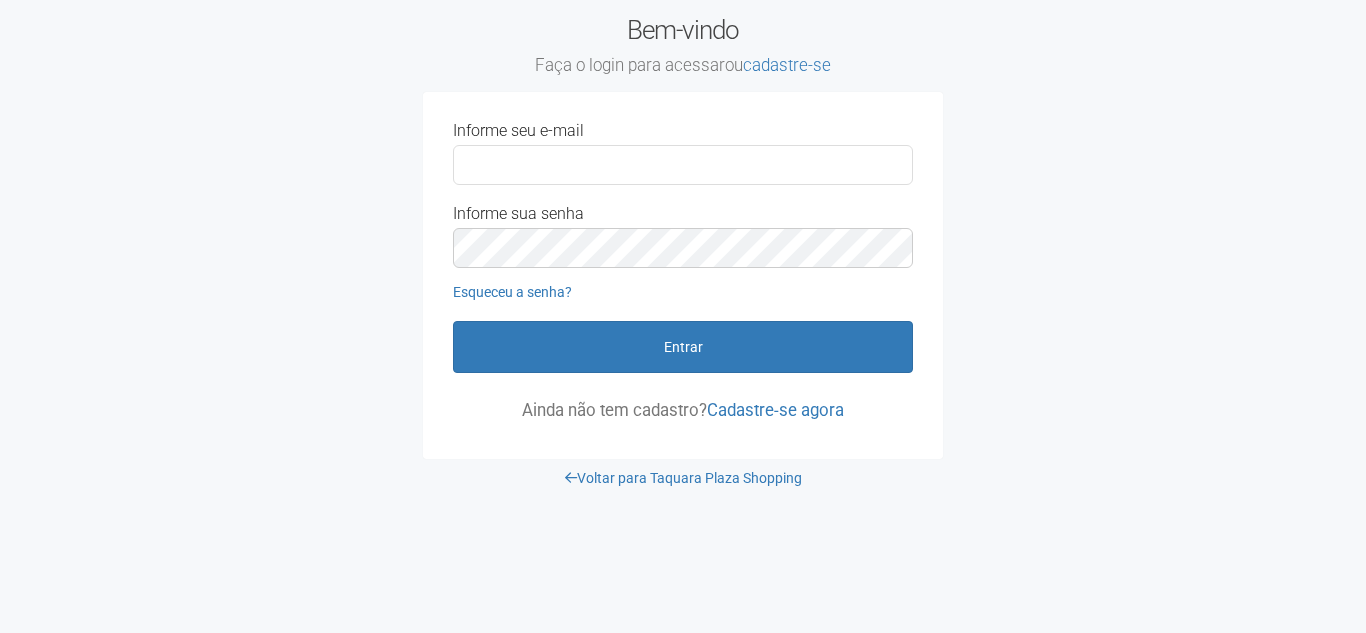 scroll, scrollTop: 0, scrollLeft: 0, axis: both 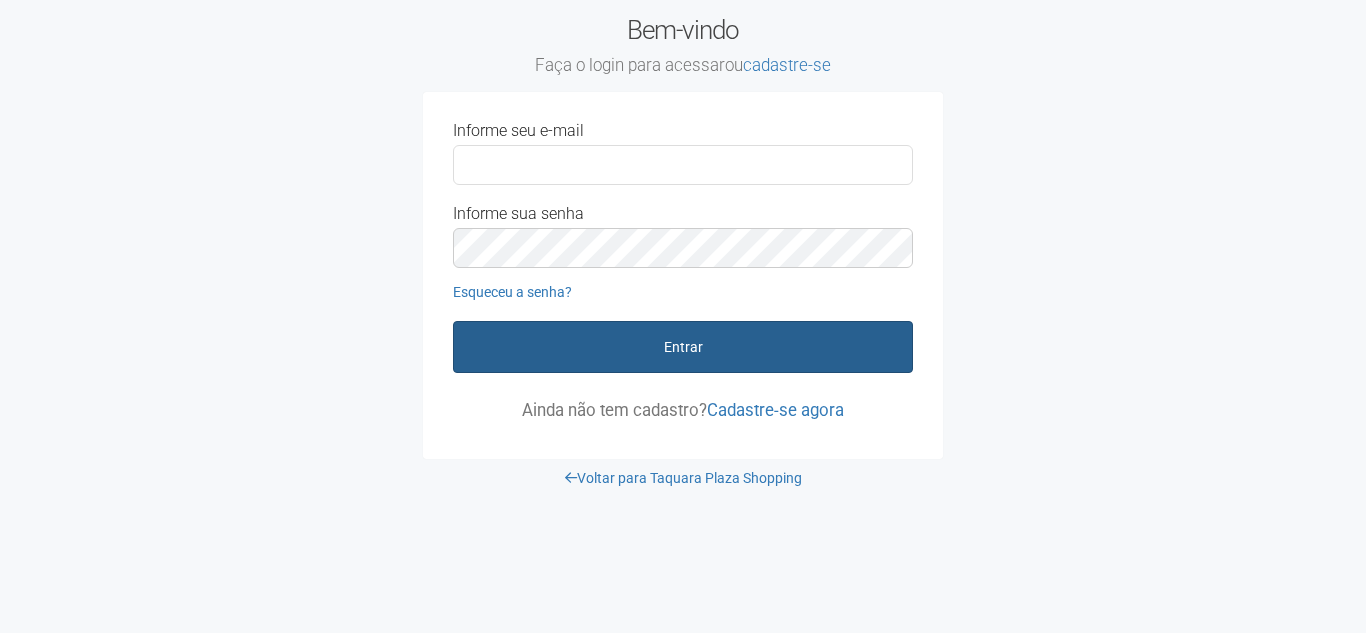type on "**********" 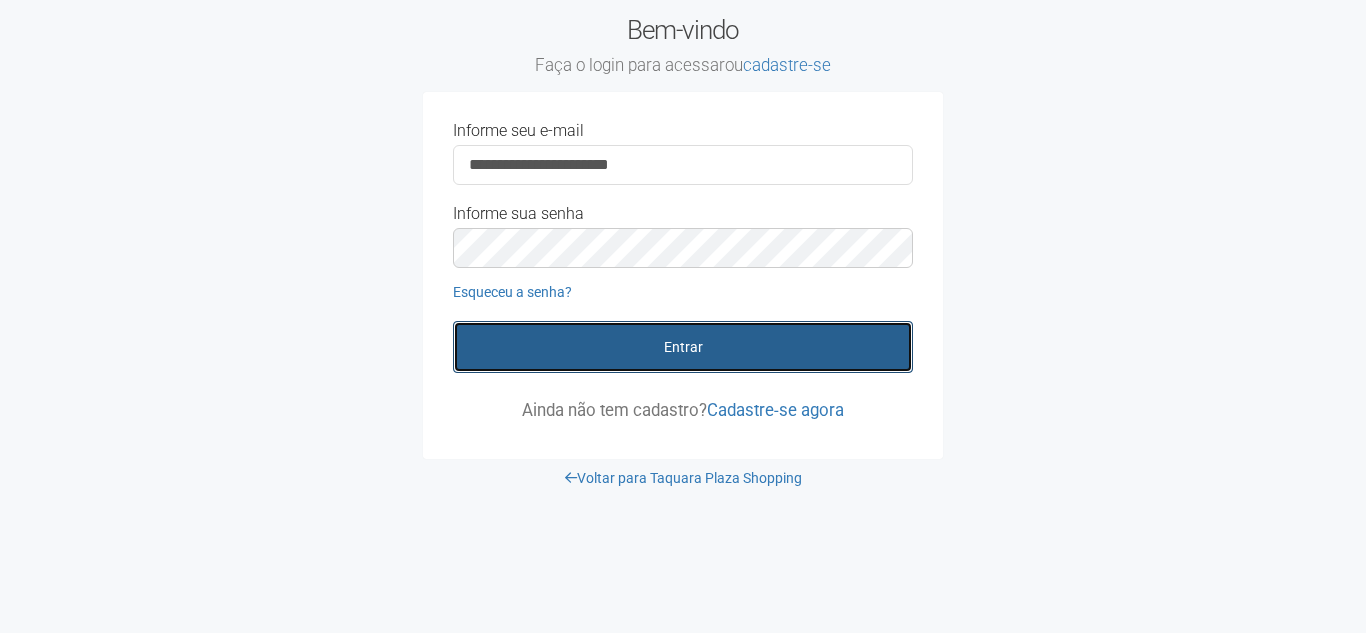 click on "Entrar" at bounding box center [683, 347] 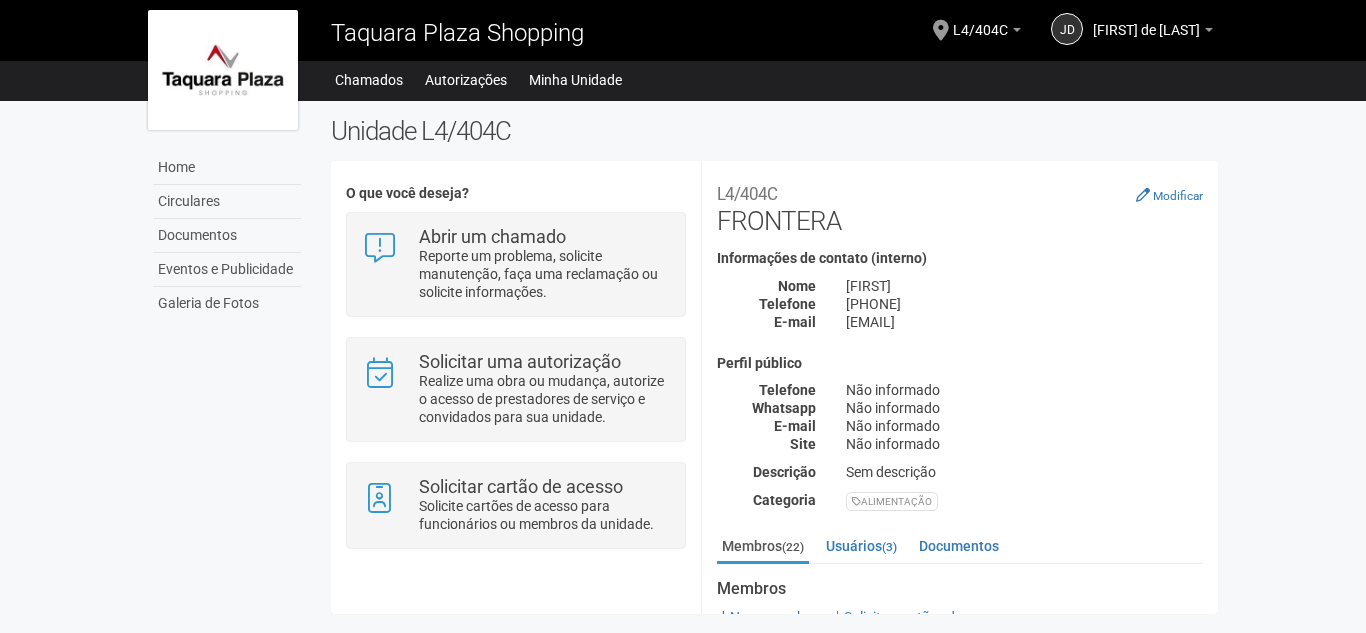 scroll, scrollTop: 0, scrollLeft: 0, axis: both 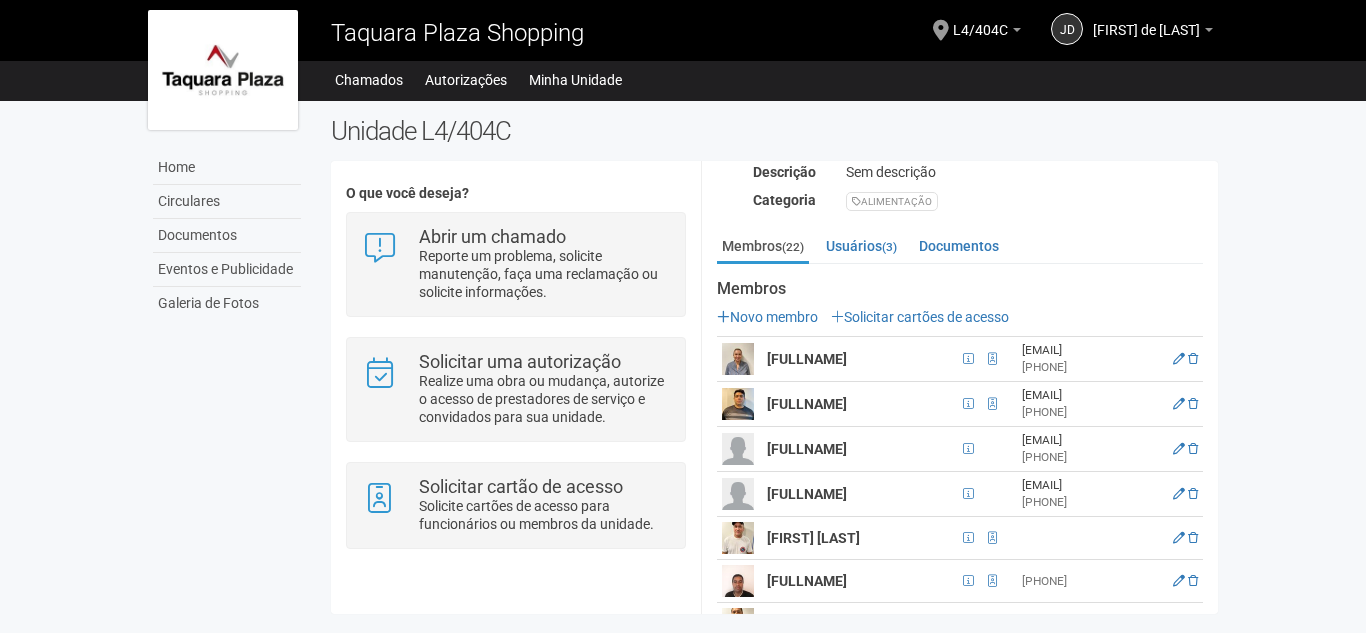 click on "[FIRST] [LAST] [LAST]" at bounding box center (807, 404) 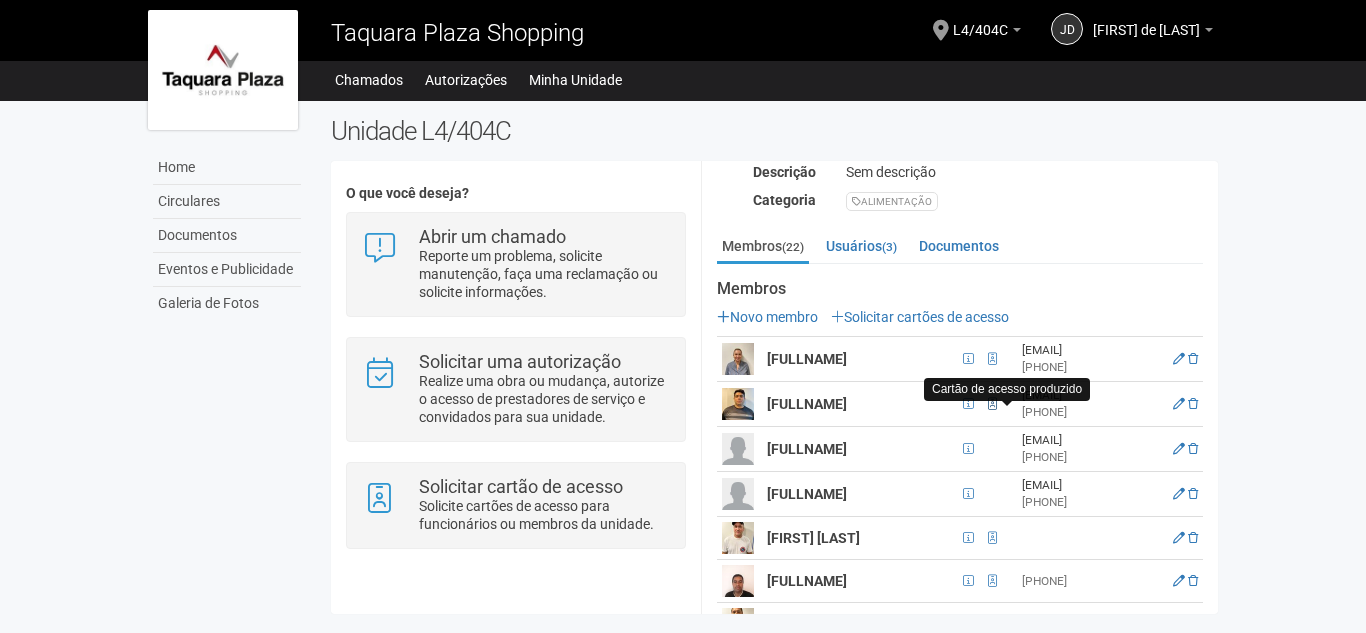 click at bounding box center (992, 404) 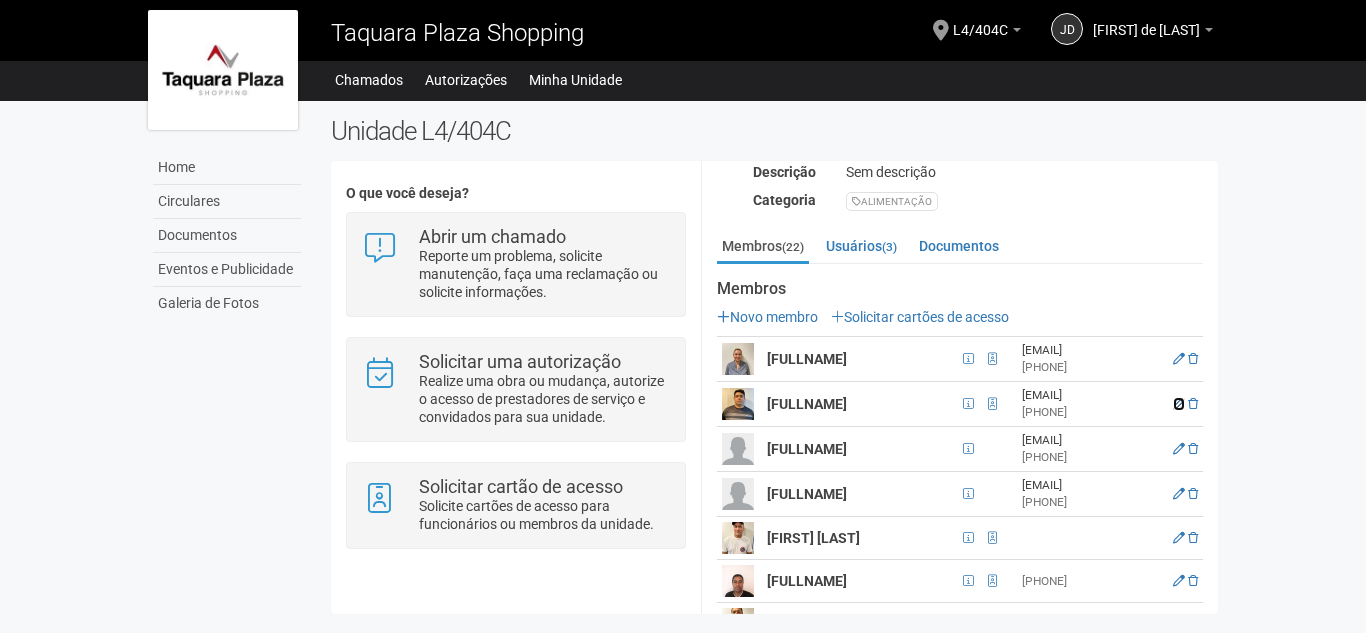 click at bounding box center [1179, 404] 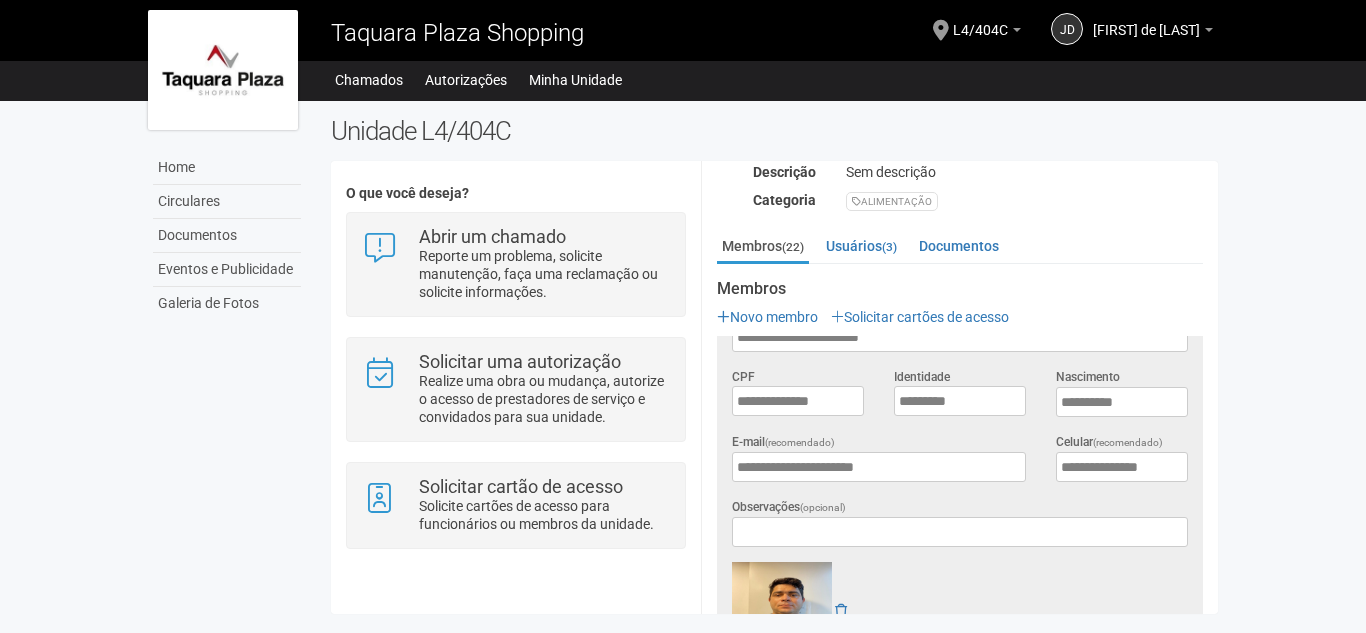 scroll, scrollTop: 0, scrollLeft: 0, axis: both 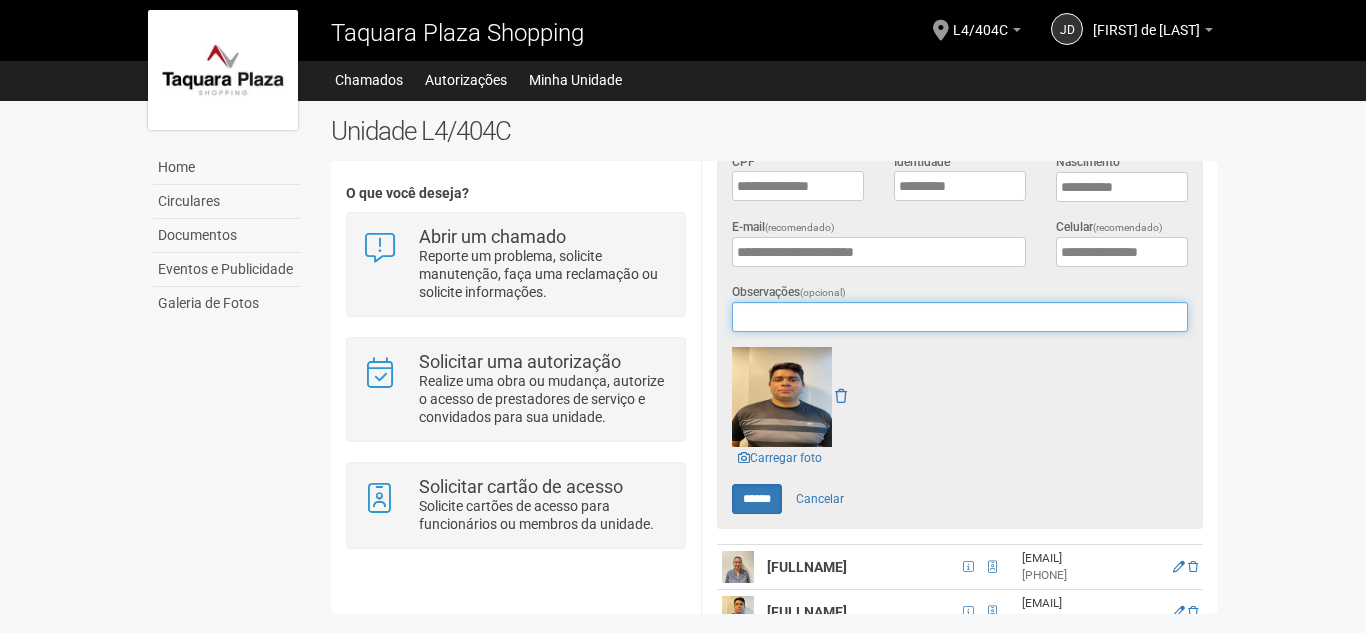 click on "Observações  (opcional)" at bounding box center (960, 317) 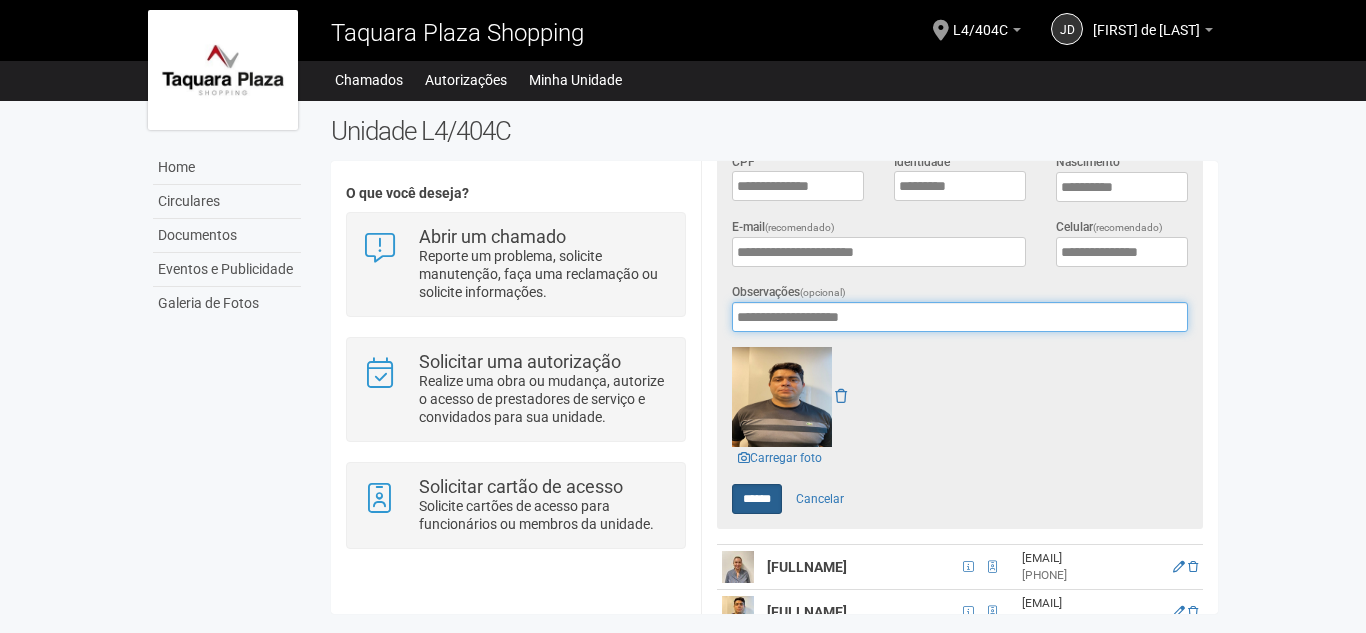 type on "**********" 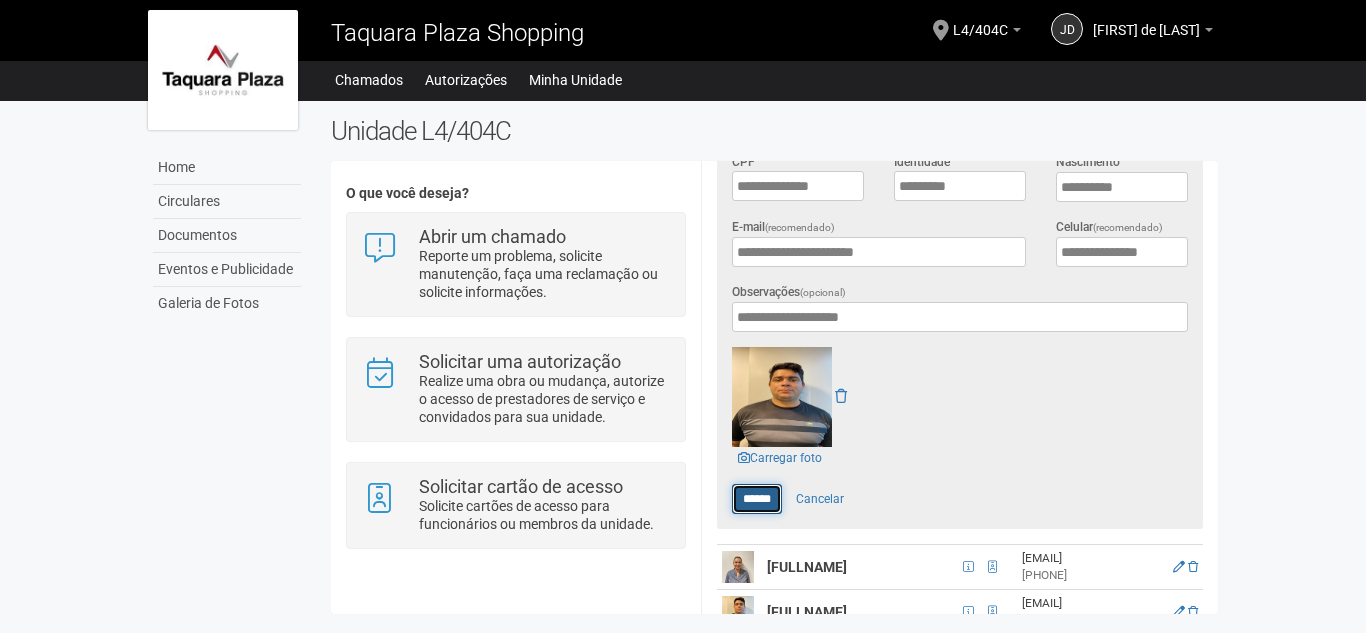 click on "******" at bounding box center [757, 499] 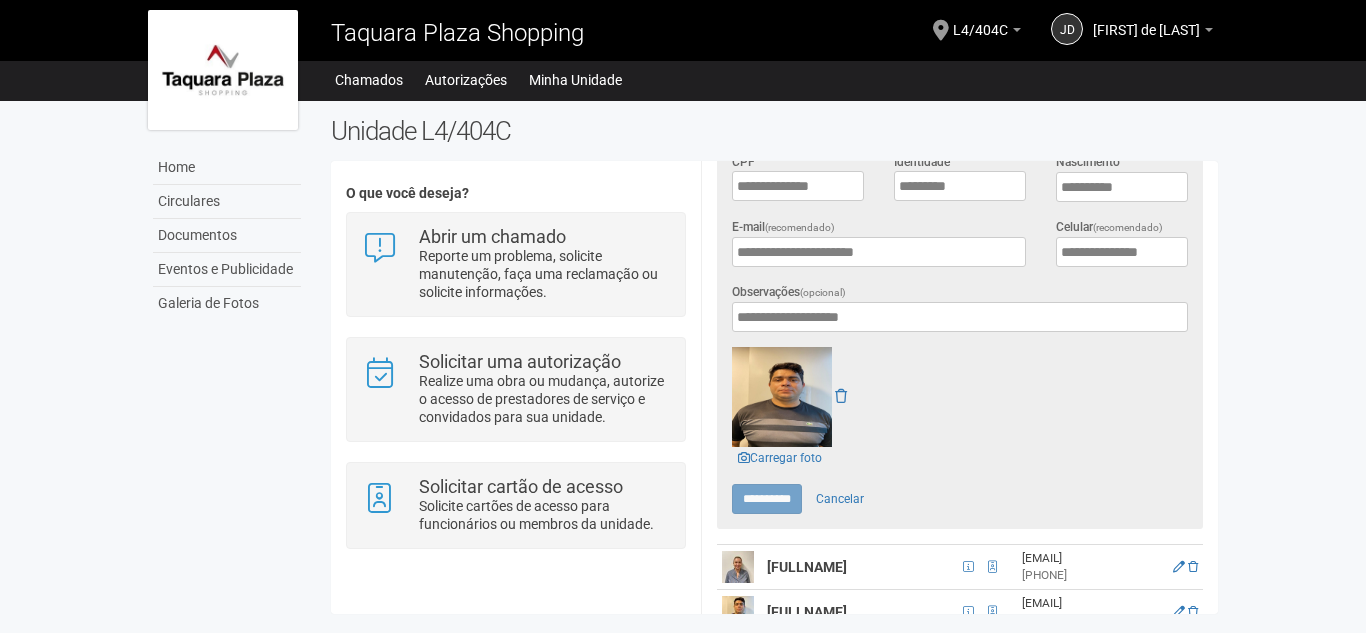 type on "******" 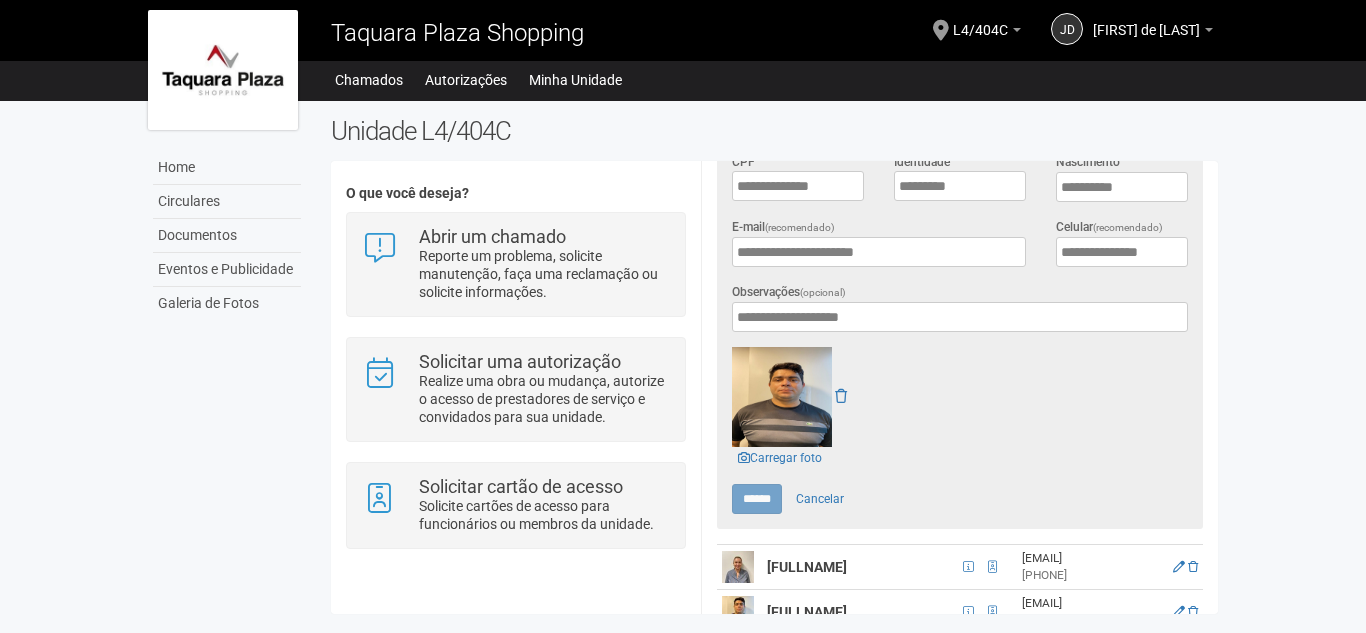 scroll, scrollTop: 0, scrollLeft: 0, axis: both 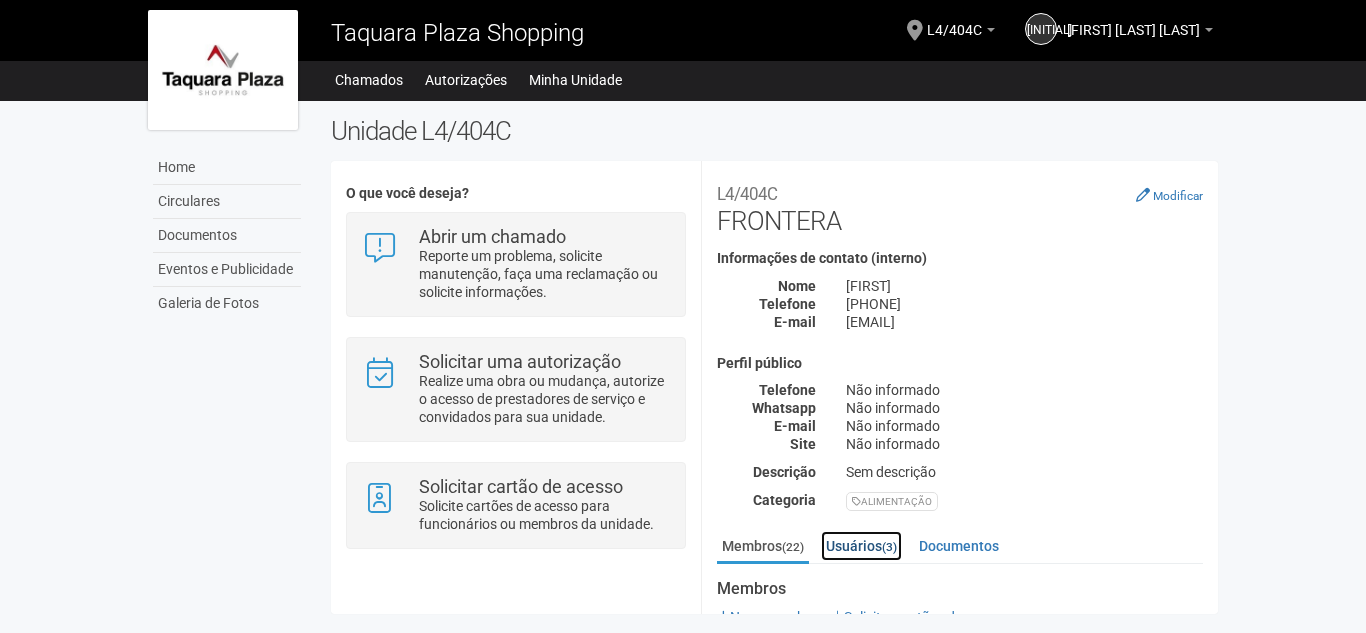 click on "Usuários
(3)" at bounding box center [861, 546] 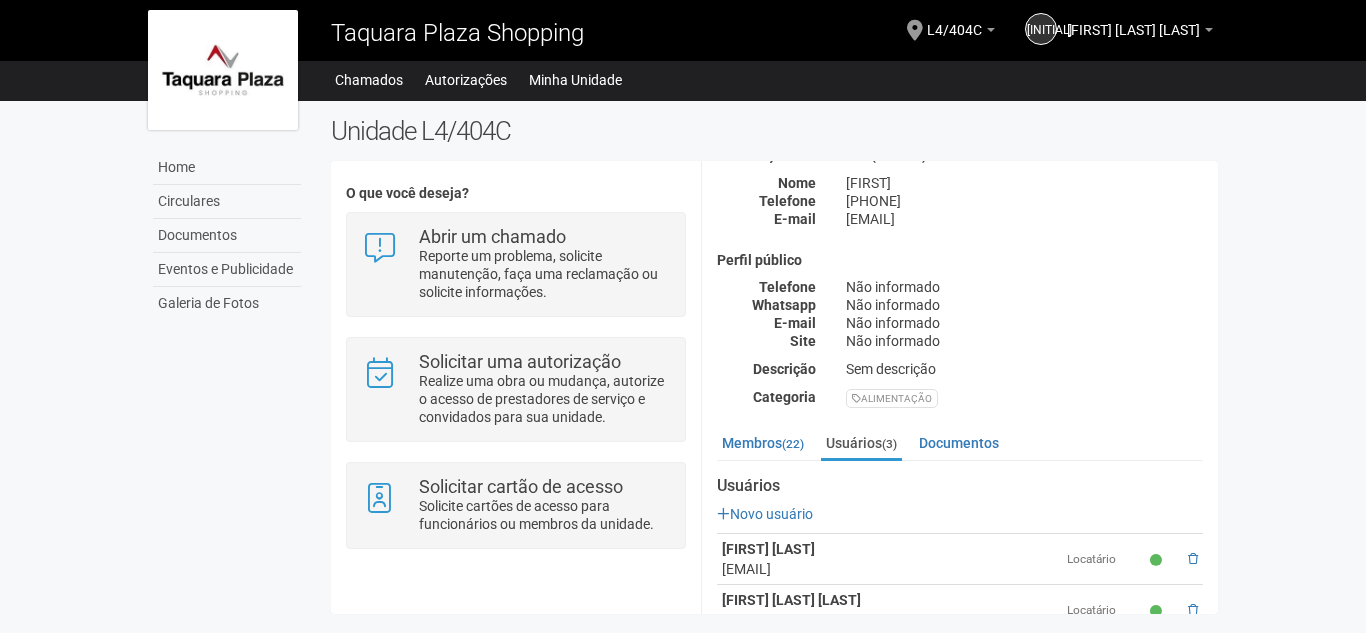scroll, scrollTop: 199, scrollLeft: 0, axis: vertical 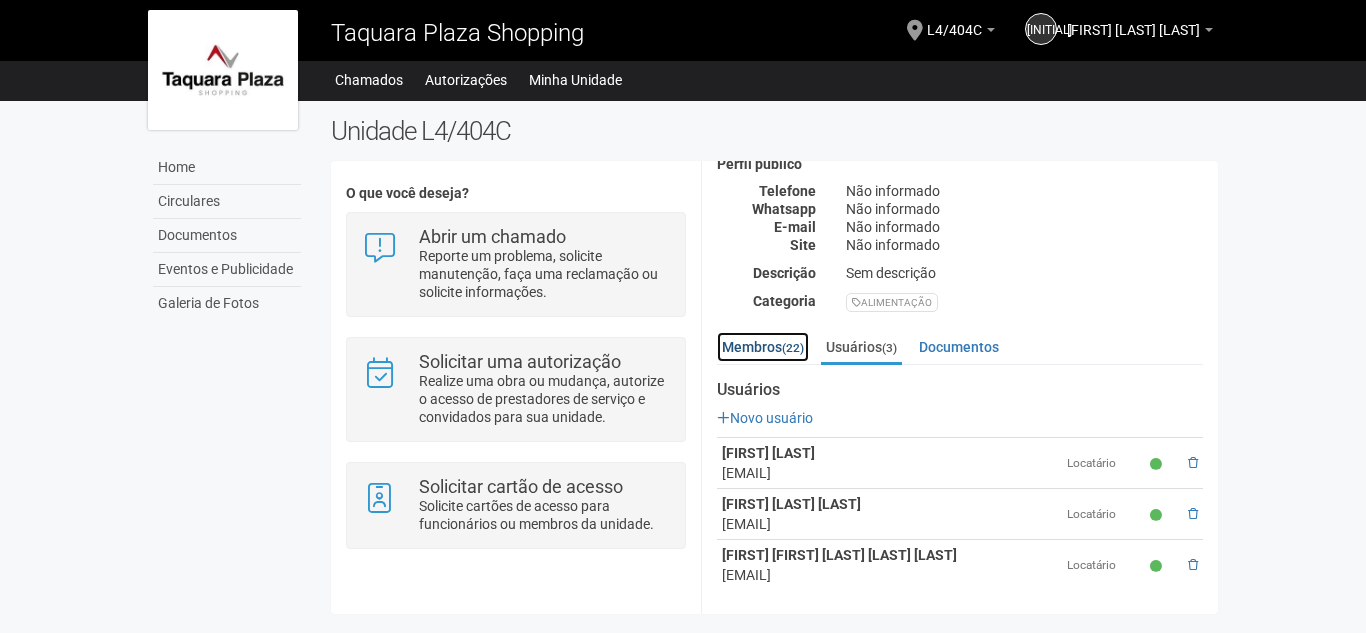 click on "Membros
(22)" at bounding box center (763, 347) 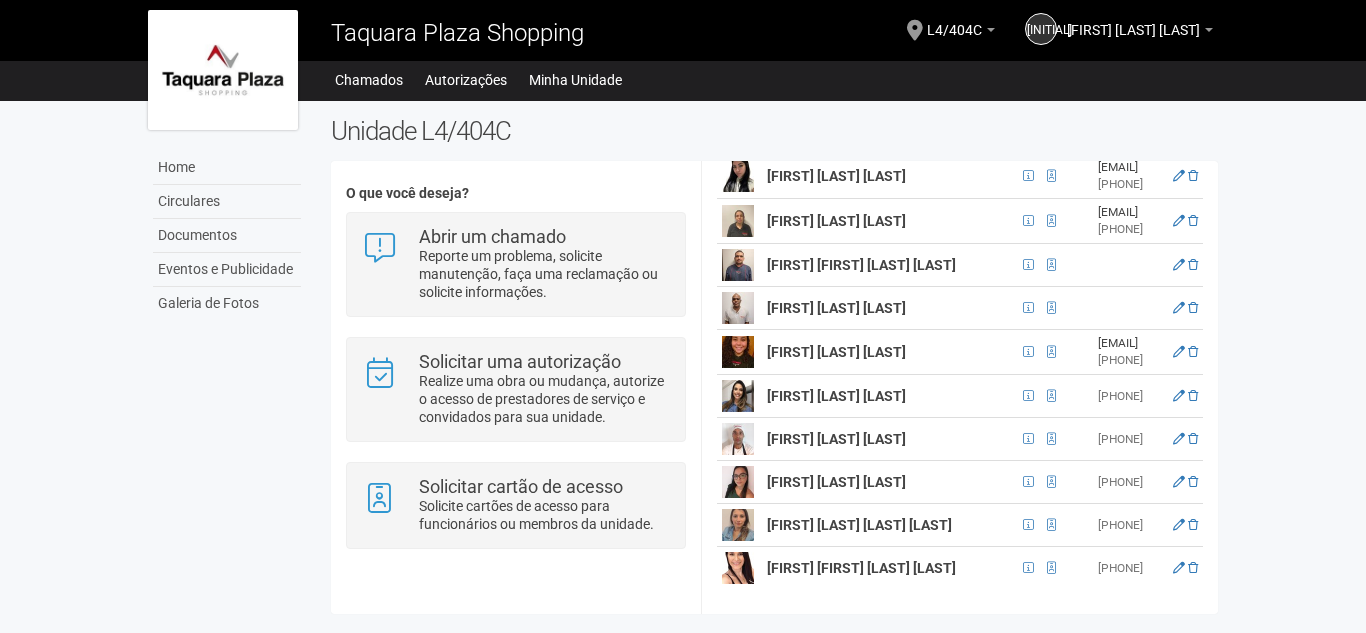 scroll, scrollTop: 1114, scrollLeft: 0, axis: vertical 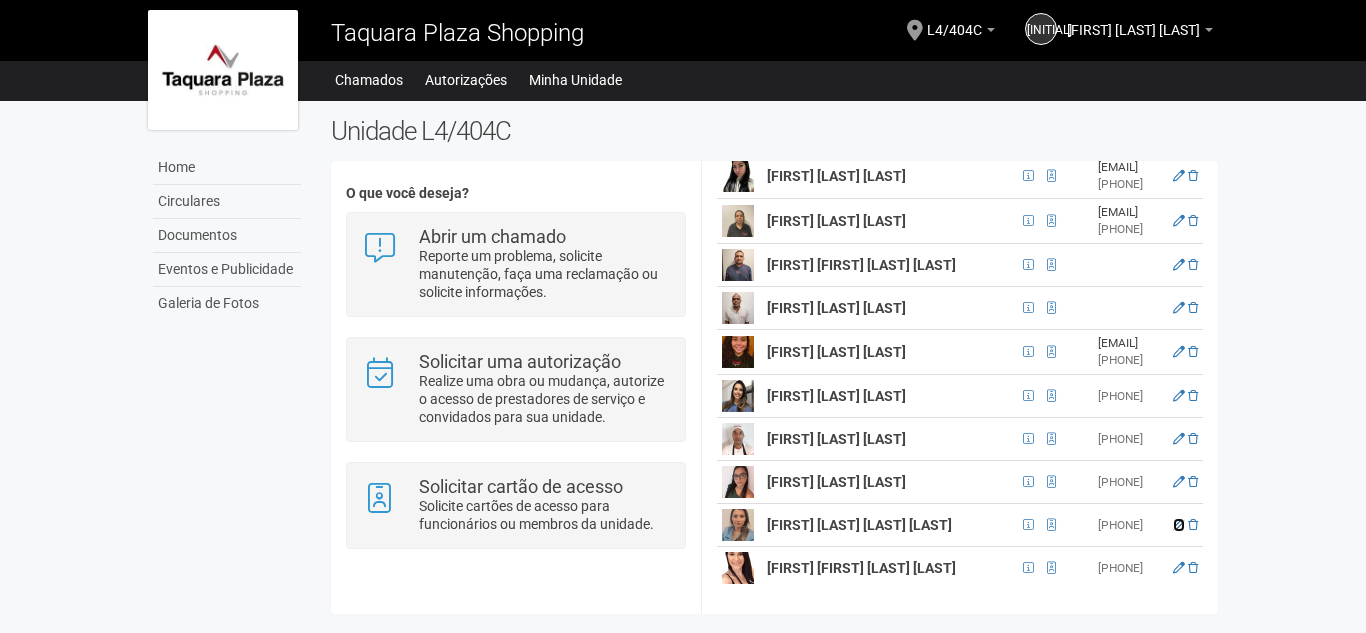 click at bounding box center [1179, 525] 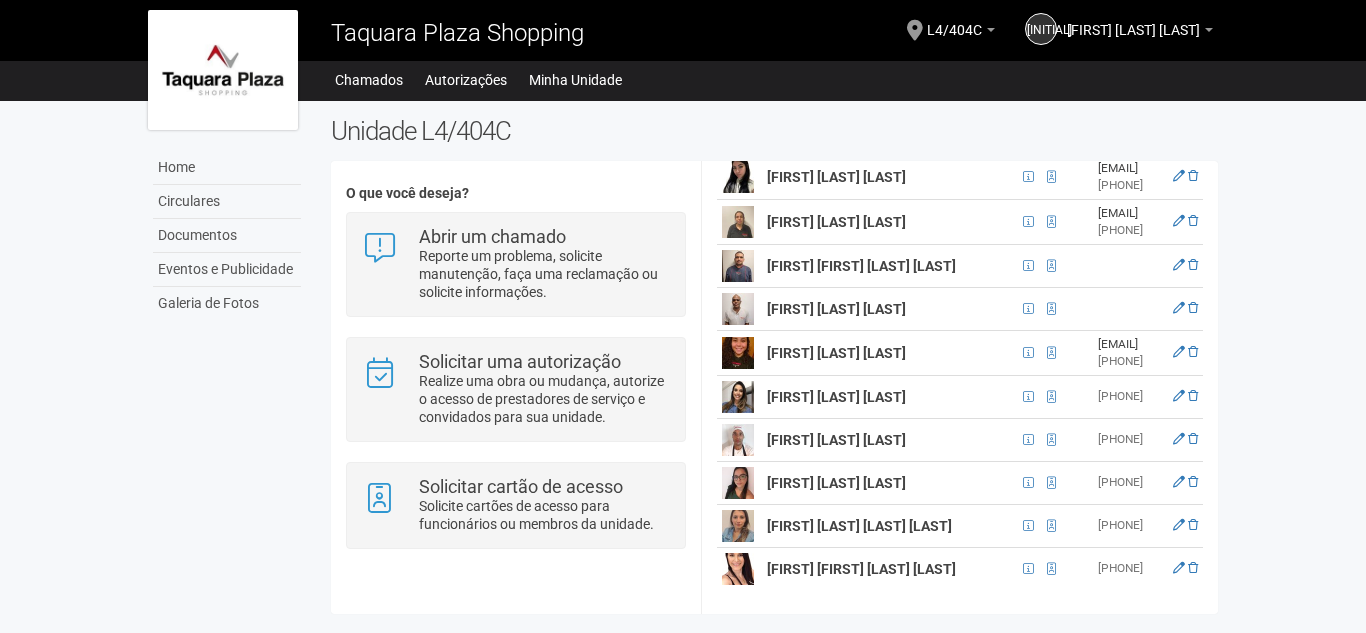 scroll, scrollTop: 48, scrollLeft: 0, axis: vertical 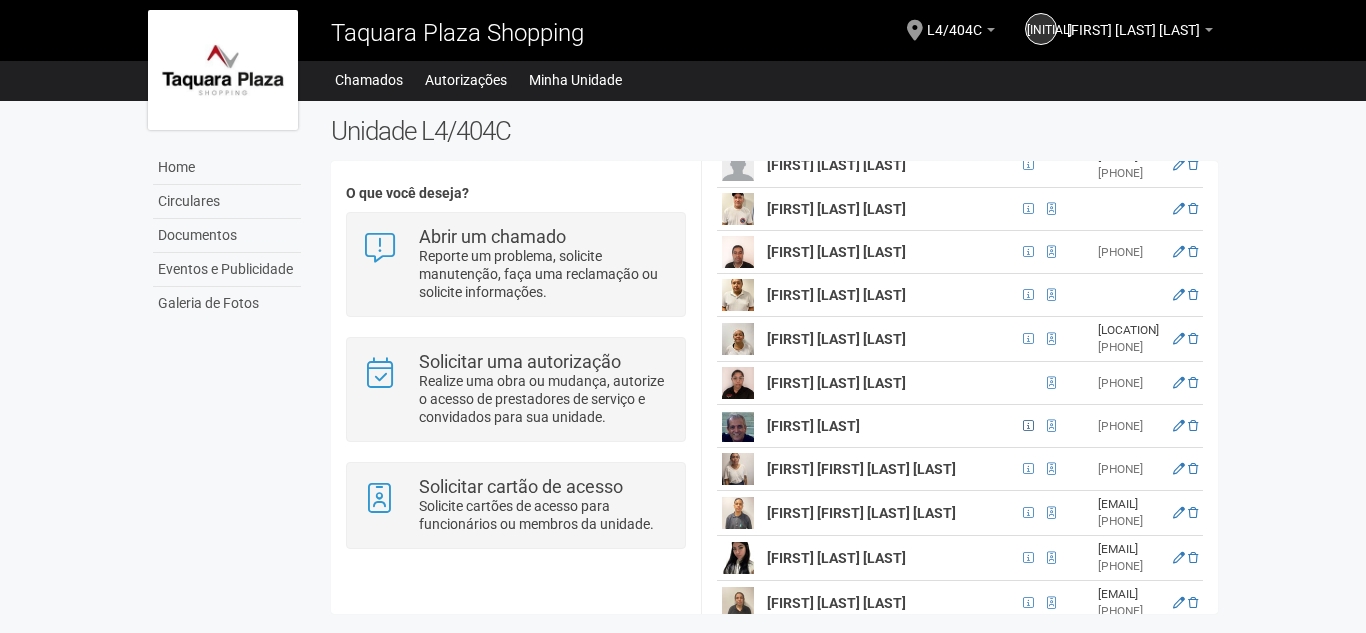 click at bounding box center [1028, 426] 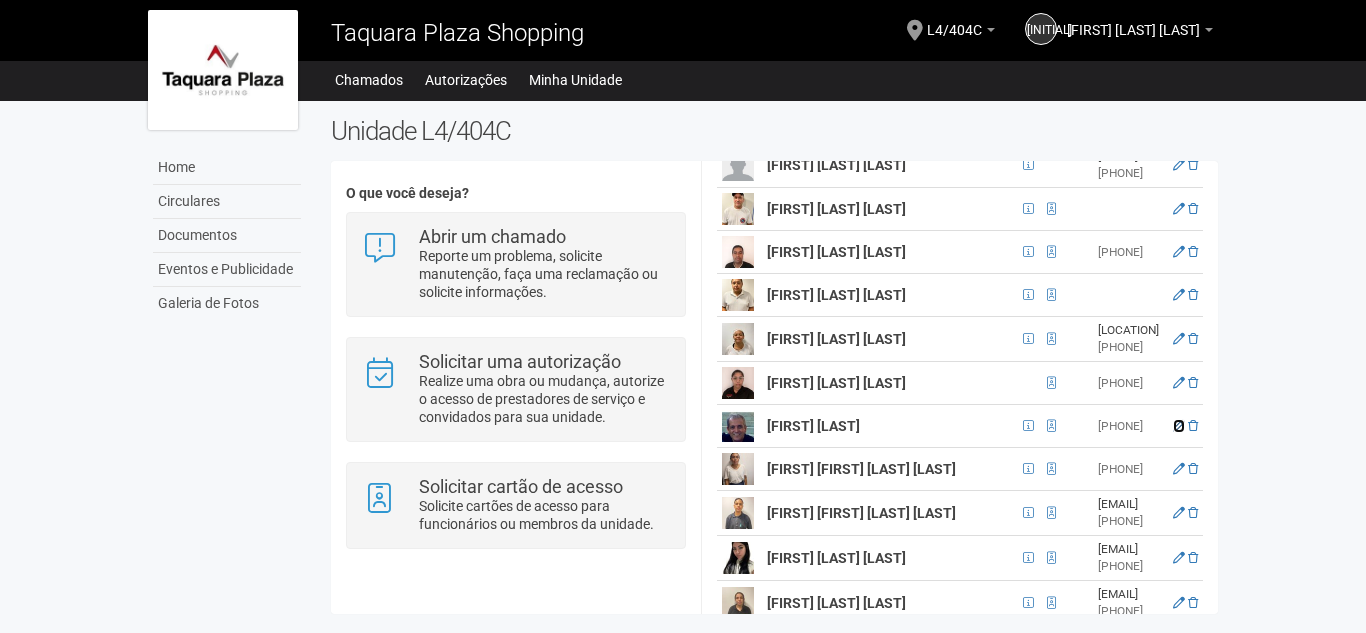 click at bounding box center [1179, 426] 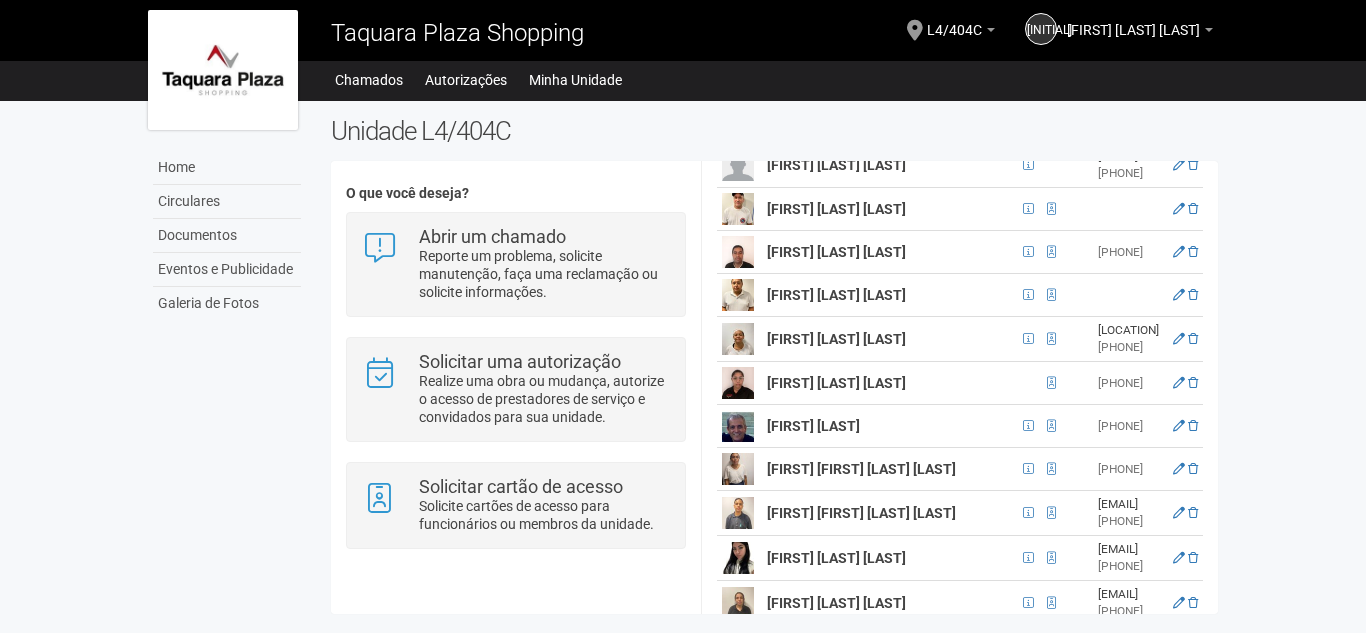 scroll, scrollTop: 295, scrollLeft: 0, axis: vertical 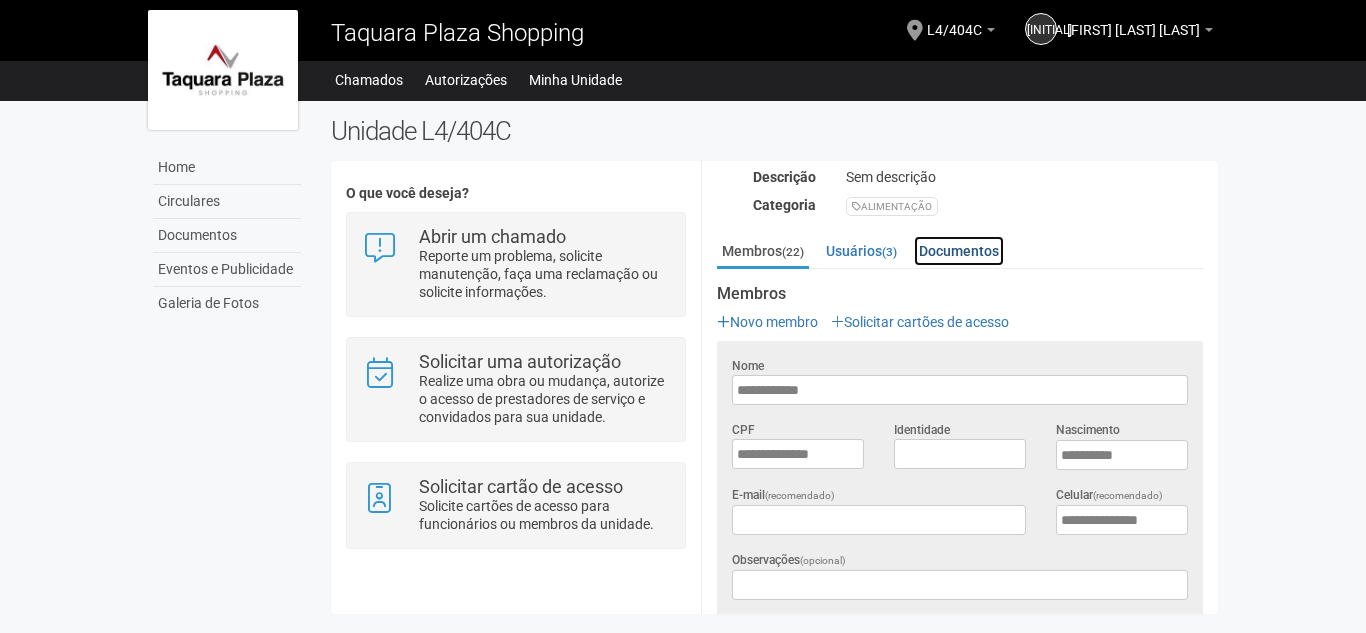 click on "Documentos" at bounding box center [959, 251] 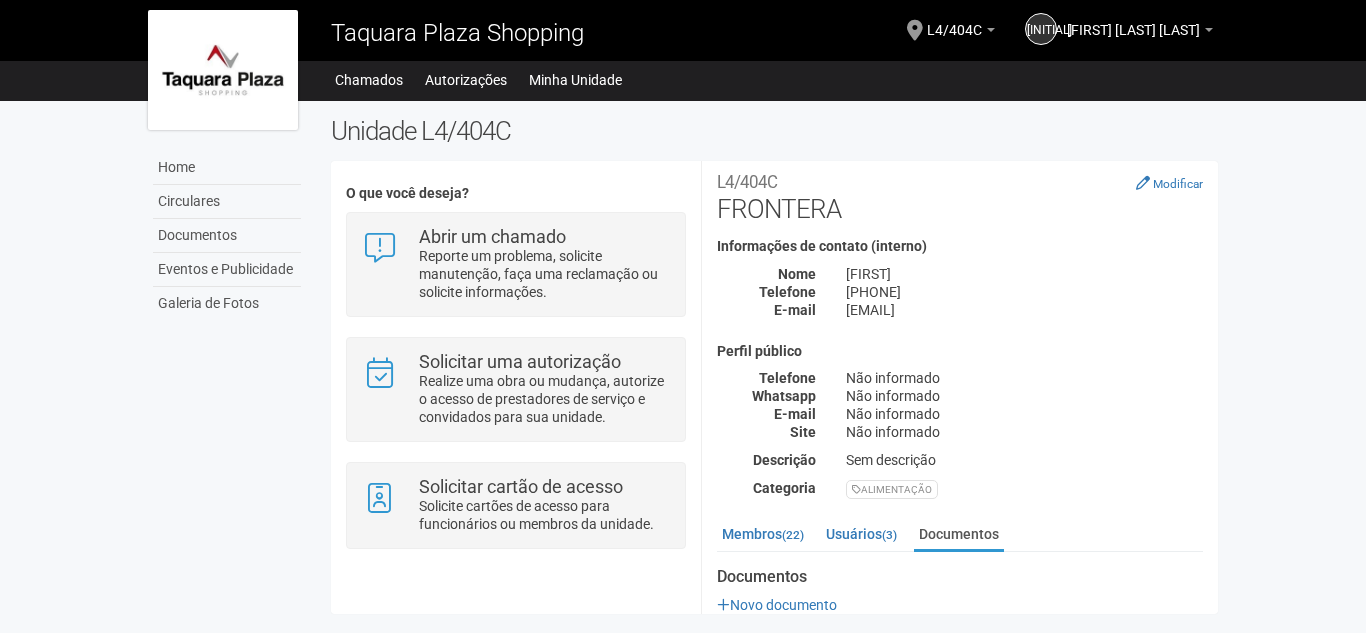 scroll, scrollTop: 0, scrollLeft: 0, axis: both 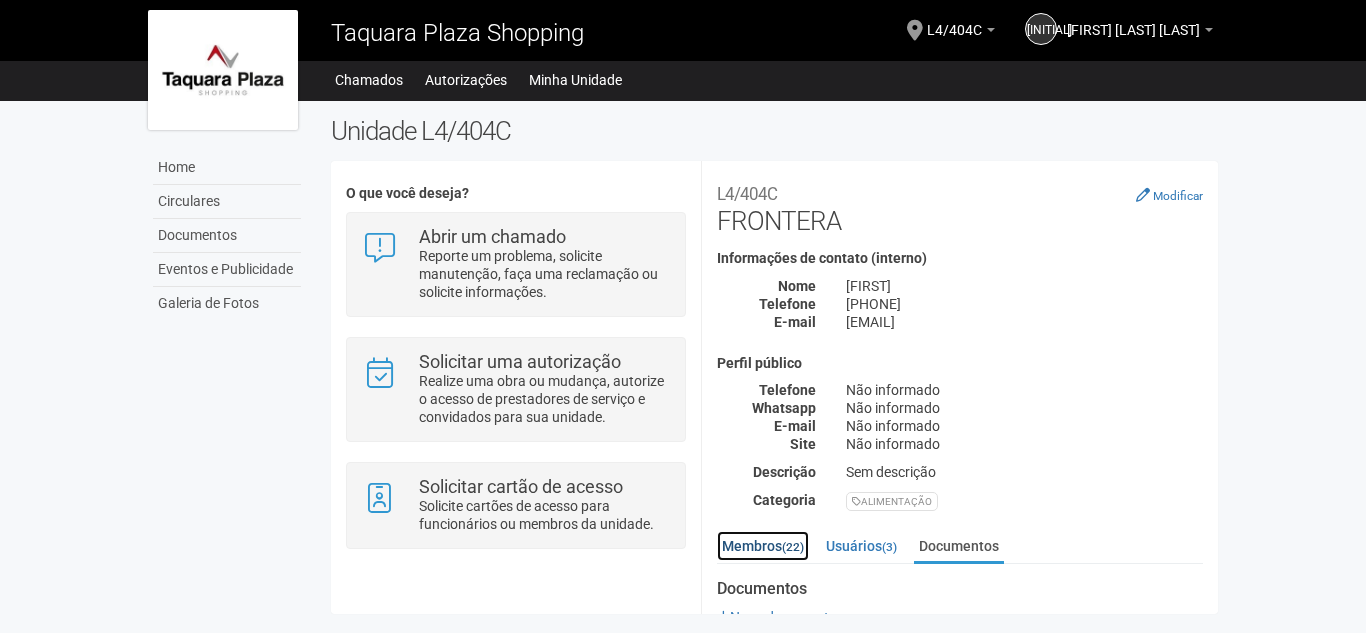 click on "Membros
(22)" at bounding box center (763, 546) 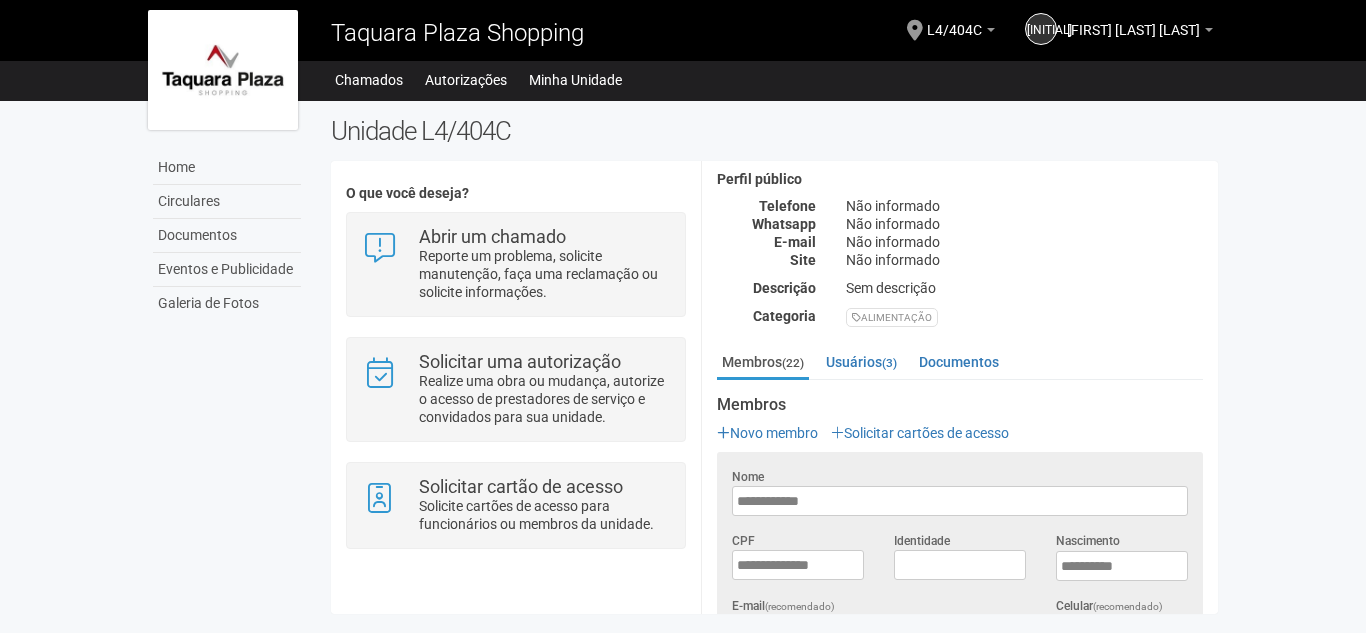 scroll, scrollTop: 500, scrollLeft: 0, axis: vertical 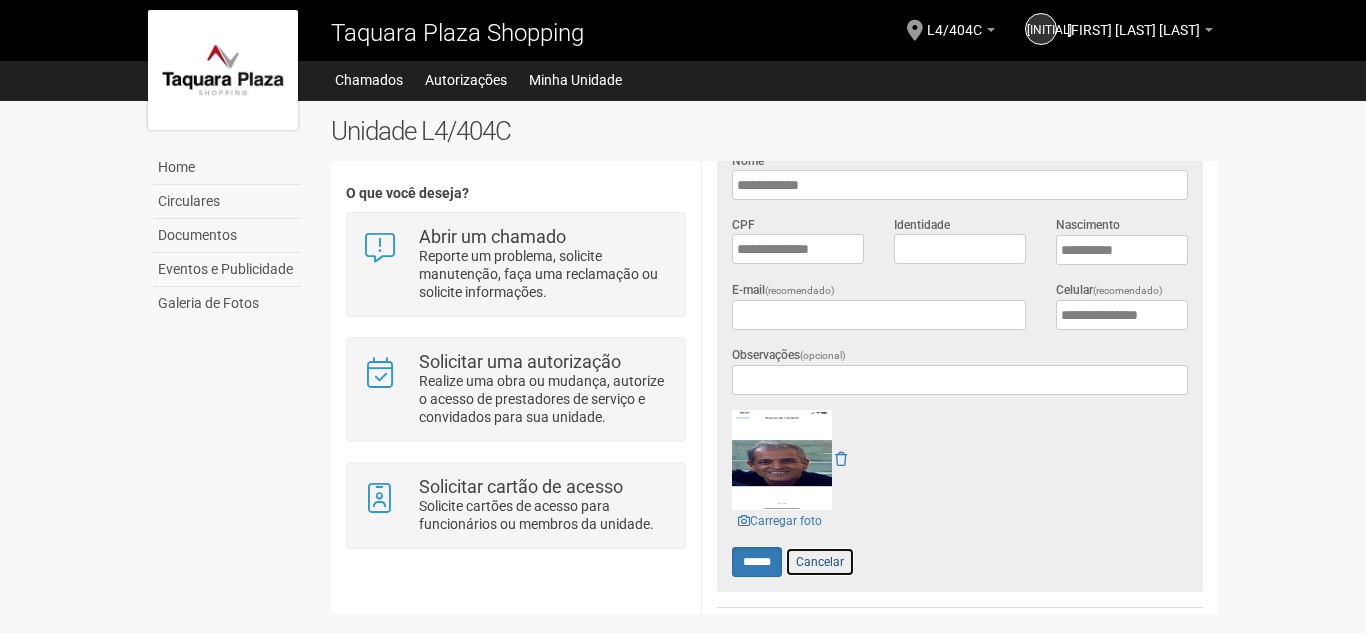 click on "Cancelar" at bounding box center (820, 562) 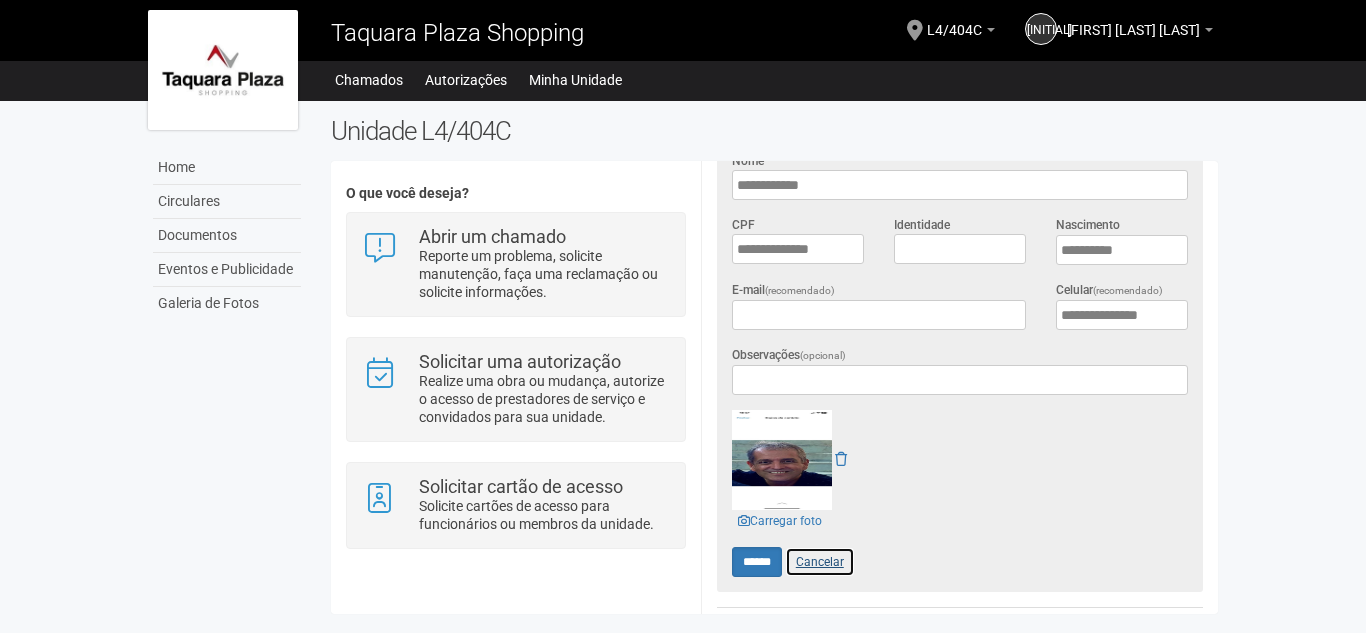 scroll, scrollTop: 0, scrollLeft: 0, axis: both 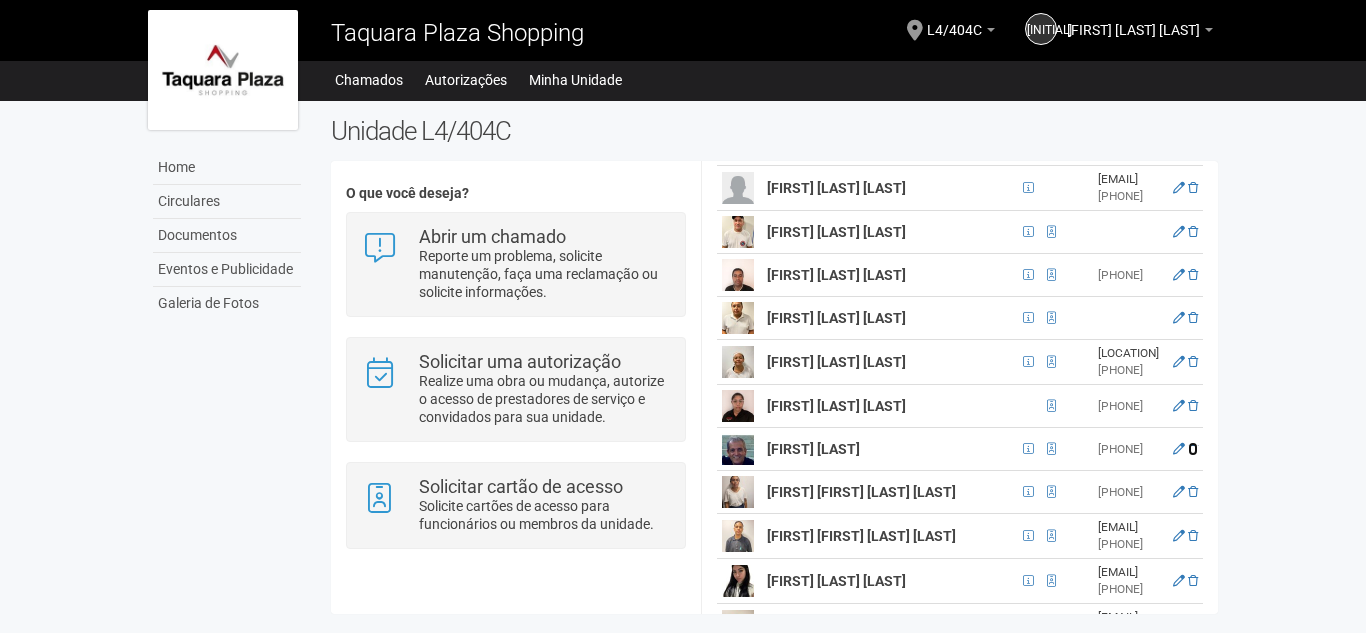 click at bounding box center [1193, 449] 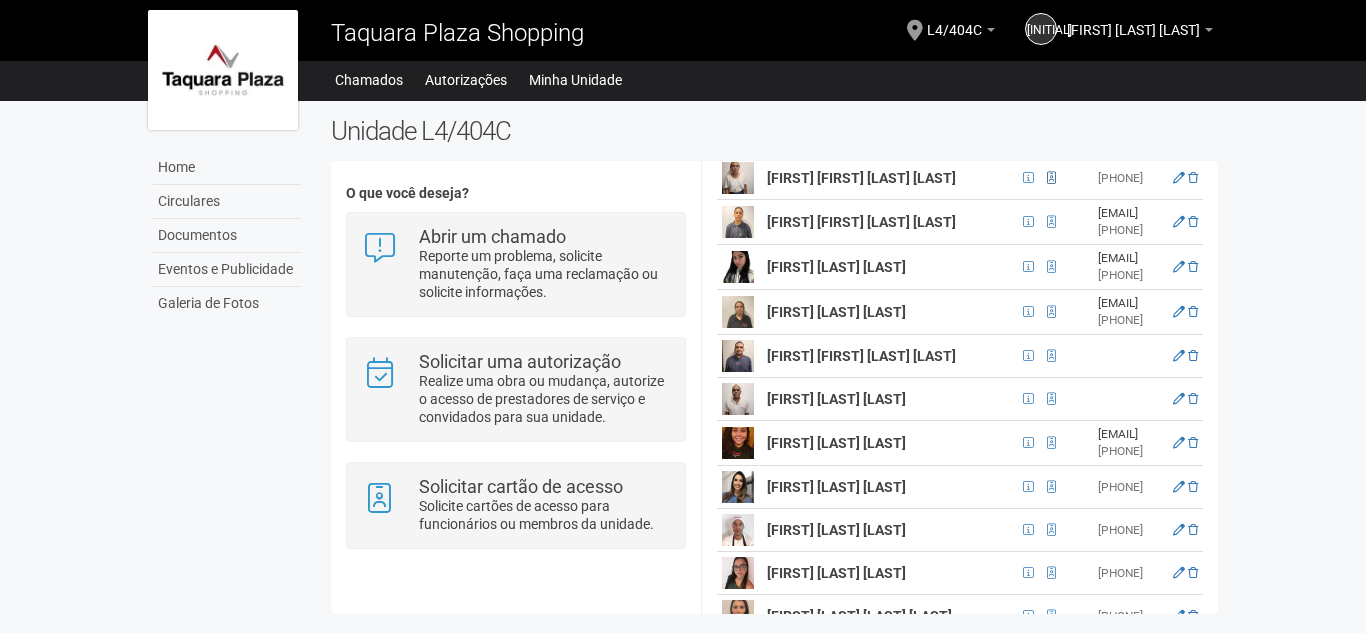 scroll, scrollTop: 714, scrollLeft: 0, axis: vertical 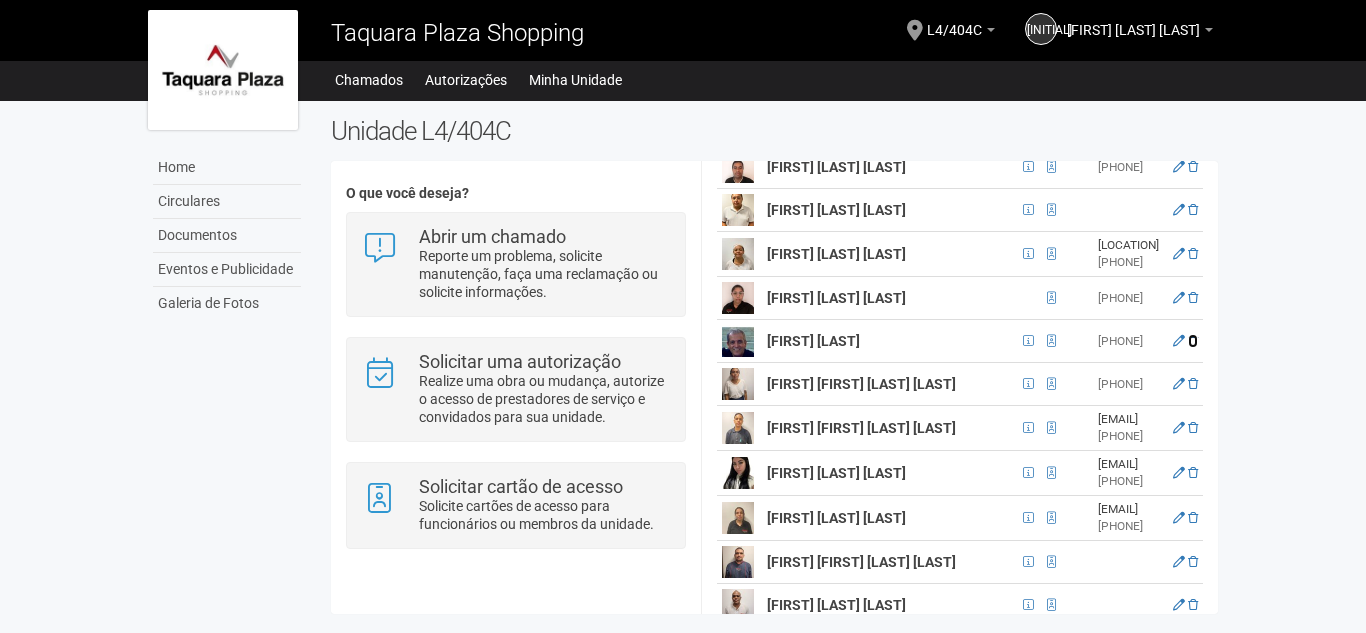 click at bounding box center [1193, 341] 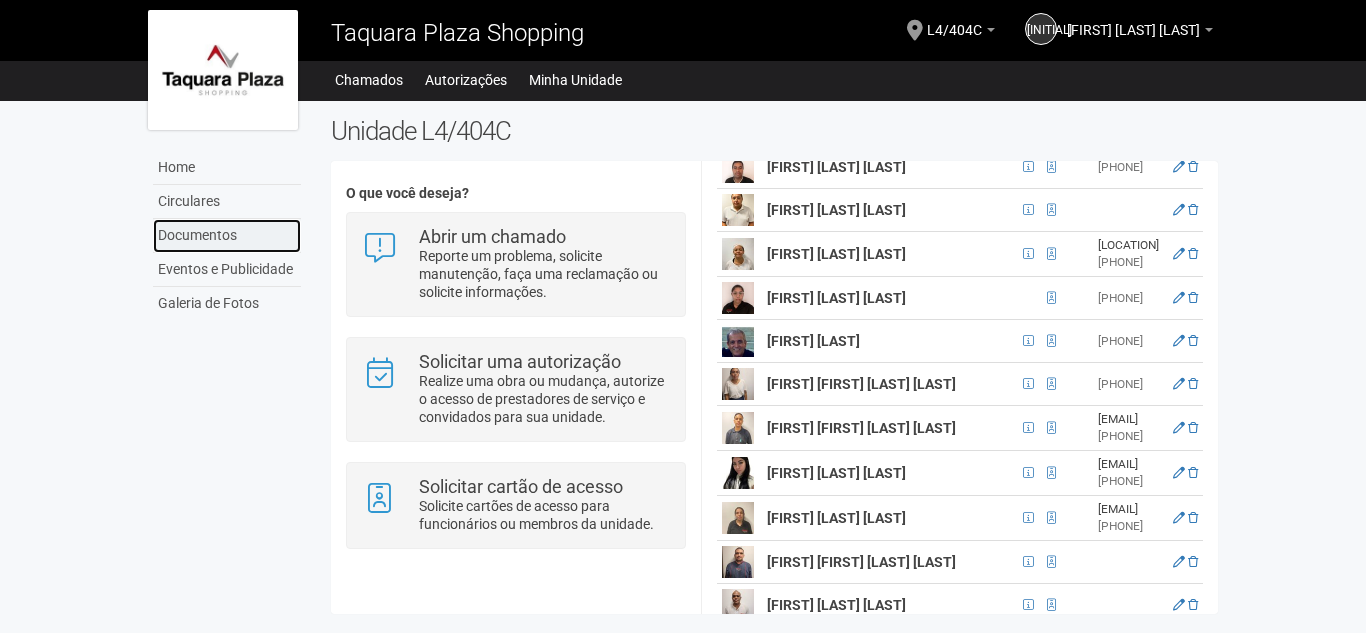 click on "Documentos" at bounding box center [227, 236] 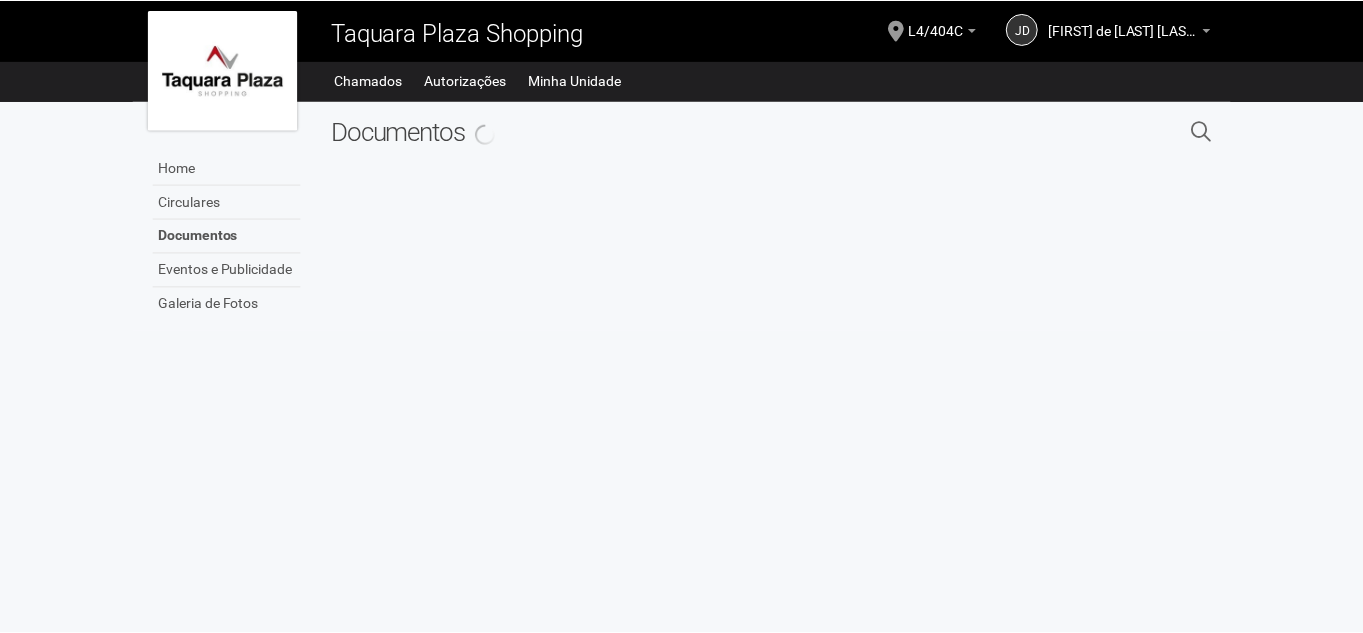 scroll, scrollTop: 0, scrollLeft: 0, axis: both 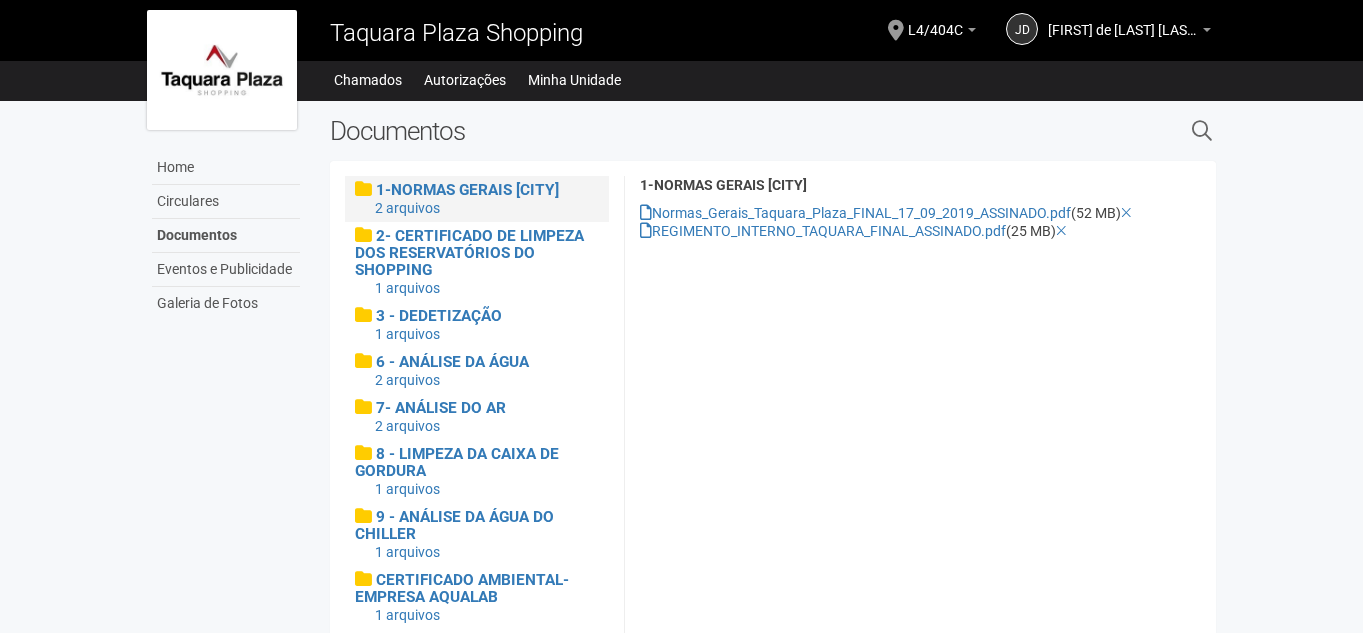click on "Home
Circulares
Documentos
Eventos e Publicidade
Galeria de Fotos" at bounding box center [223, 215] 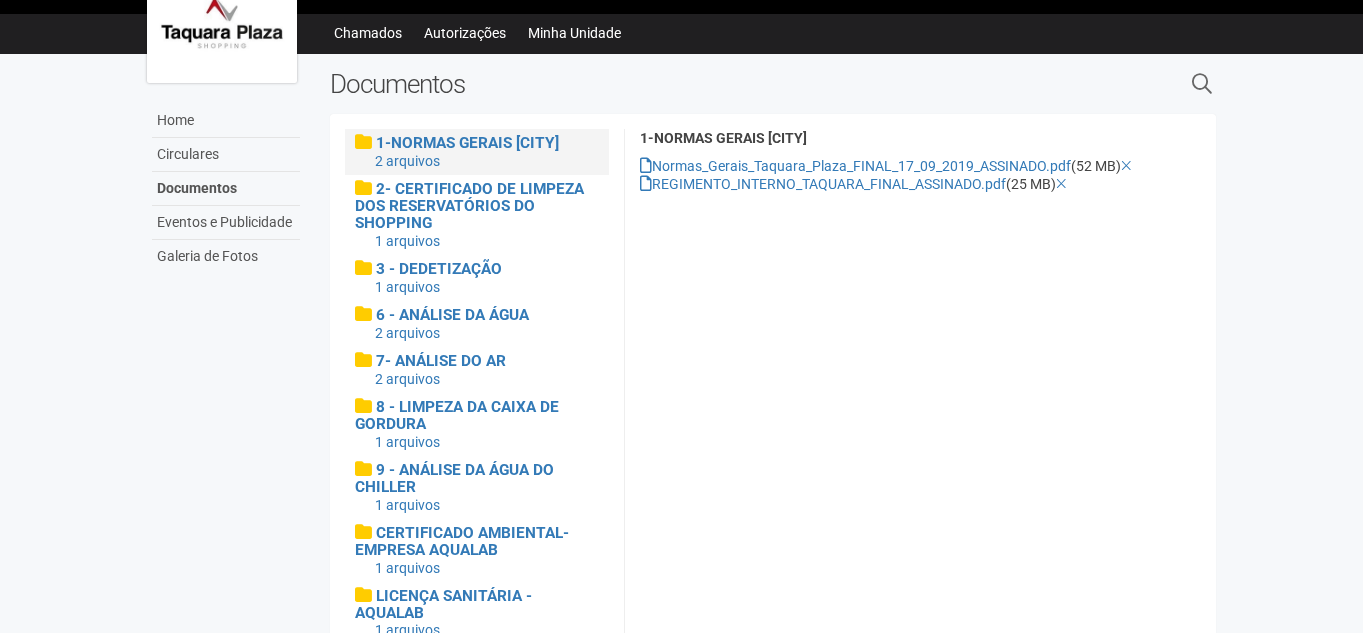 scroll, scrollTop: 0, scrollLeft: 0, axis: both 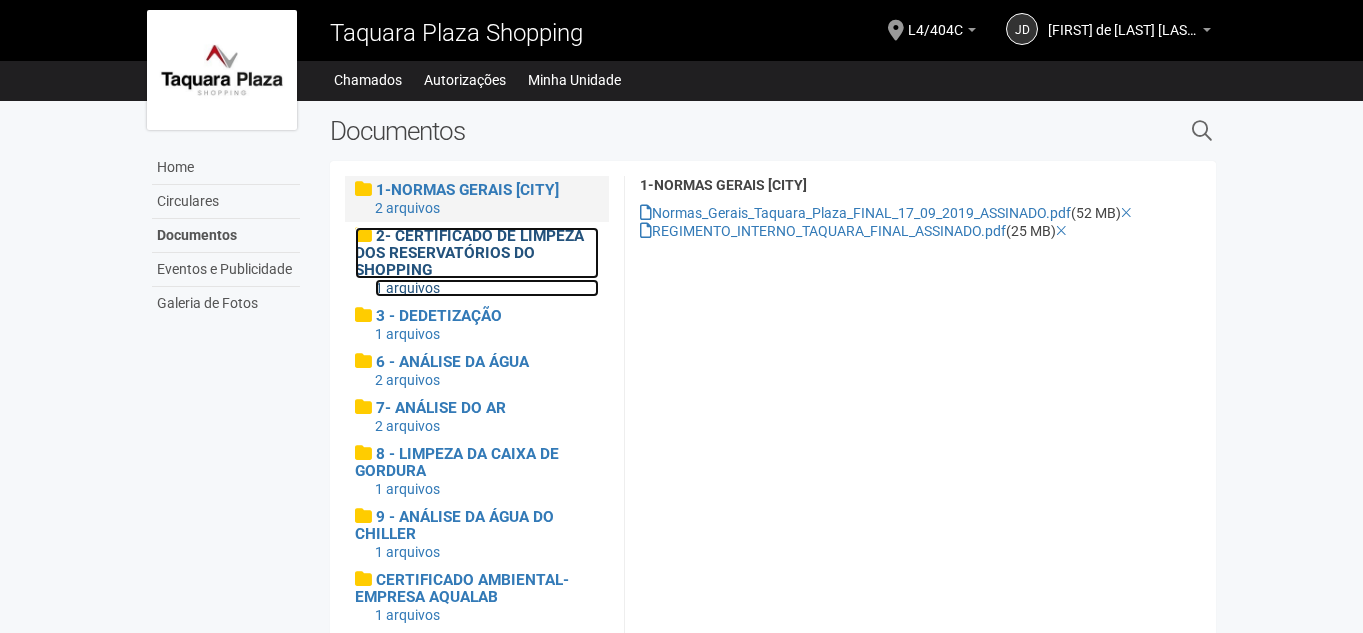 click on "2- CERTIFICADO DE LIMPEZA DOS RESERVATÓRIOS DO SHOPPING" at bounding box center [469, 253] 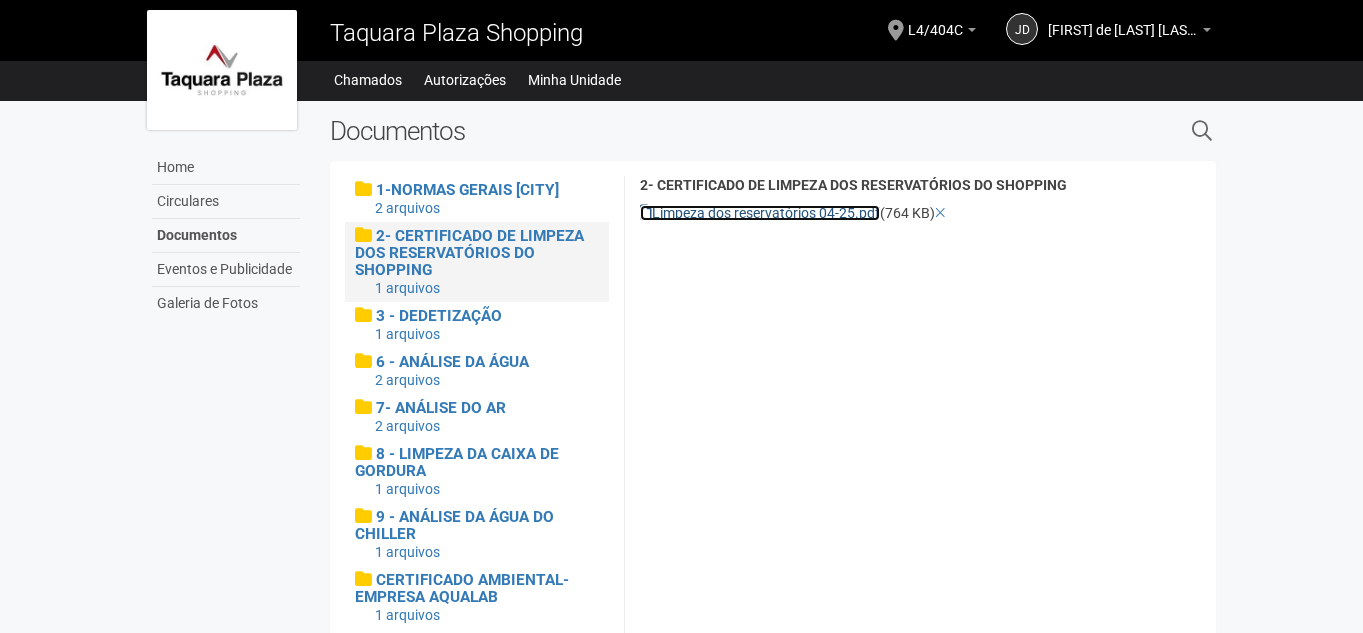 click on "Limpeza dos reservatórios 04-25.pdf" at bounding box center (760, 213) 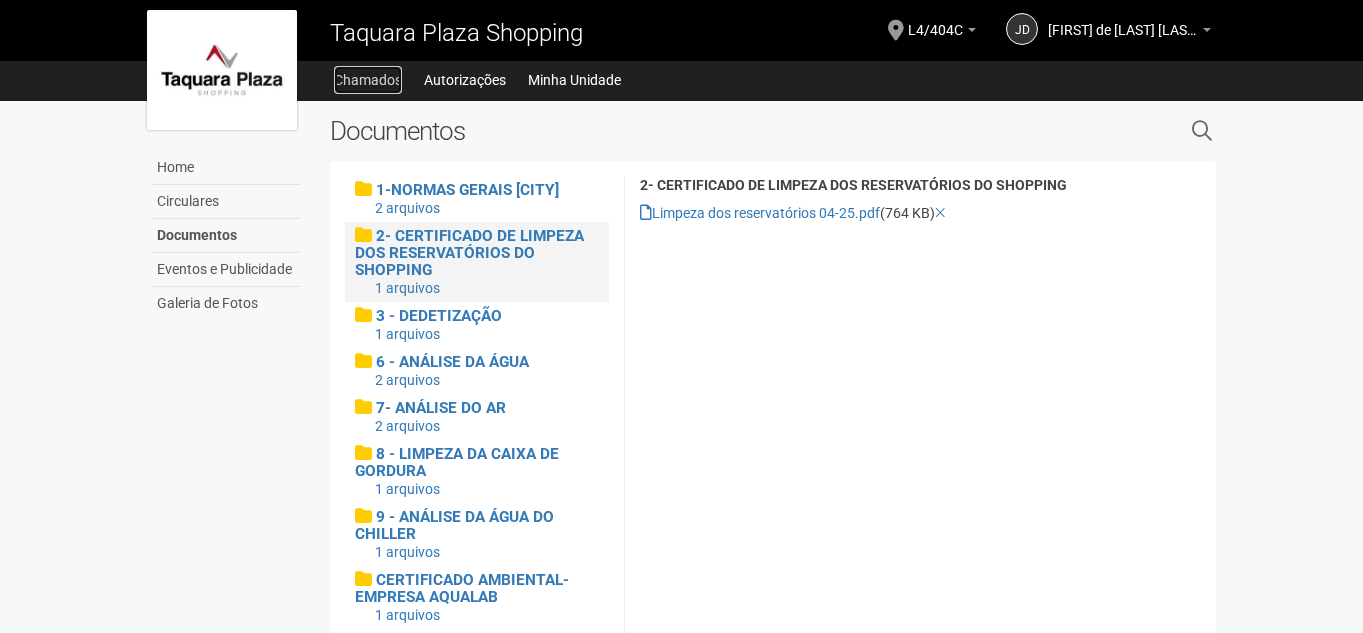click on "Chamados" at bounding box center (368, 80) 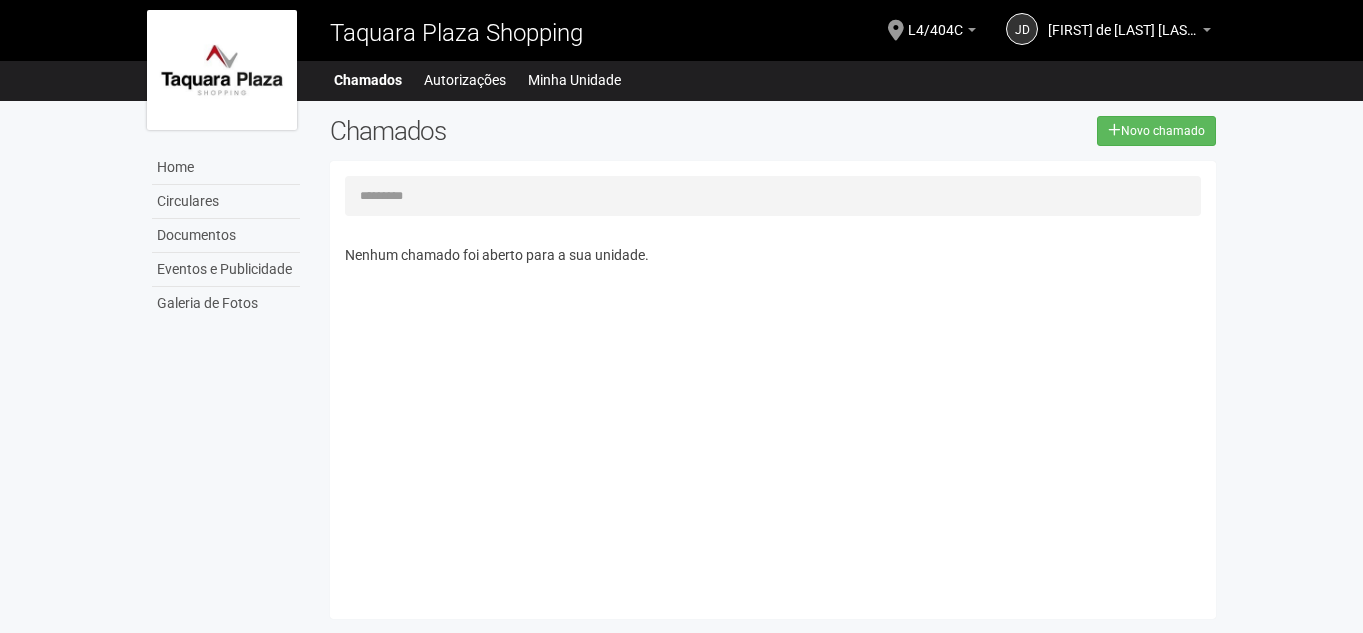scroll, scrollTop: 0, scrollLeft: 0, axis: both 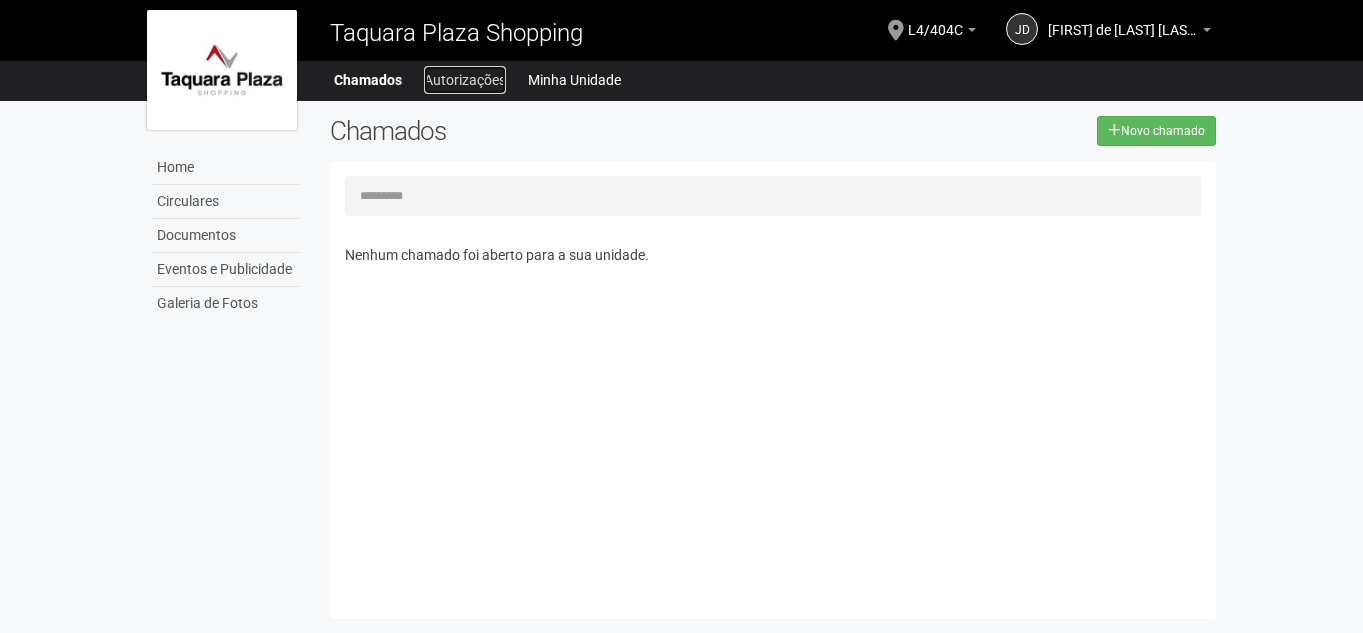 click on "Autorizações" at bounding box center [465, 80] 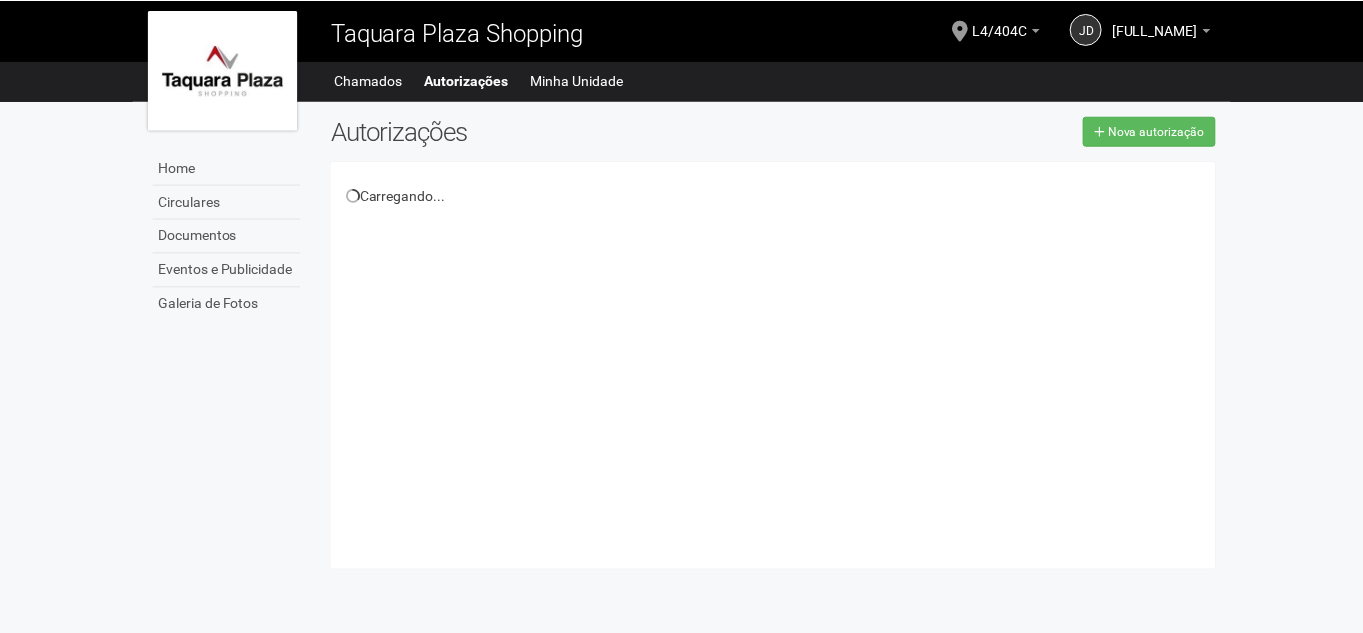 scroll, scrollTop: 0, scrollLeft: 0, axis: both 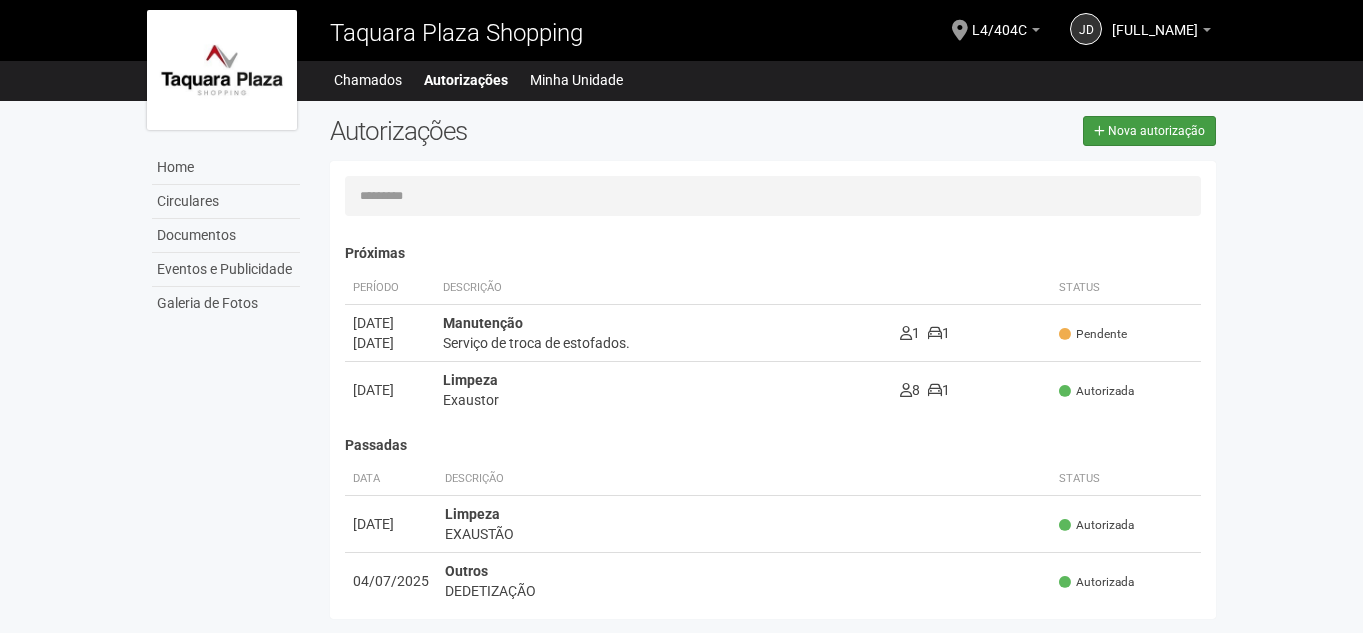 select on "**" 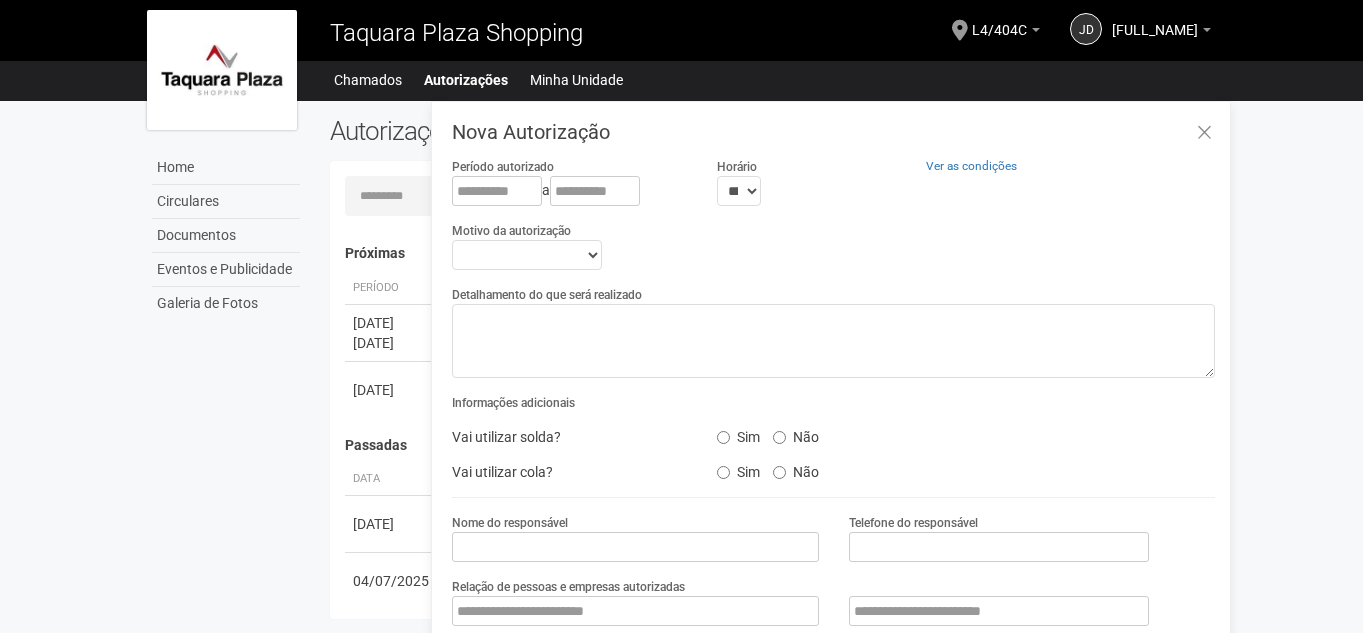 scroll, scrollTop: 31, scrollLeft: 0, axis: vertical 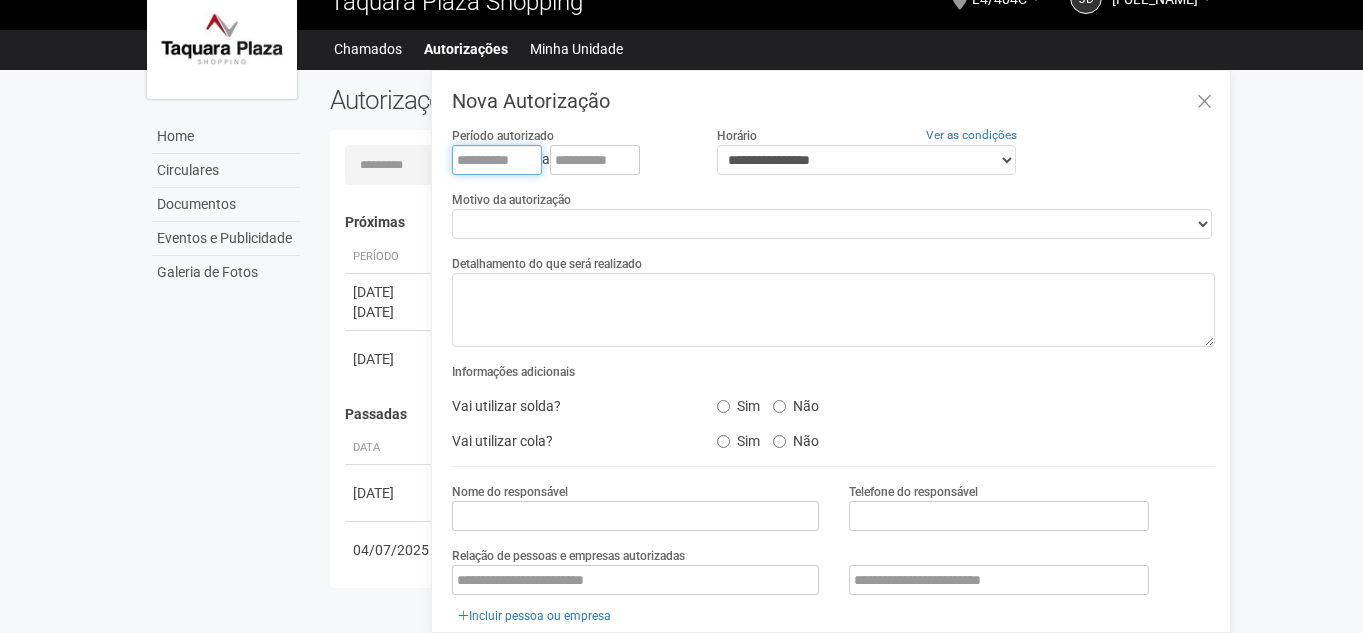 click at bounding box center (497, 160) 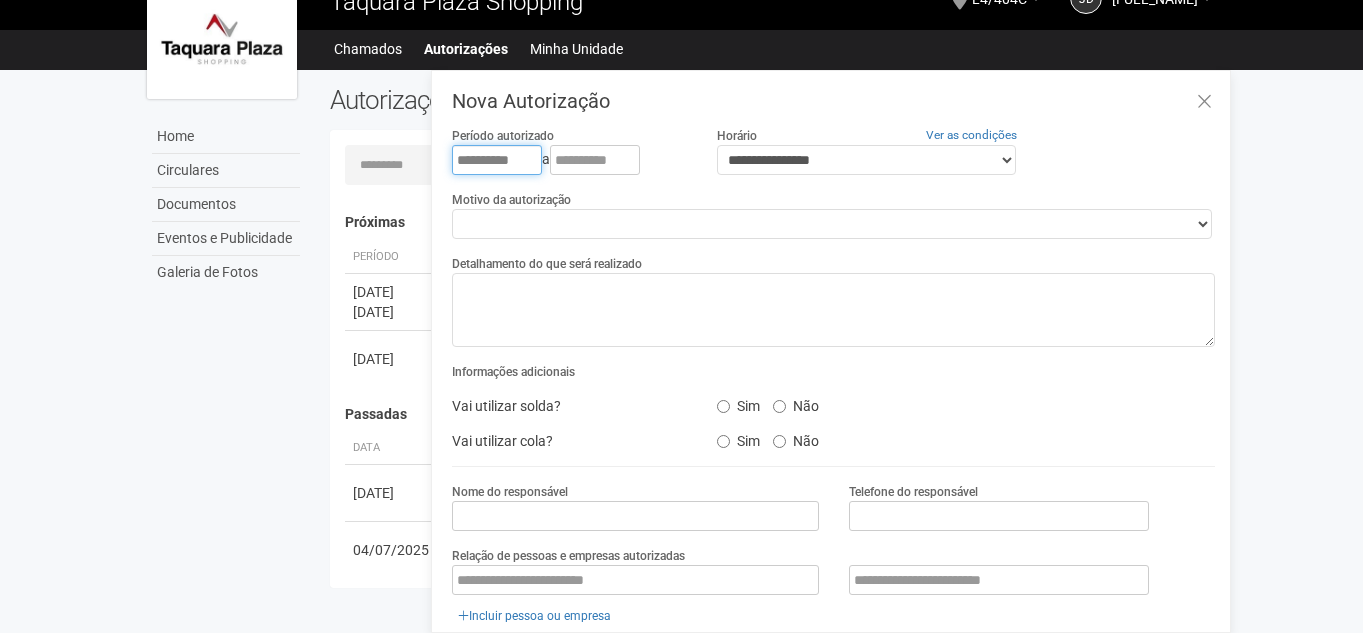 type on "**********" 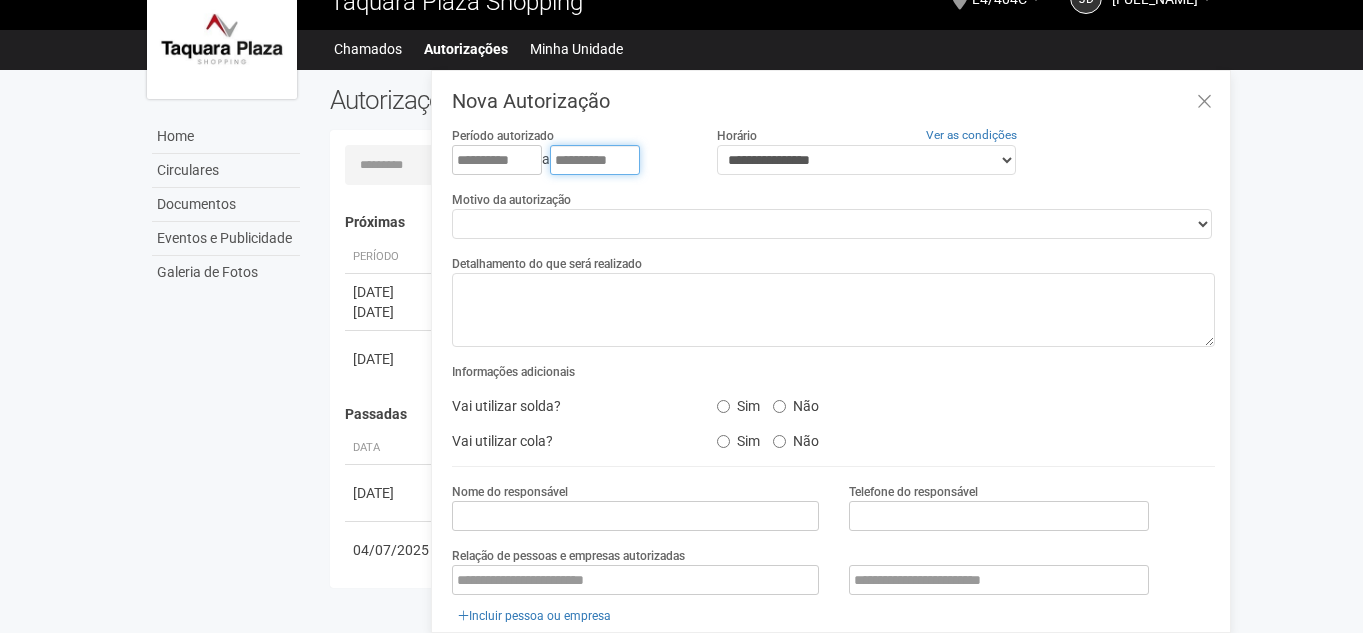 type on "**********" 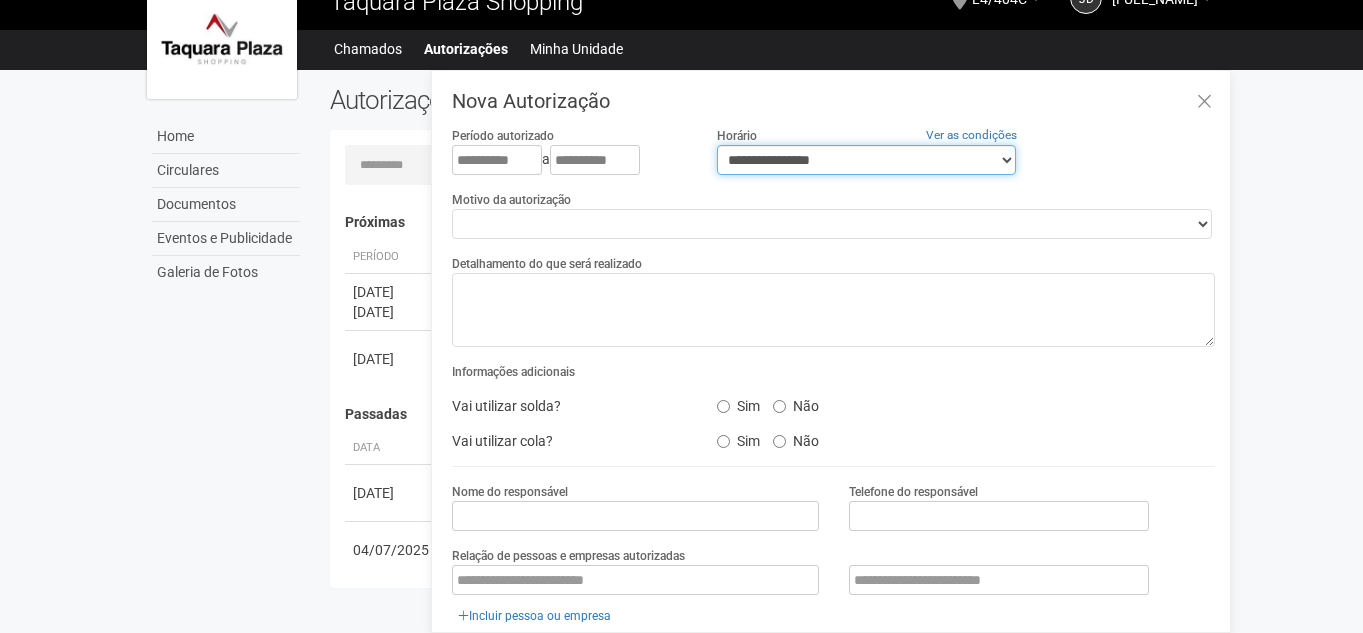 click on "**********" at bounding box center (866, 160) 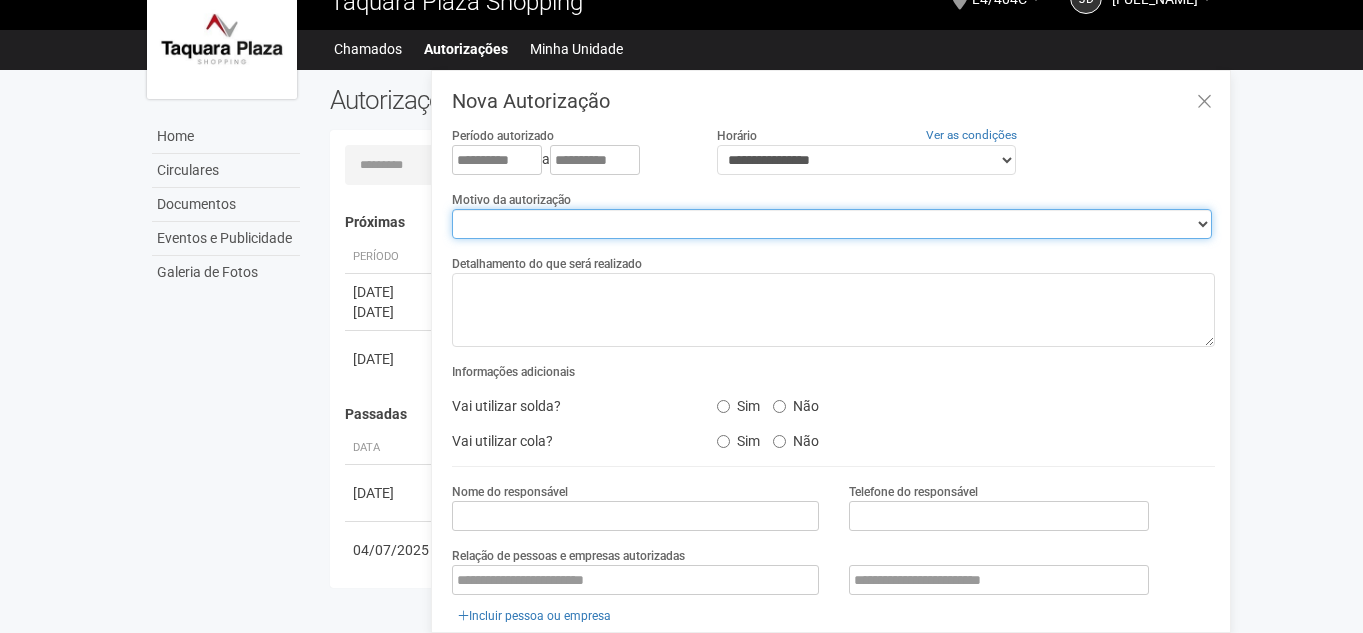 click on "**********" at bounding box center (832, 224) 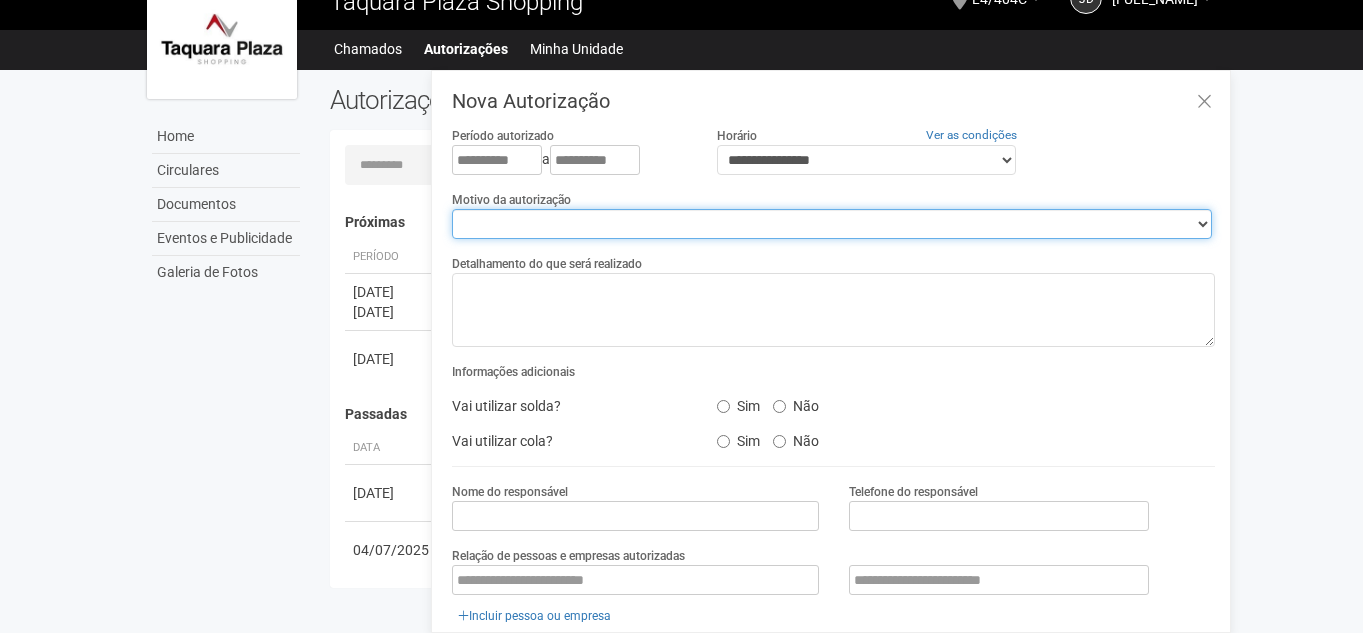select on "*******" 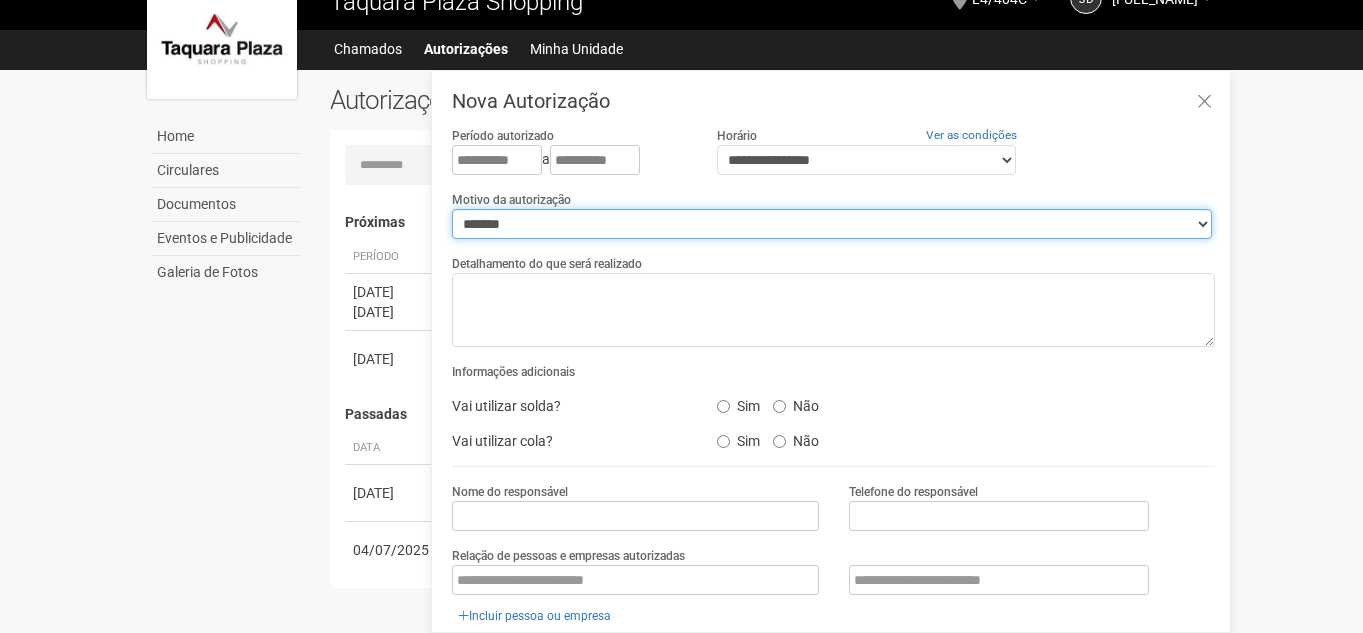 click on "**********" at bounding box center [832, 224] 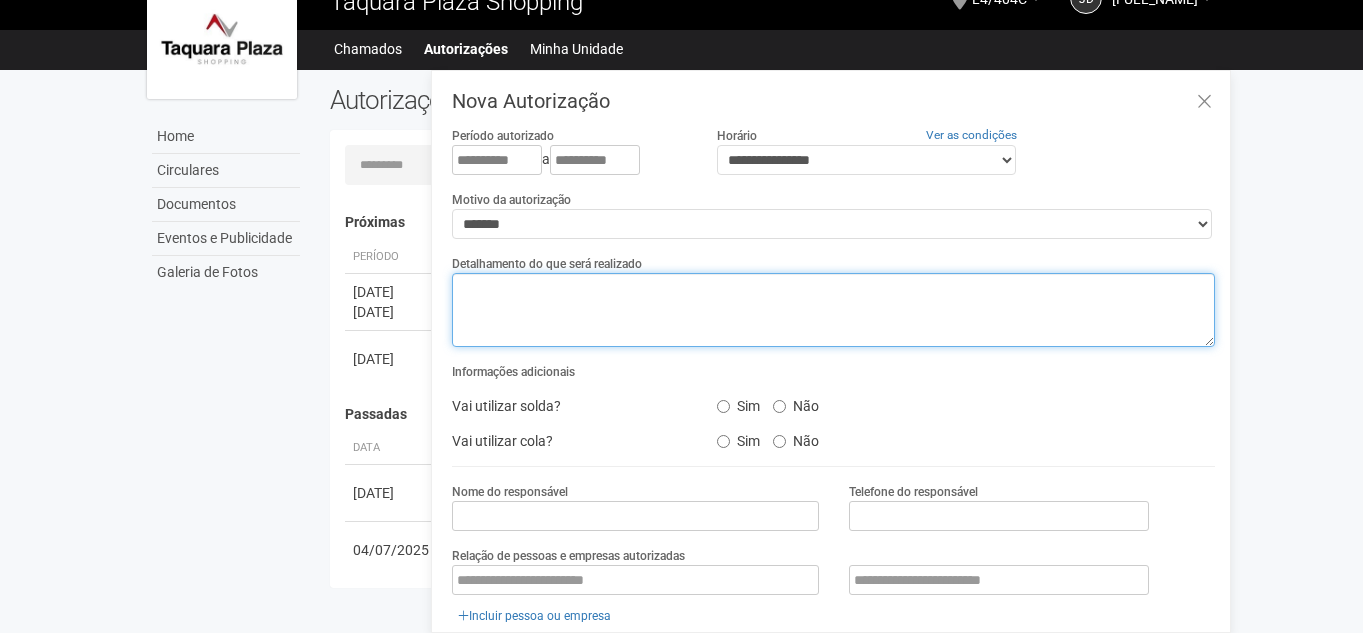 click at bounding box center (833, 310) 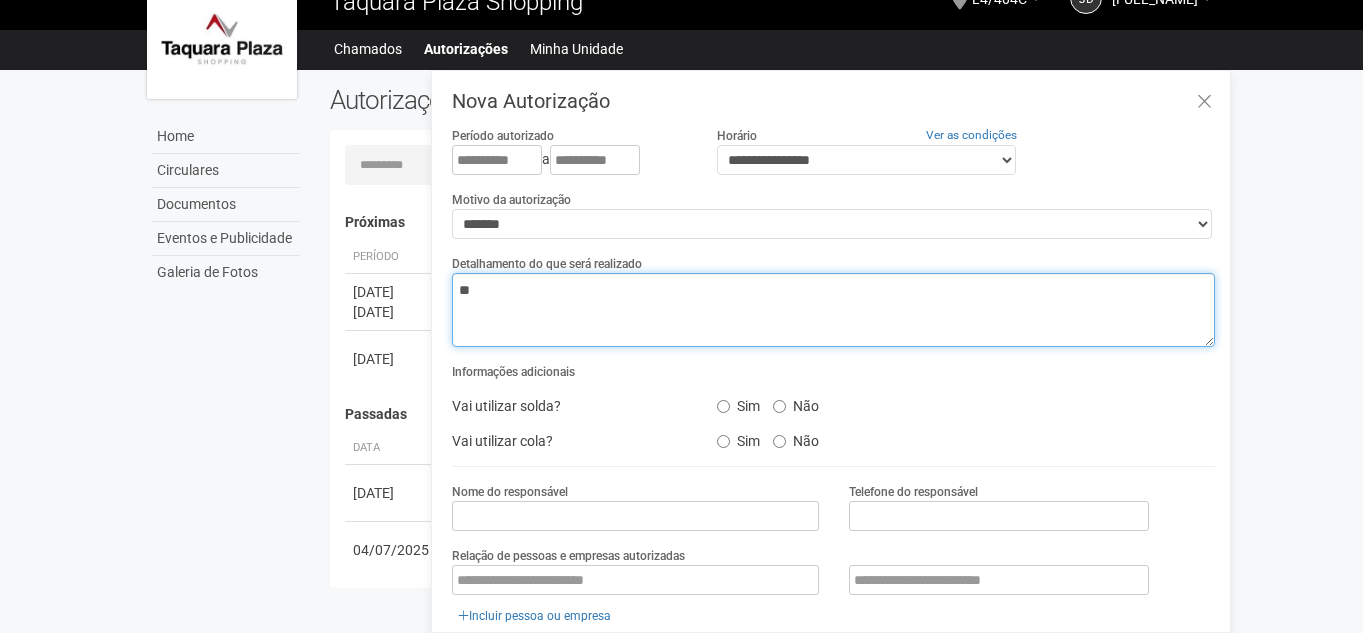 type on "*" 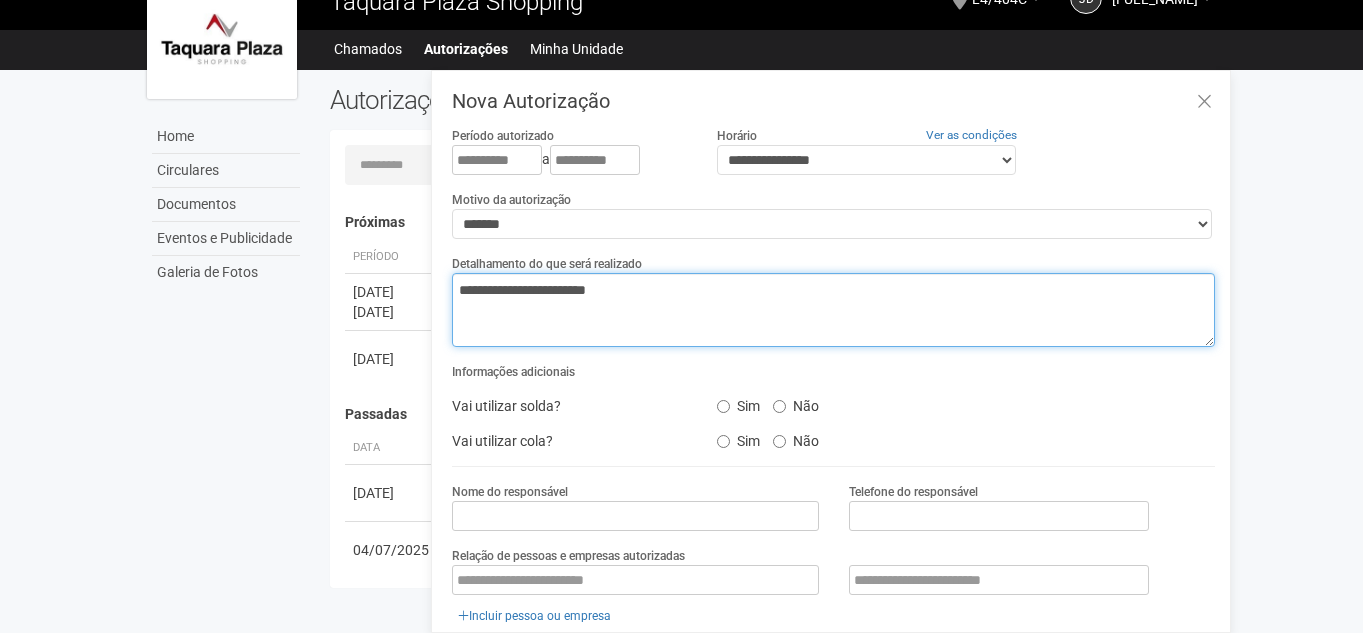 type on "**********" 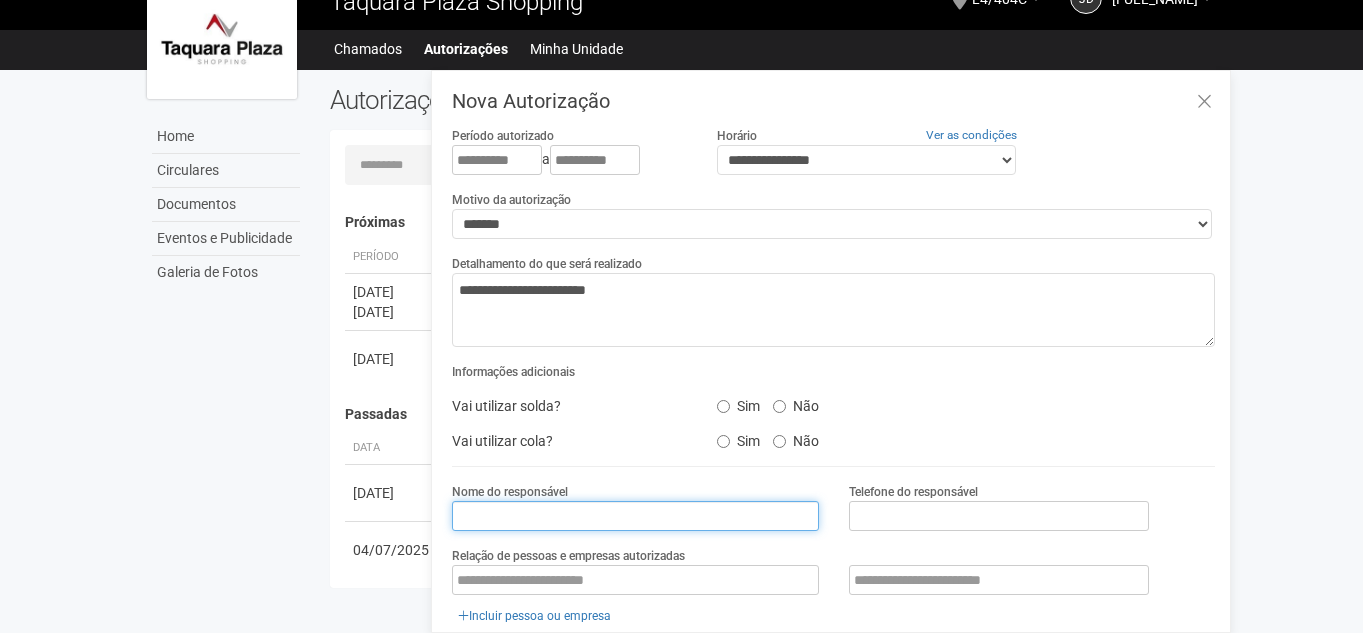 click at bounding box center (635, 516) 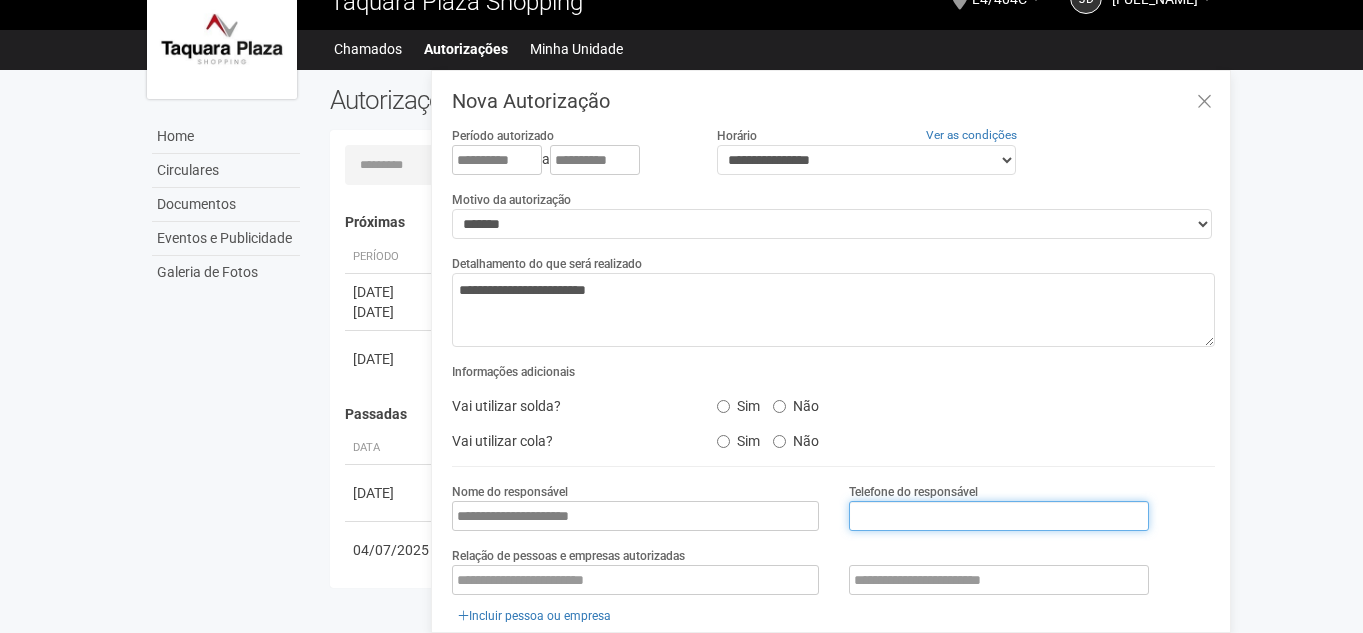 type on "**********" 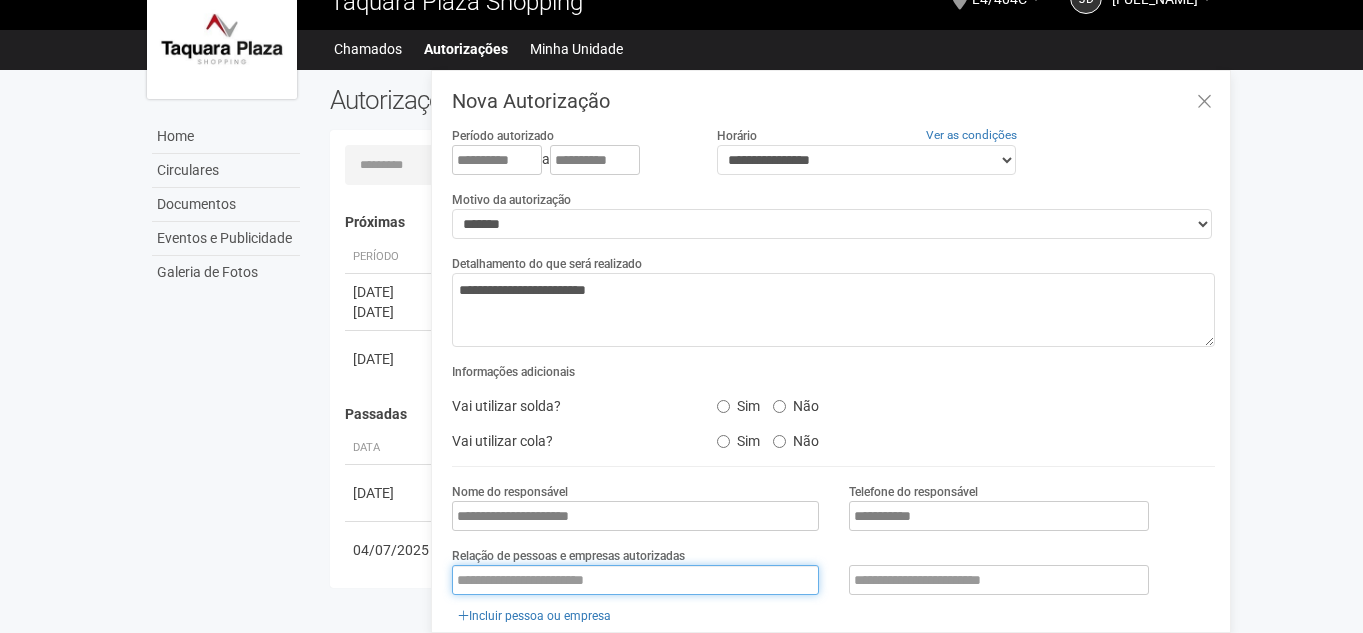 click at bounding box center (635, 580) 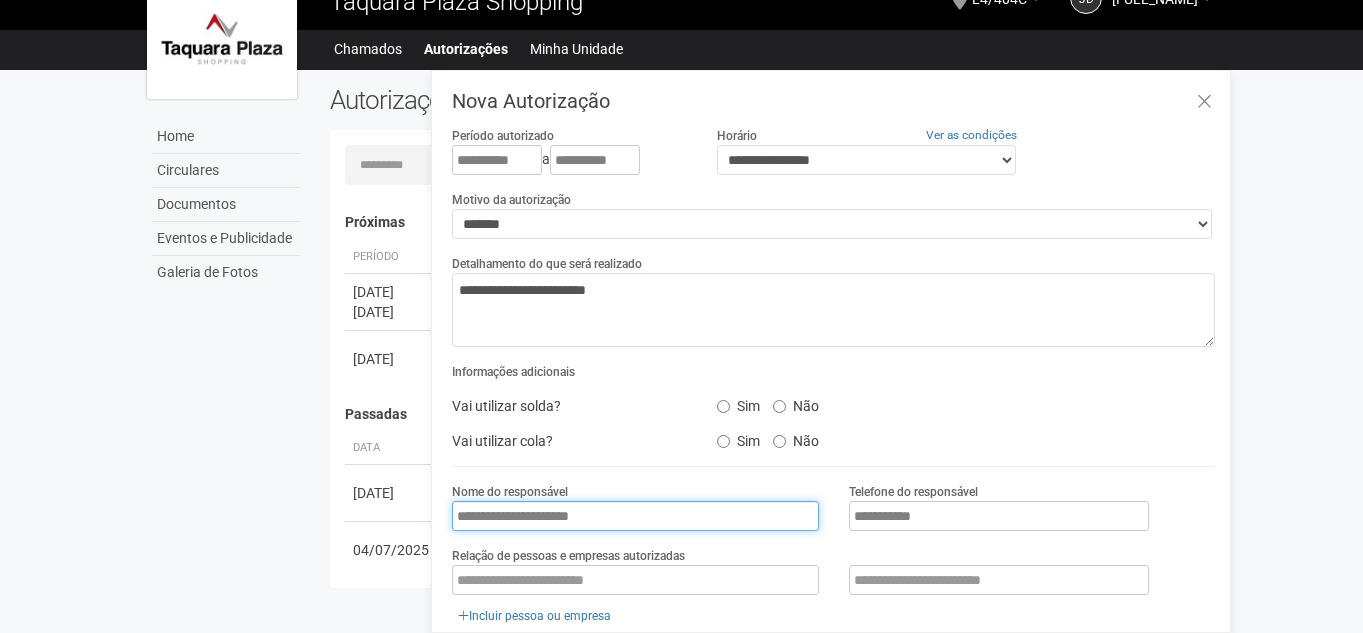 drag, startPoint x: 701, startPoint y: 503, endPoint x: 79, endPoint y: 580, distance: 626.748 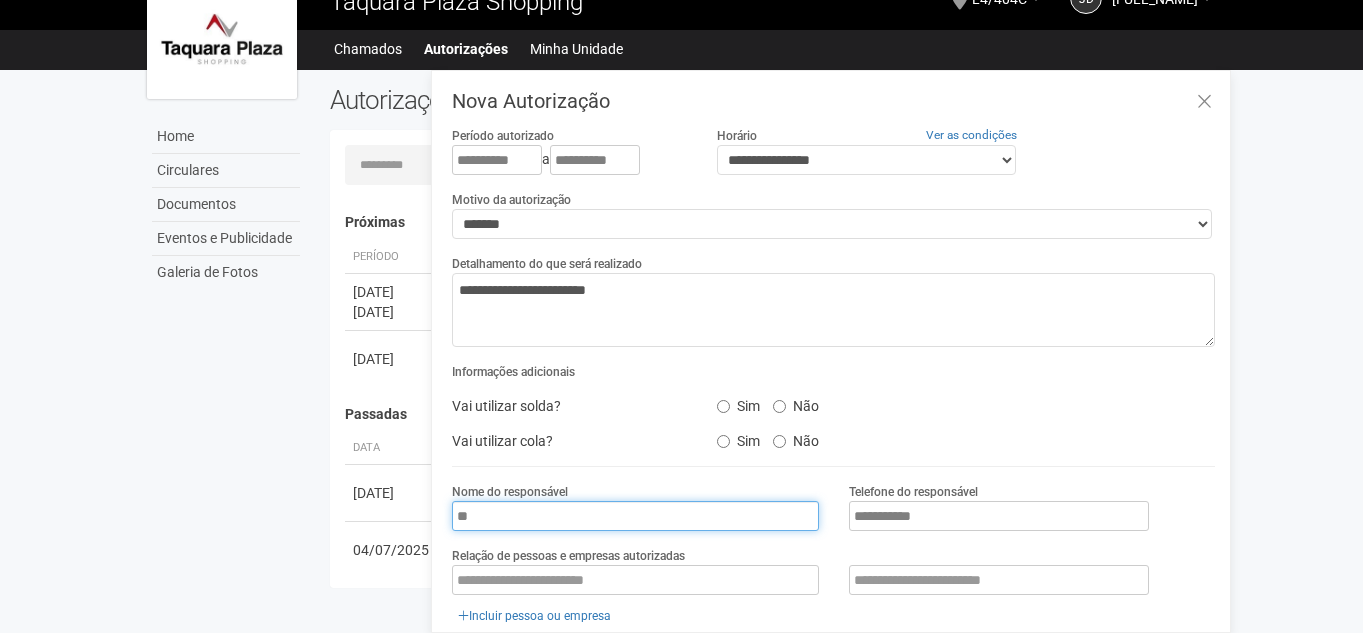 type on "****" 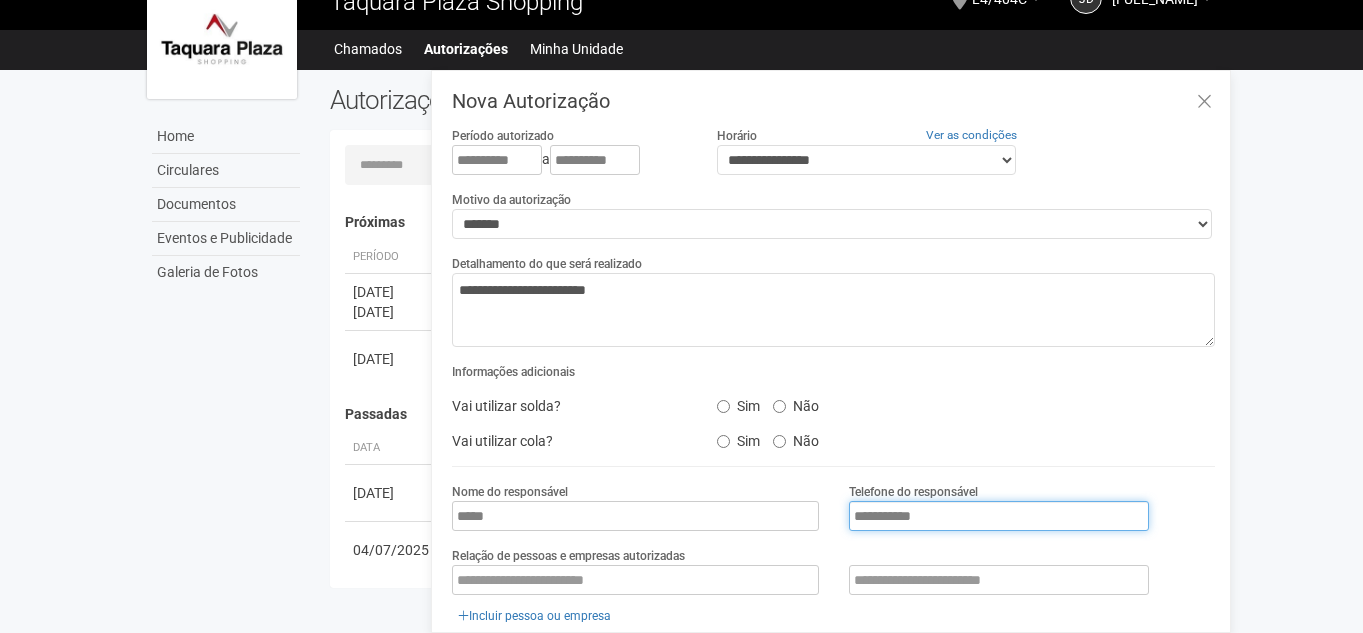click on "**********" at bounding box center [999, 516] 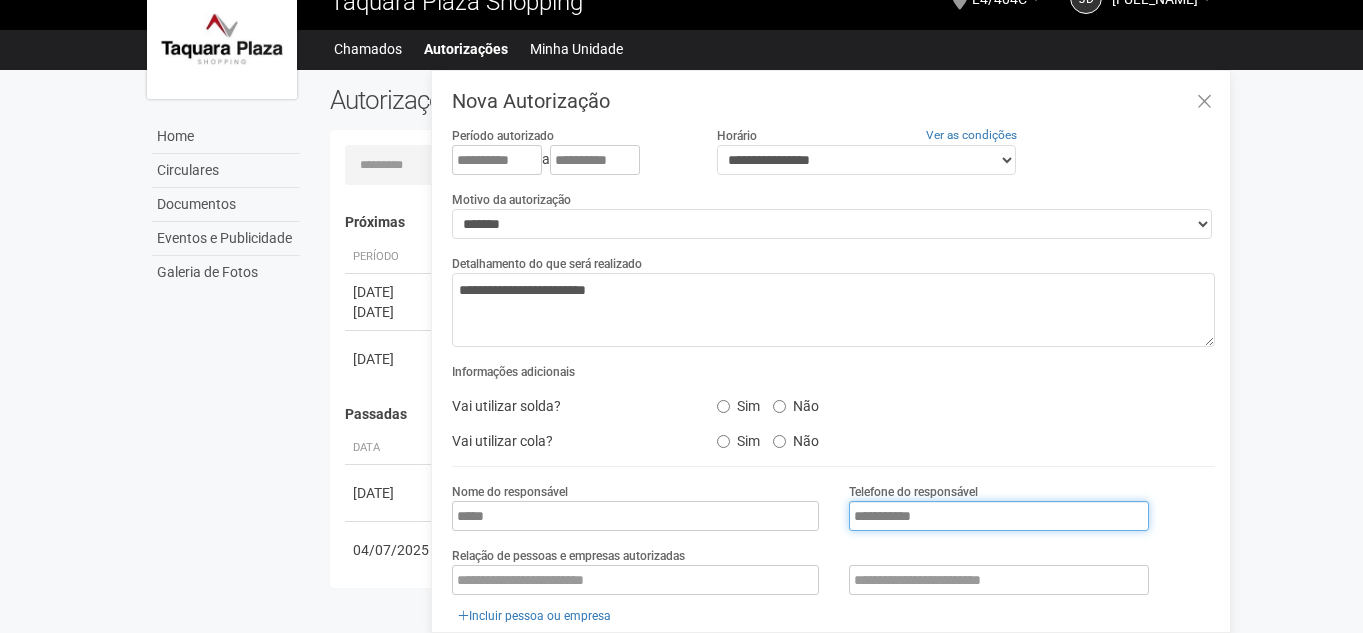drag, startPoint x: 969, startPoint y: 511, endPoint x: 567, endPoint y: 595, distance: 410.68237 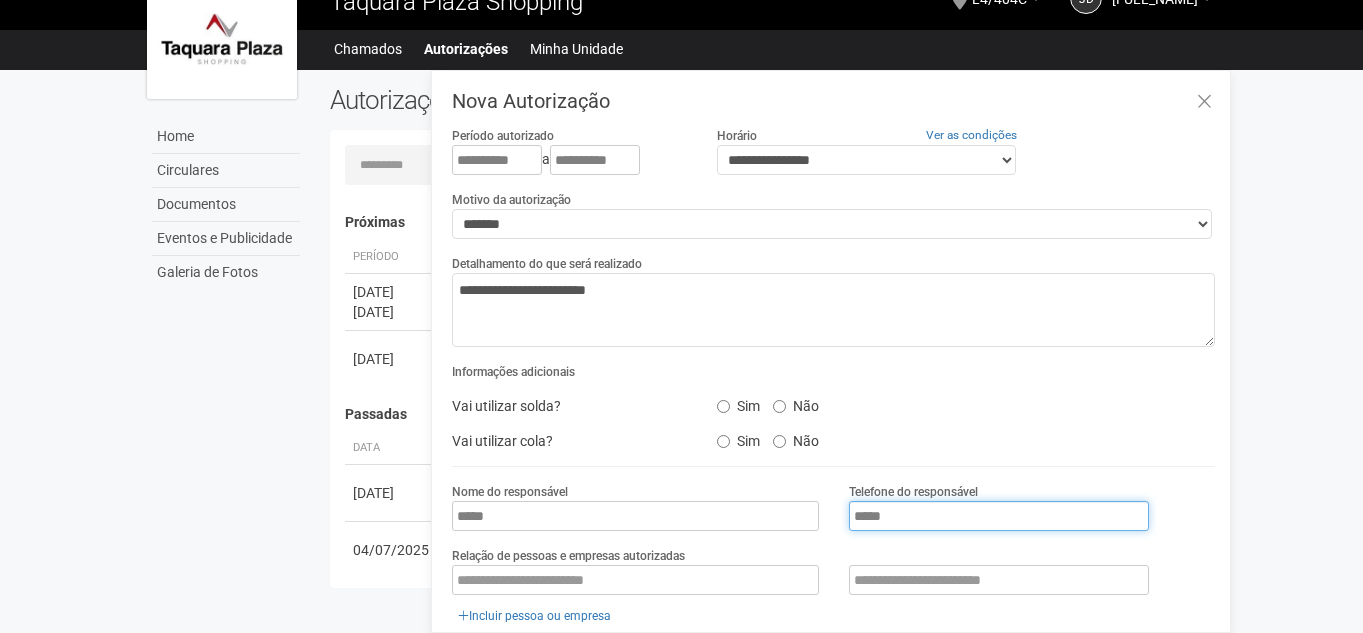 type on "**********" 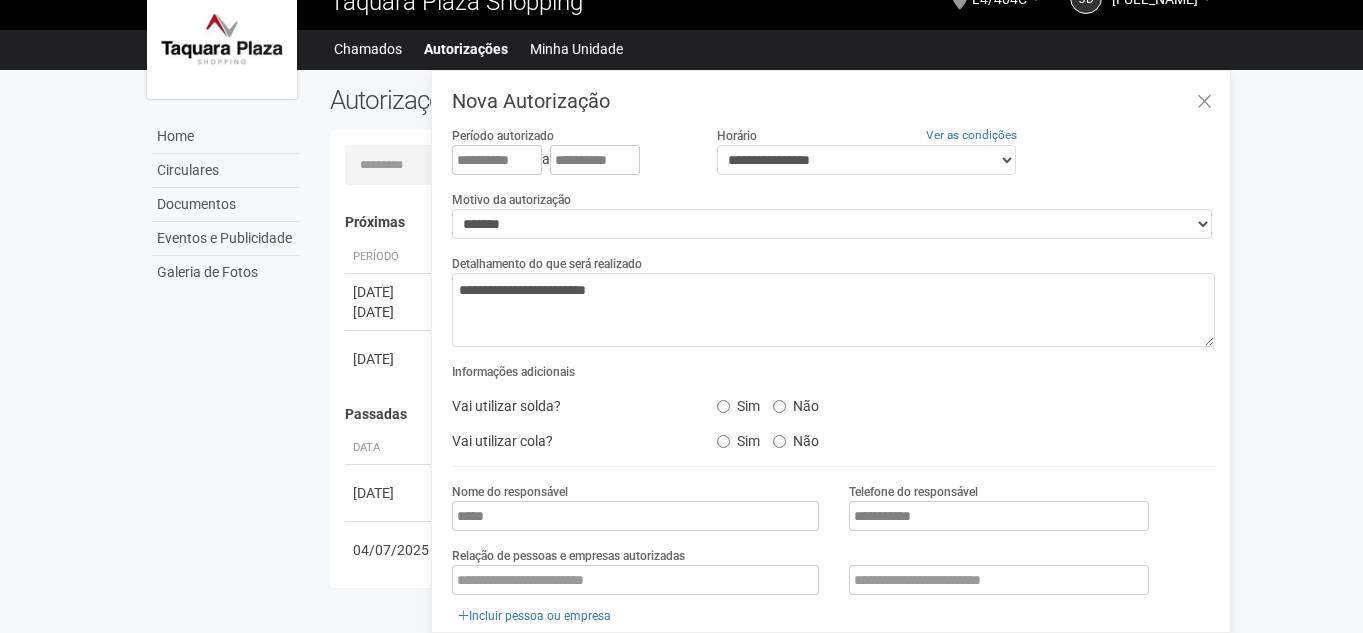 click on "Incluir pessoa ou empresa" at bounding box center (833, 596) 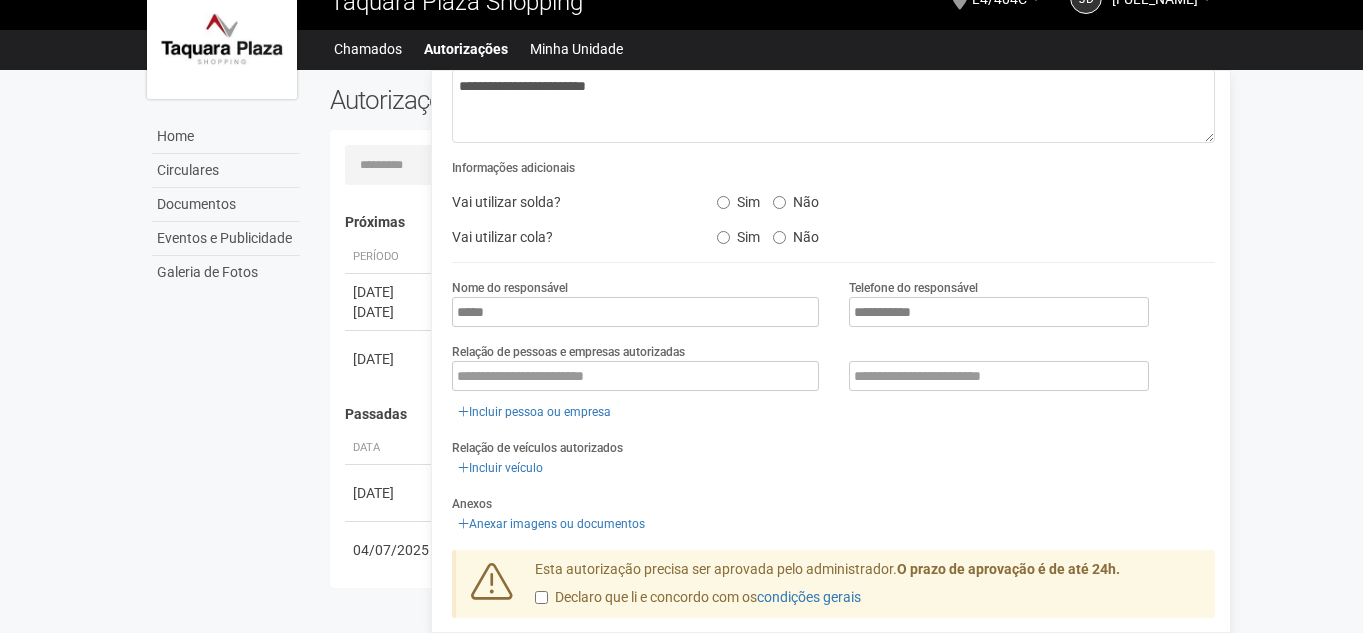 scroll, scrollTop: 269, scrollLeft: 0, axis: vertical 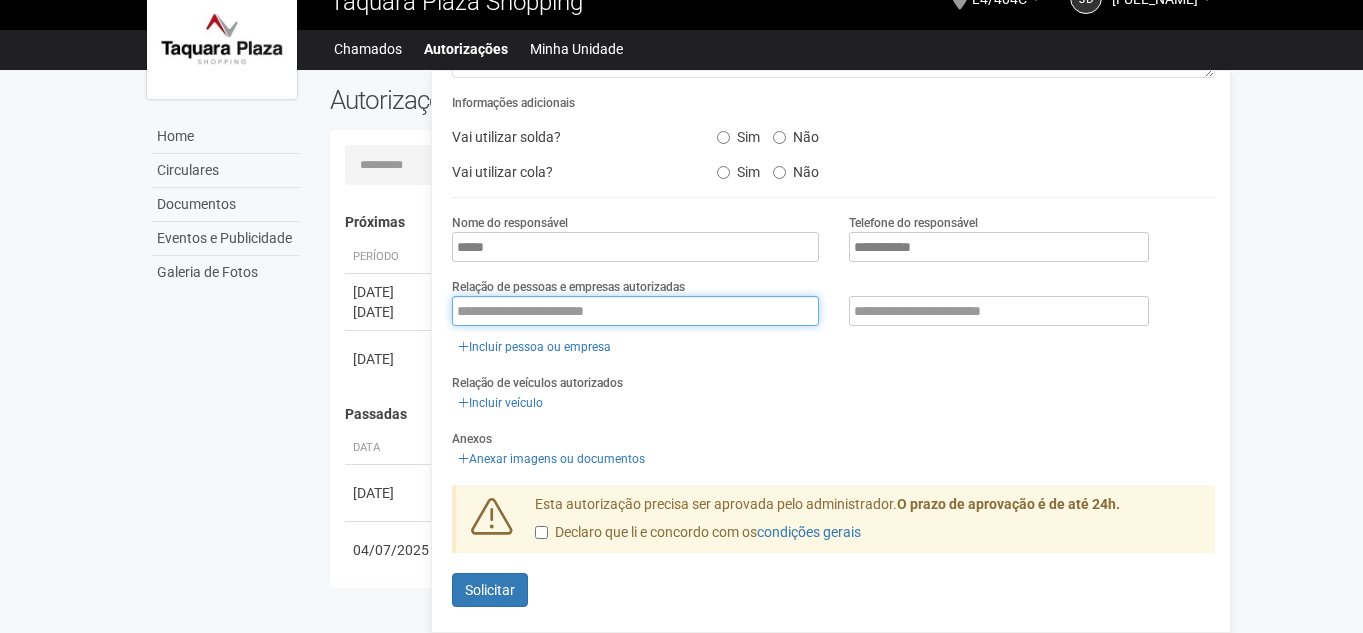 drag, startPoint x: 567, startPoint y: 311, endPoint x: 572, endPoint y: 272, distance: 39.319206 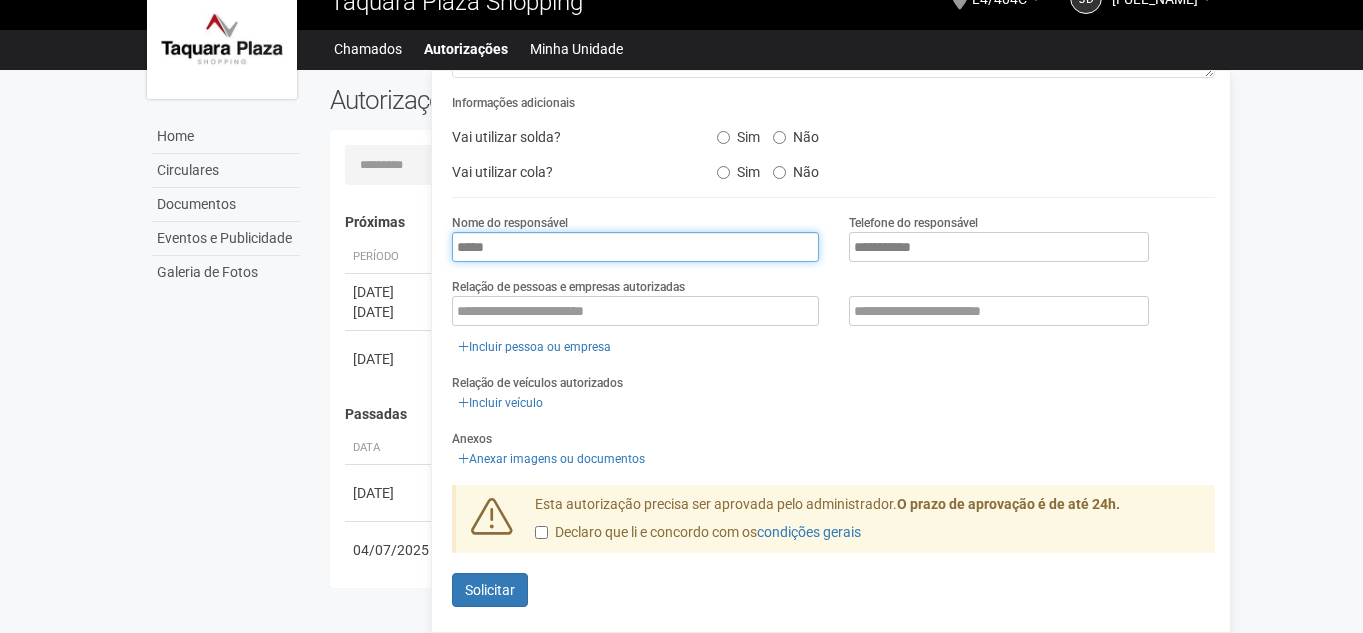 drag, startPoint x: 537, startPoint y: 246, endPoint x: 142, endPoint y: 390, distance: 420.42953 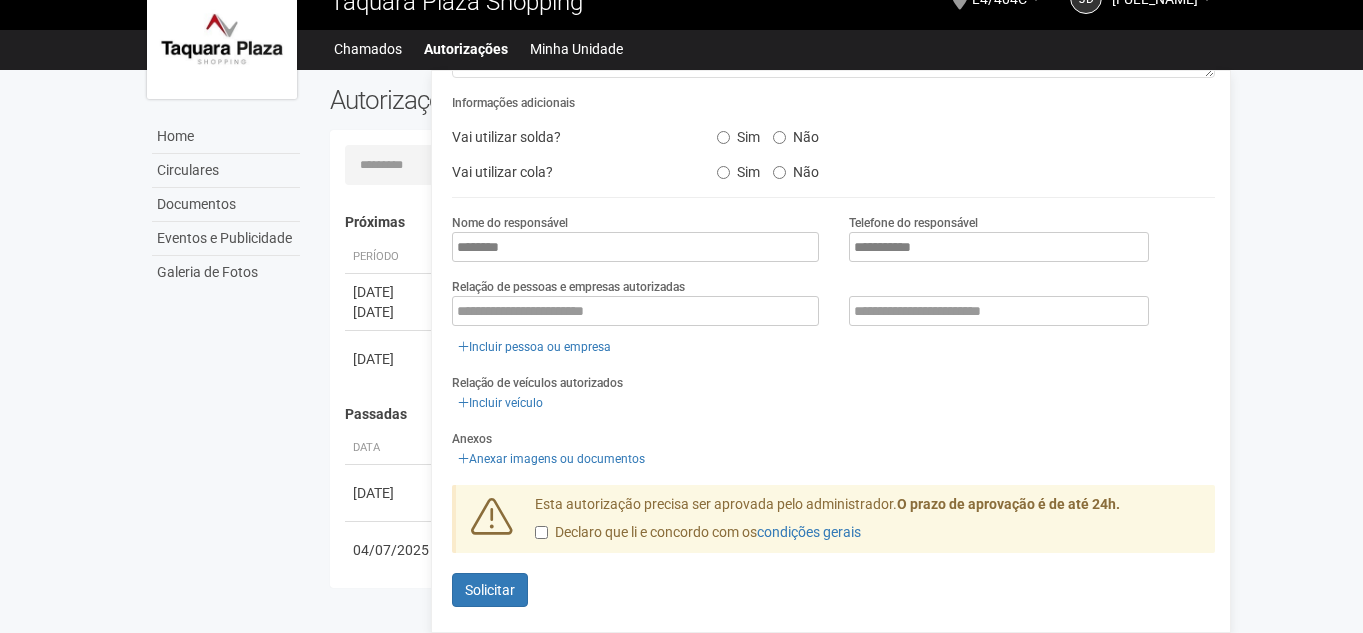 drag, startPoint x: 121, startPoint y: 380, endPoint x: 500, endPoint y: 251, distance: 400.35236 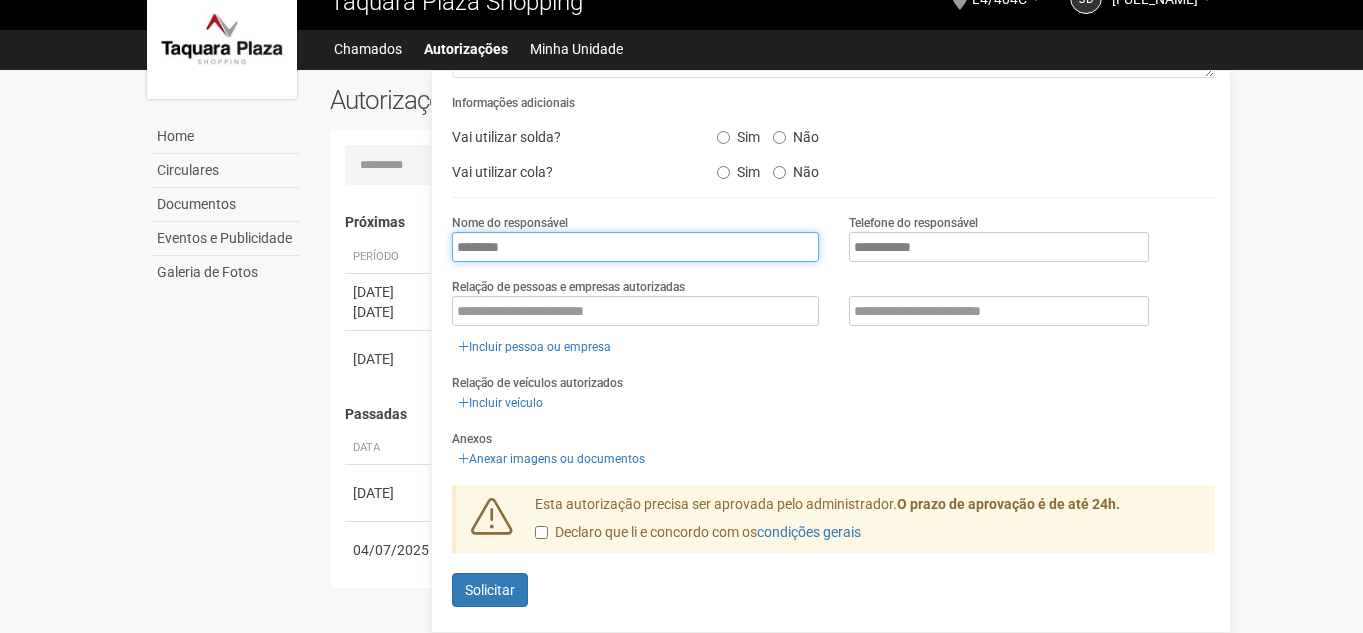 drag, startPoint x: 542, startPoint y: 236, endPoint x: 149, endPoint y: 372, distance: 415.86658 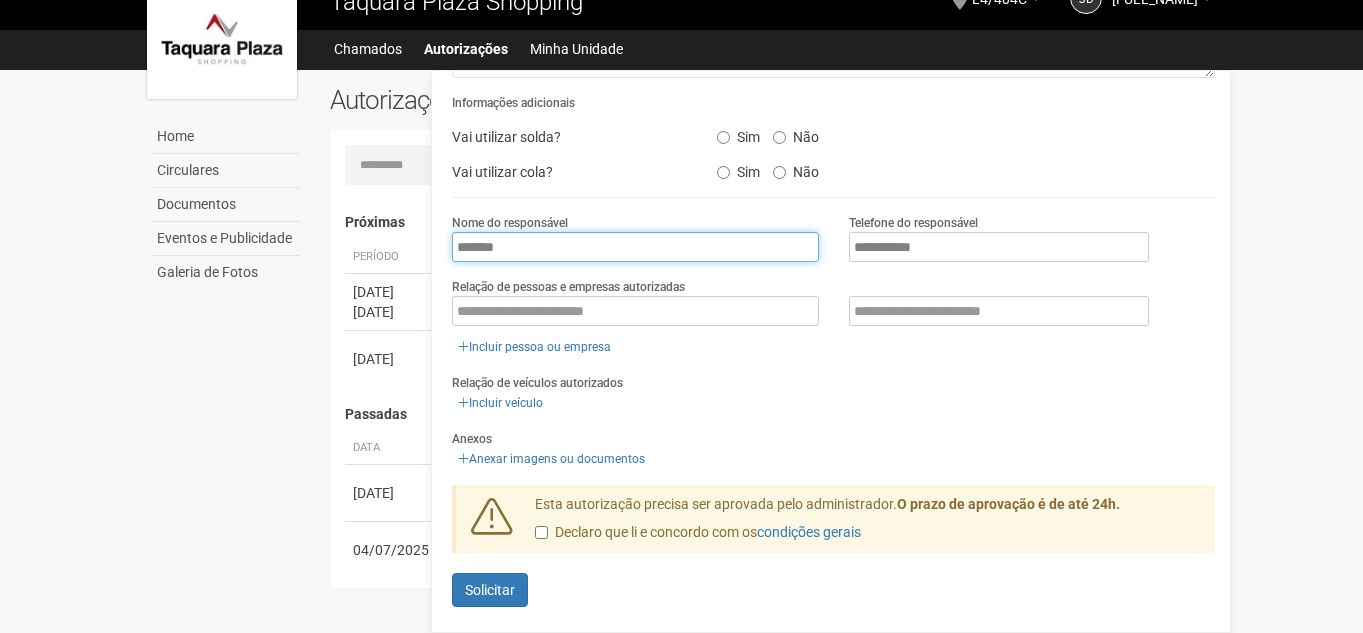 type on "*******" 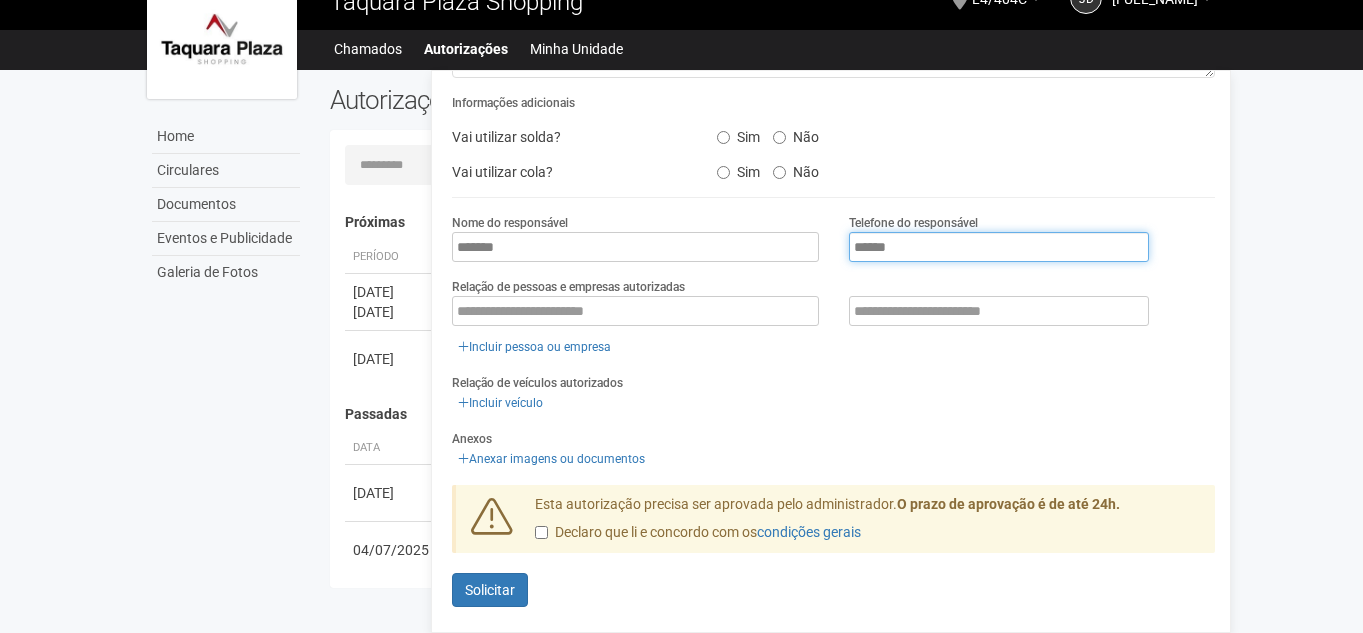 type on "**********" 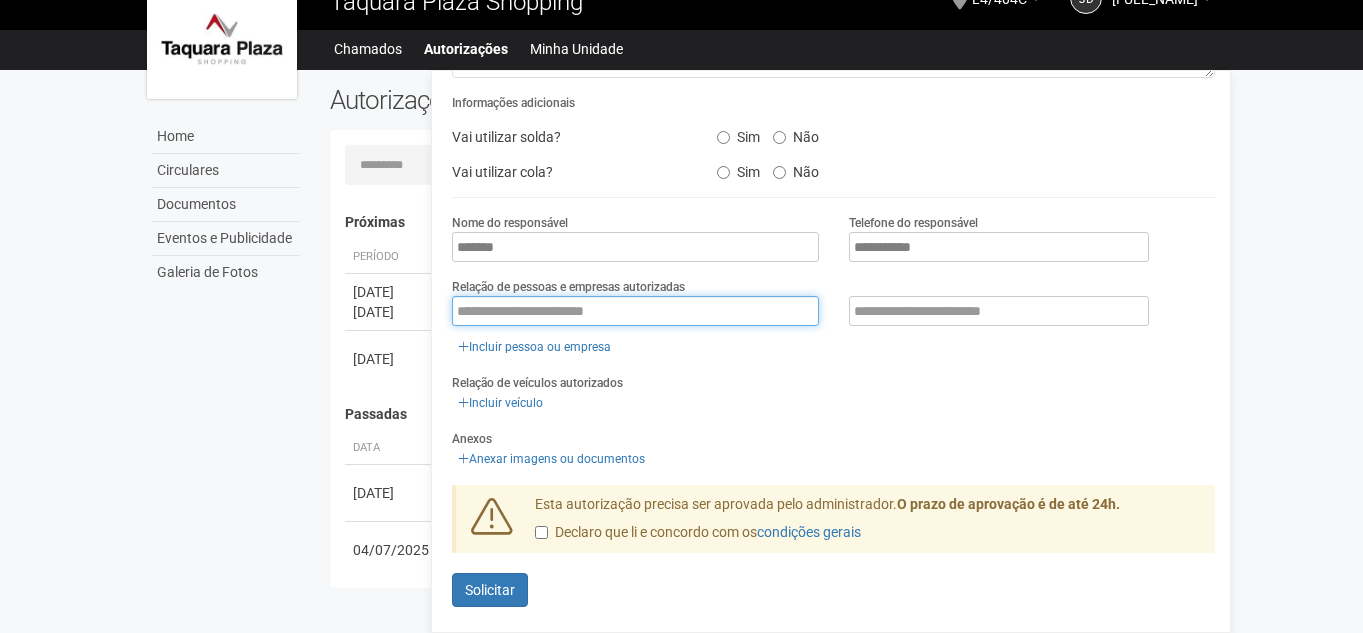 click at bounding box center [635, 311] 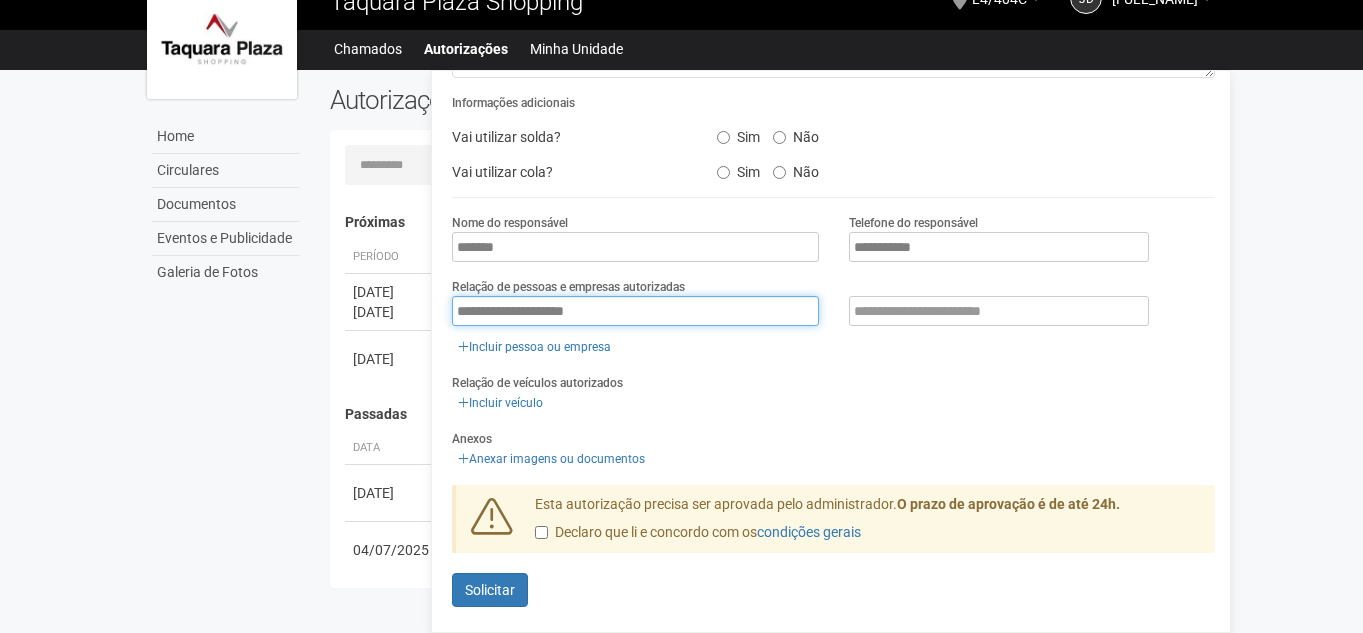 click on "**********" at bounding box center (635, 311) 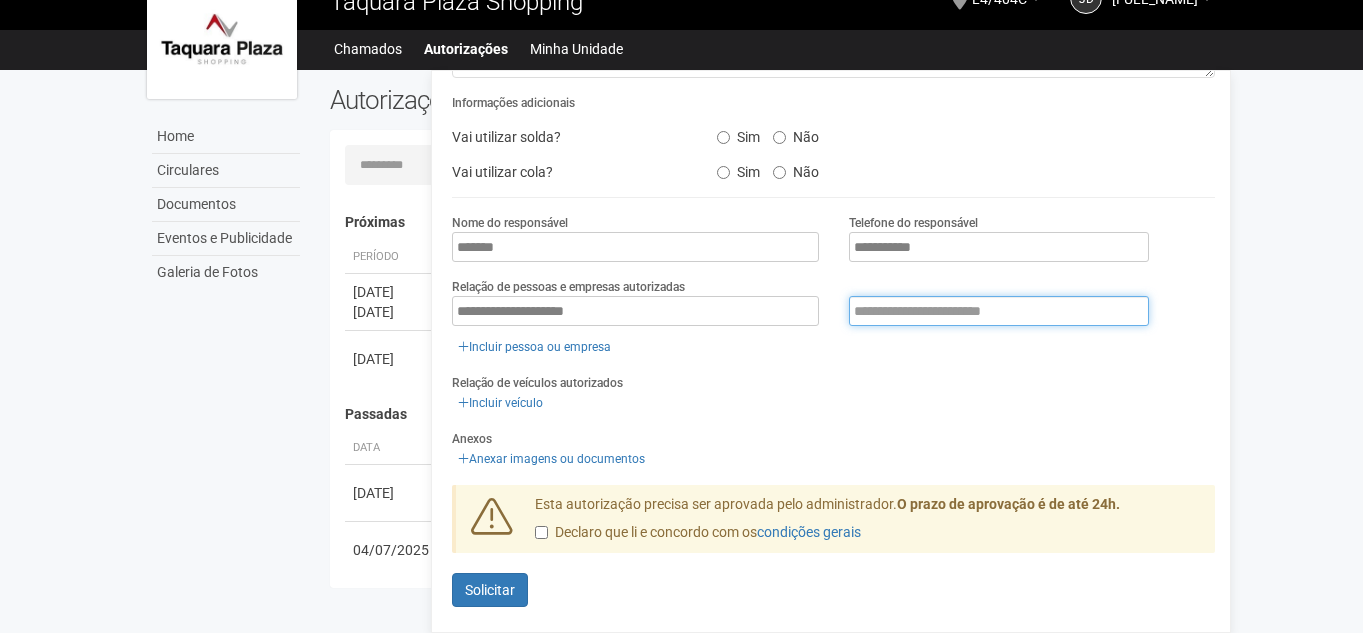 click at bounding box center [999, 311] 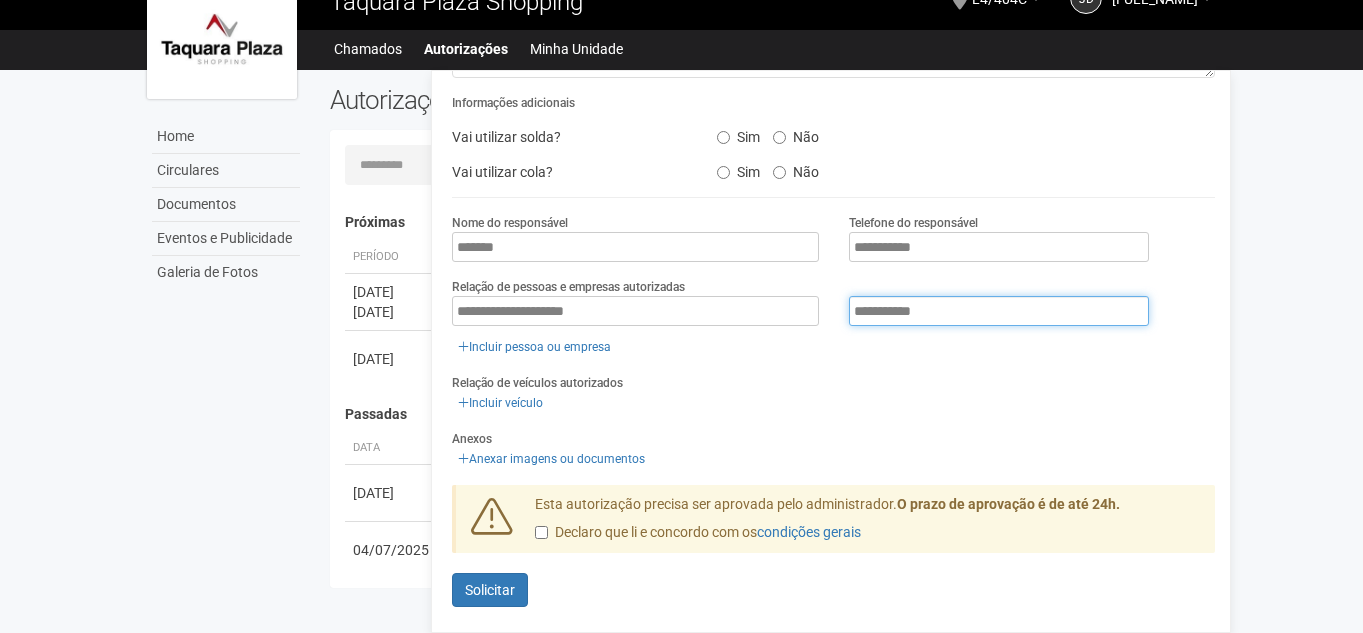 type on "**********" 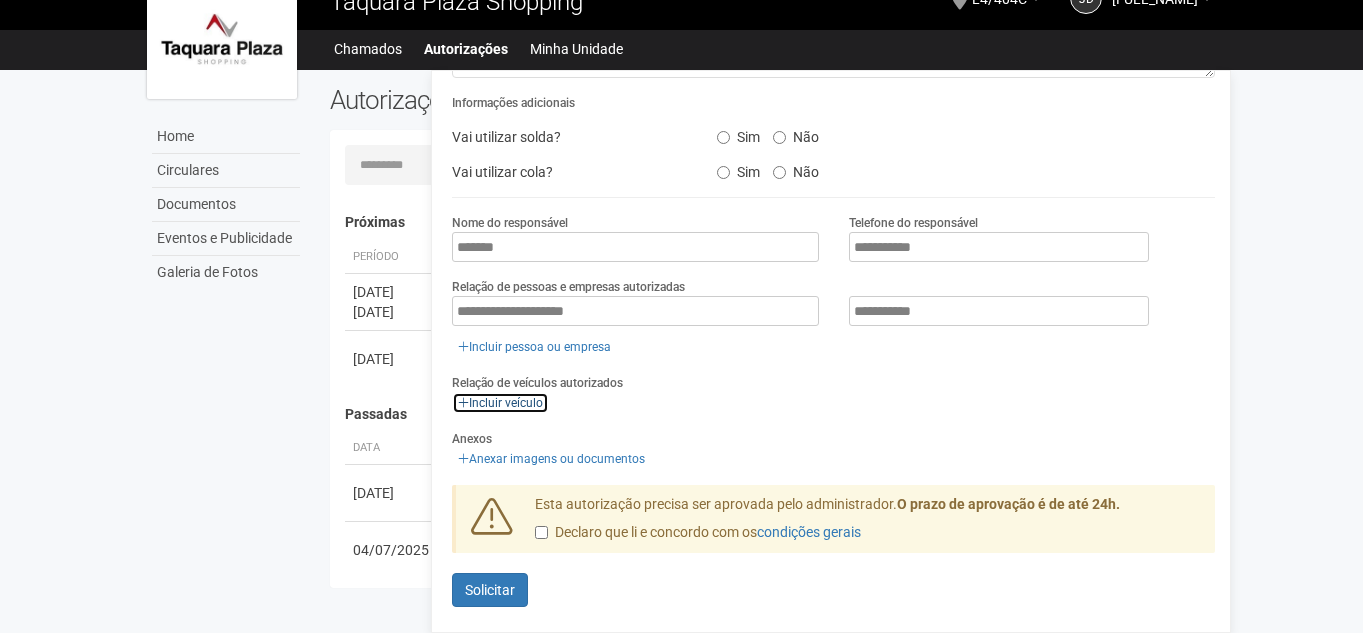 click on "Incluir veículo" at bounding box center (500, 403) 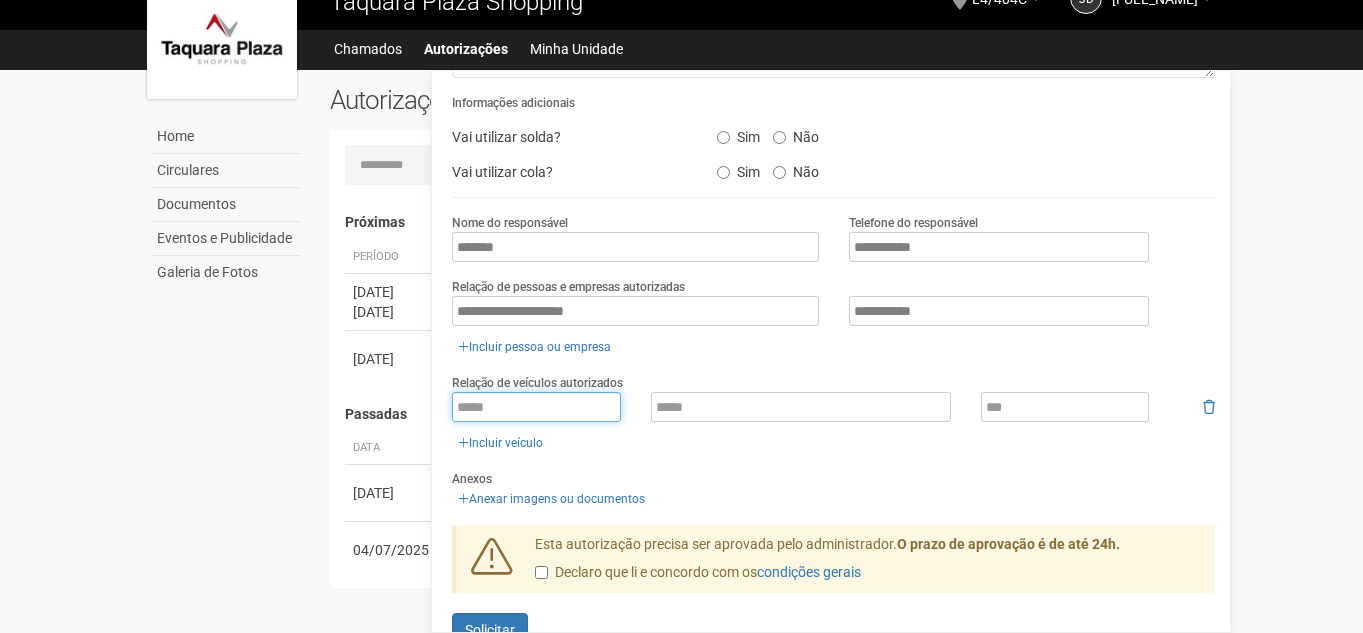 click at bounding box center [536, 407] 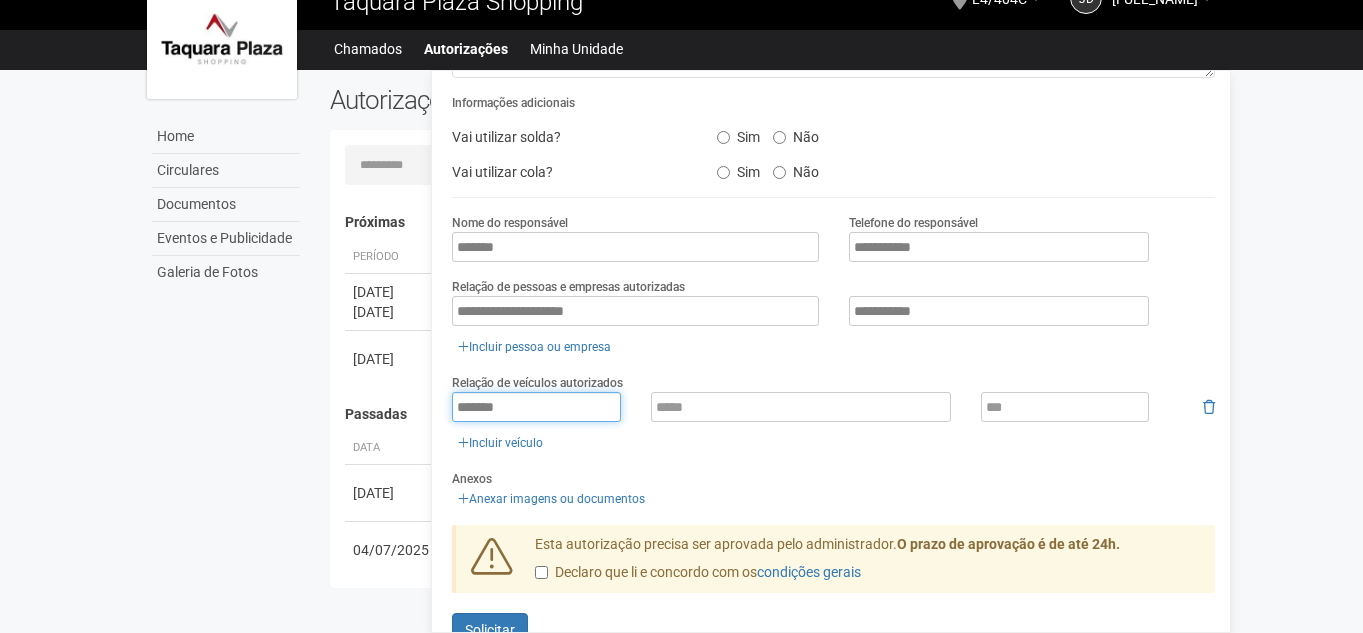 type on "*******" 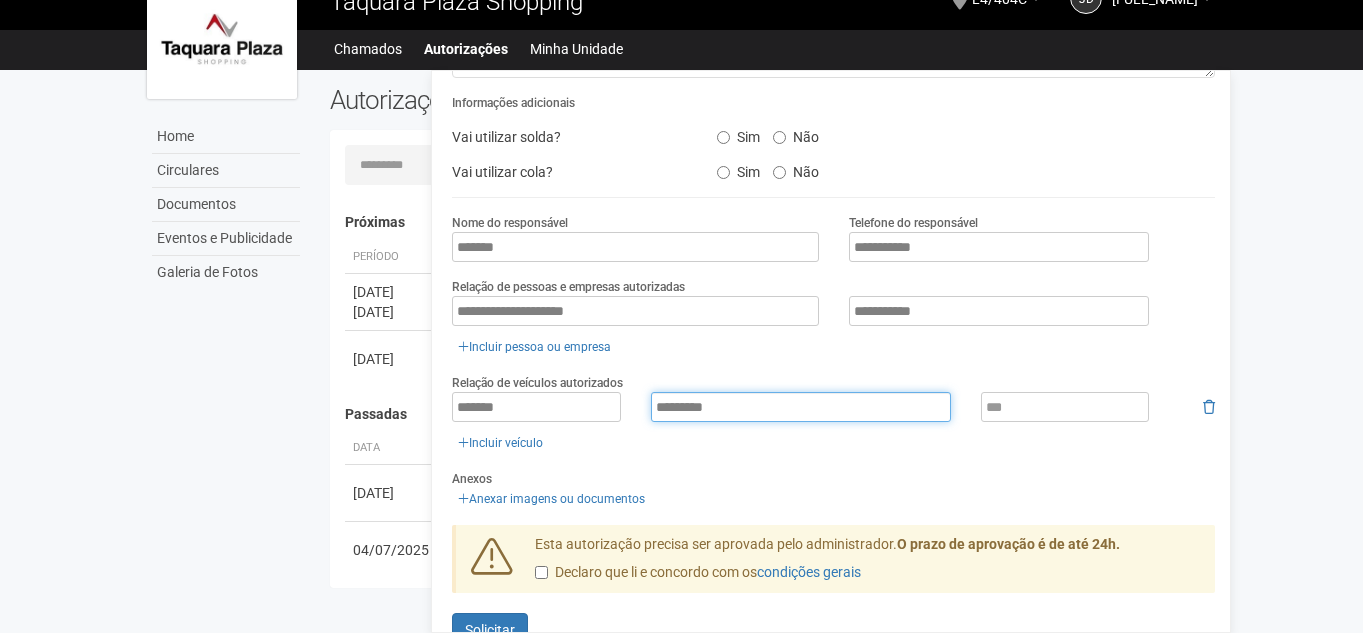 type on "*********" 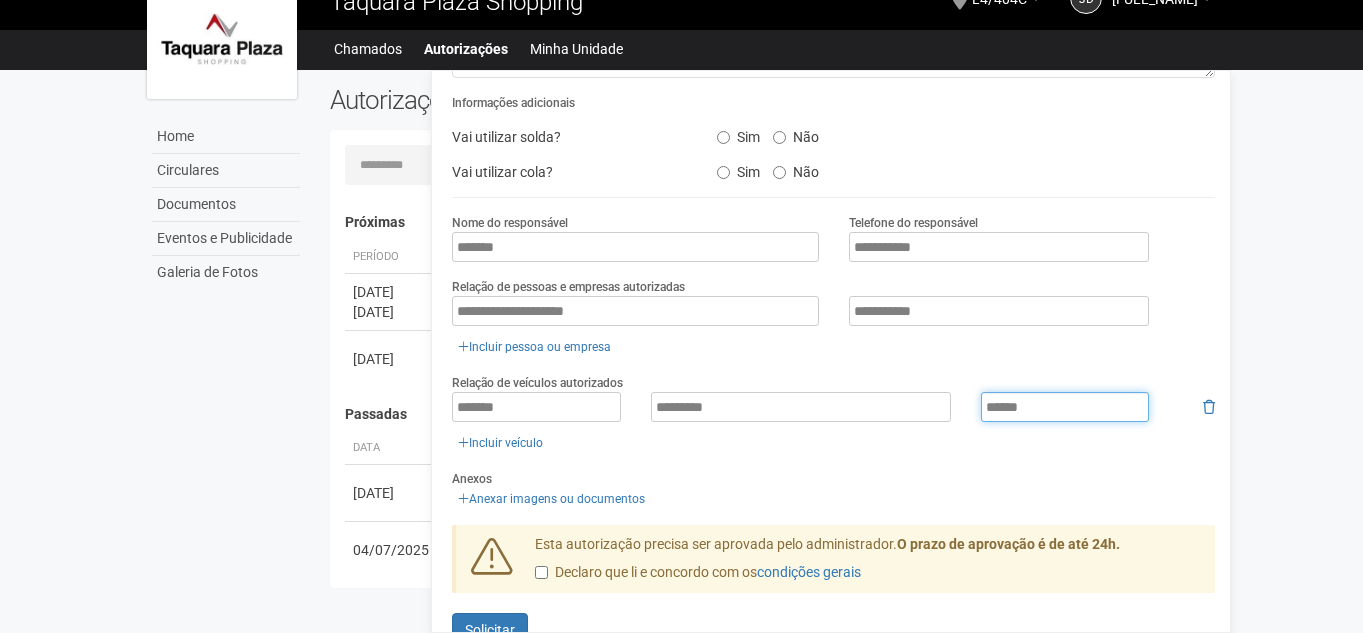 type on "******" 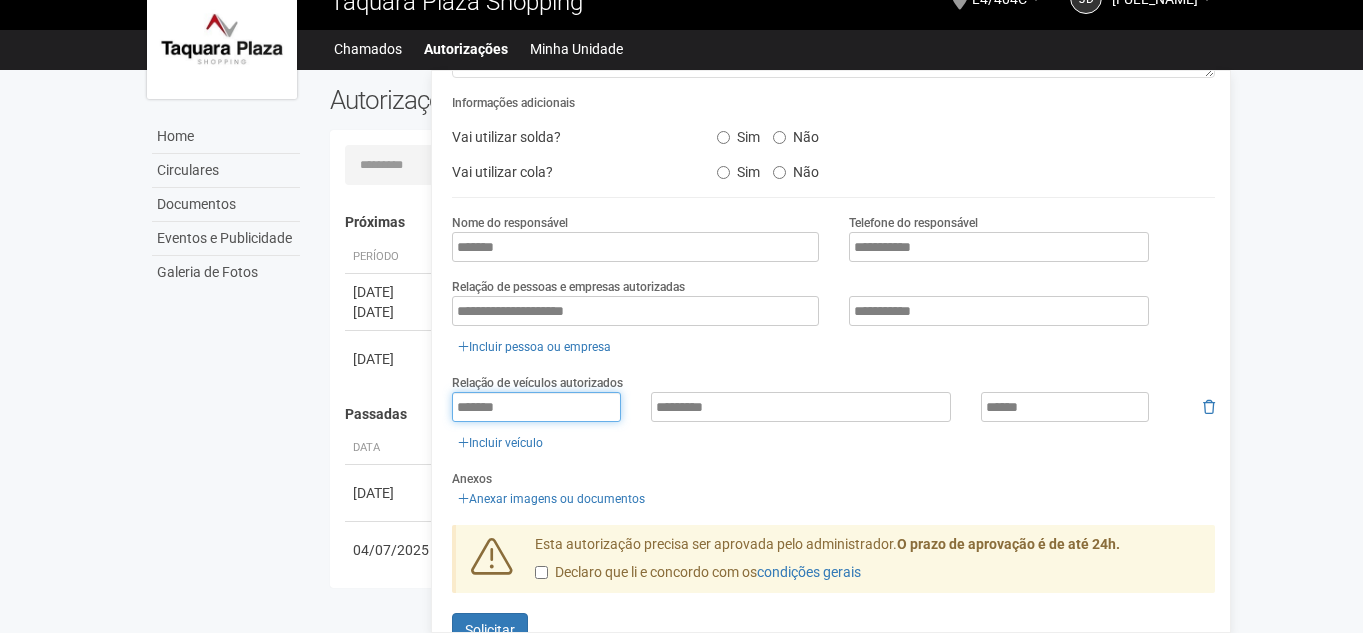drag, startPoint x: 576, startPoint y: 406, endPoint x: 401, endPoint y: 405, distance: 175.00285 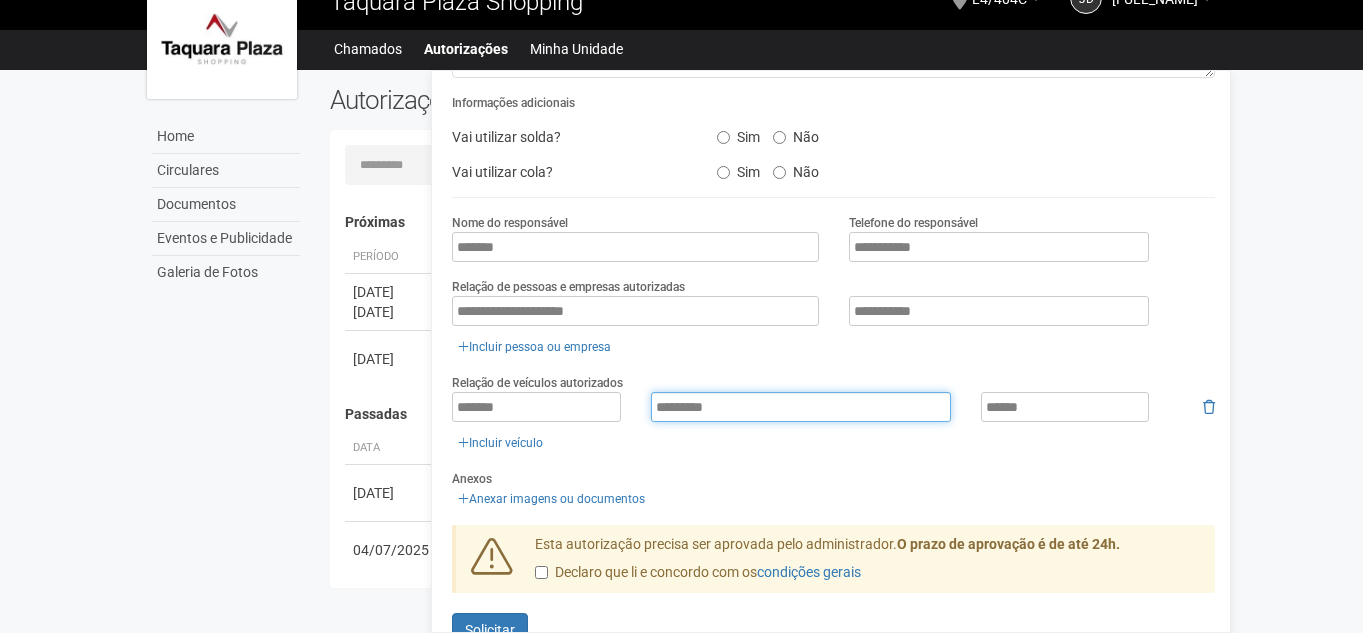 click on "*********" at bounding box center (801, 407) 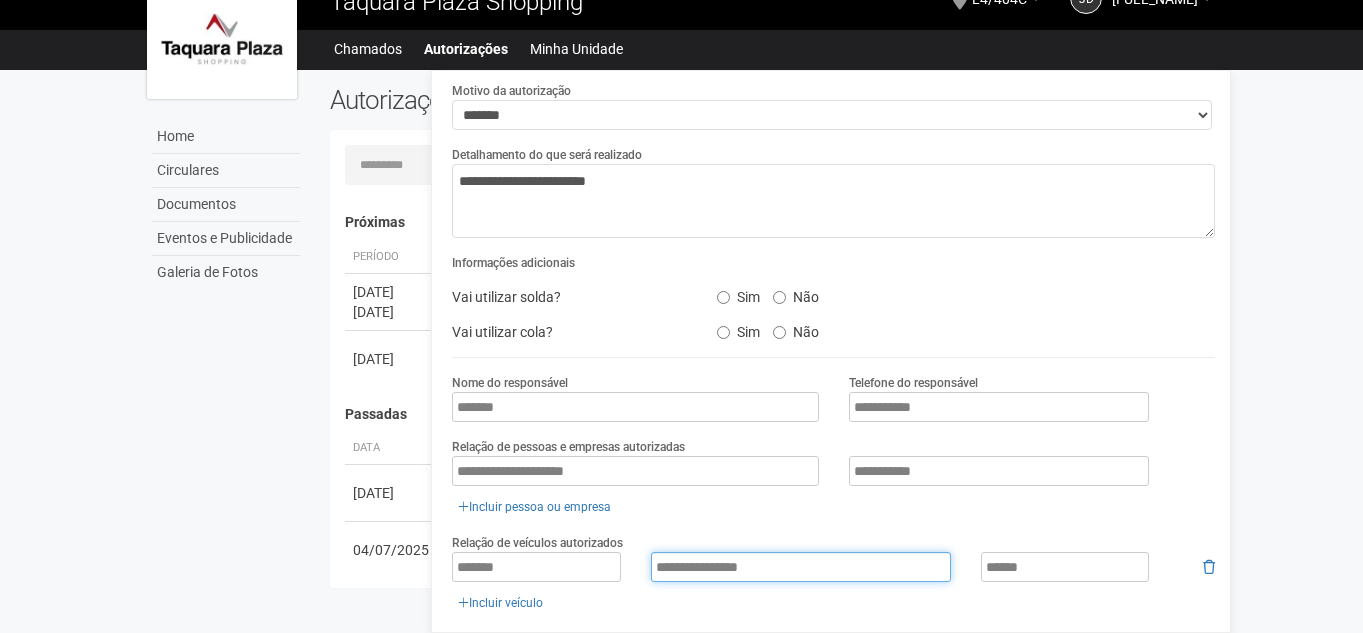 scroll, scrollTop: 9, scrollLeft: 0, axis: vertical 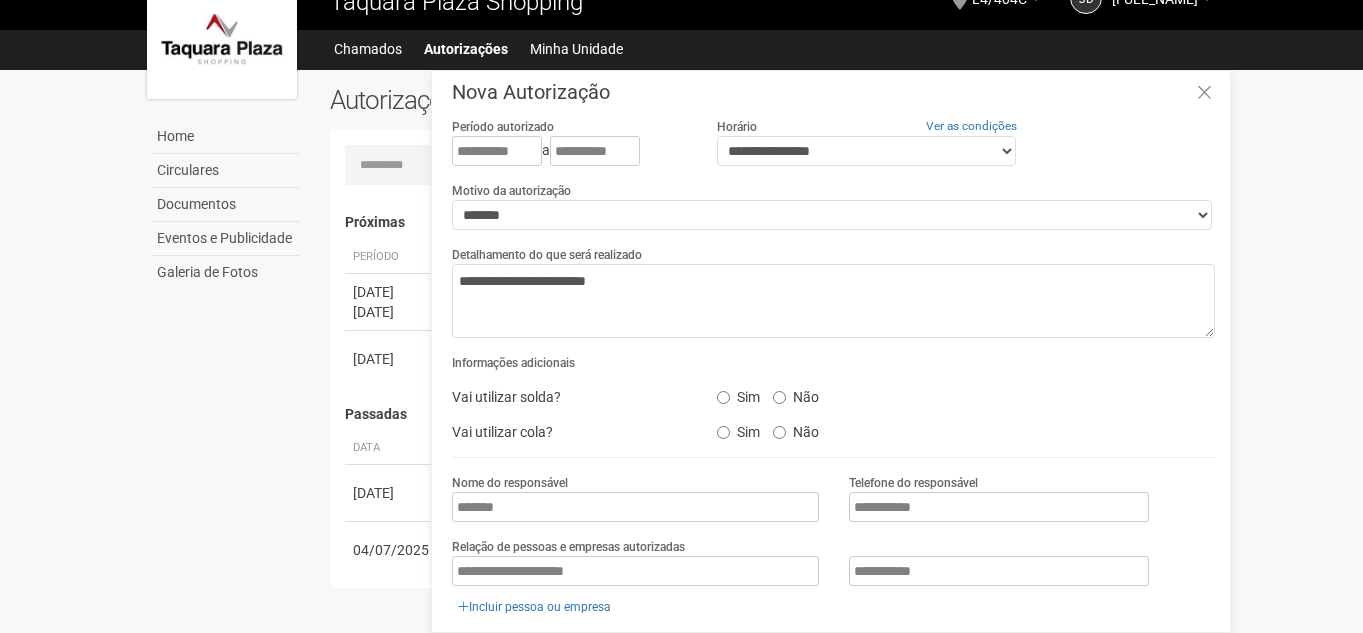 type on "**********" 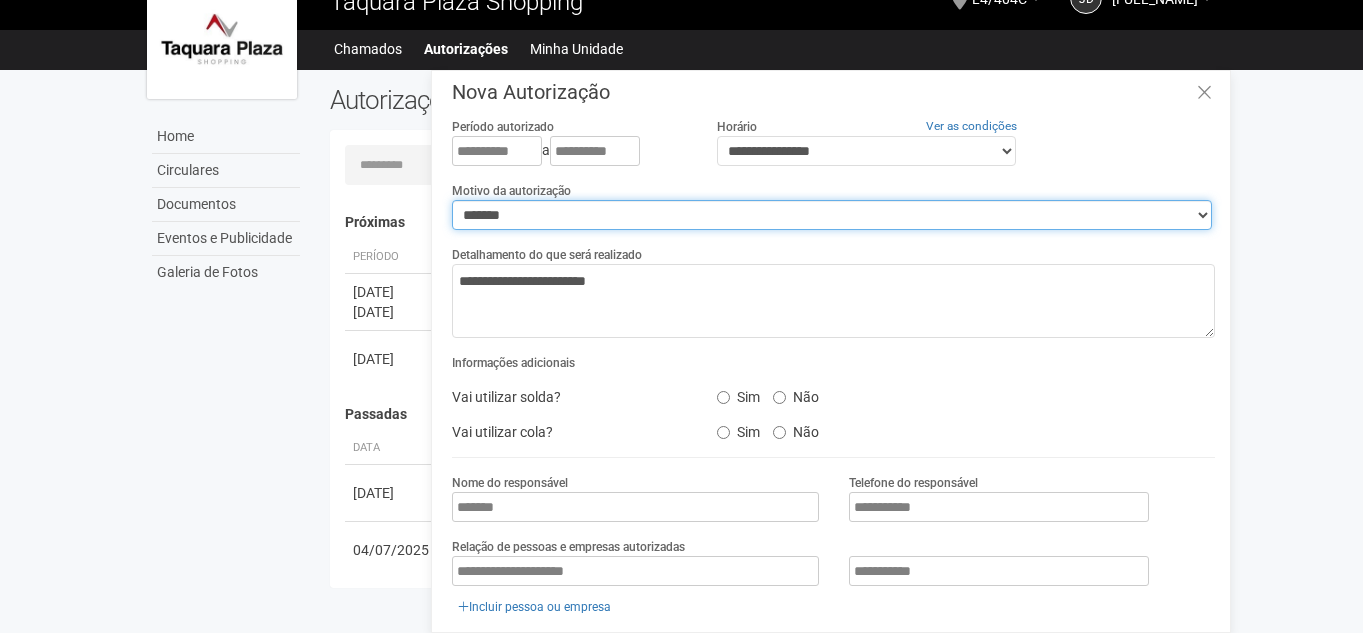 click on "**********" at bounding box center (832, 215) 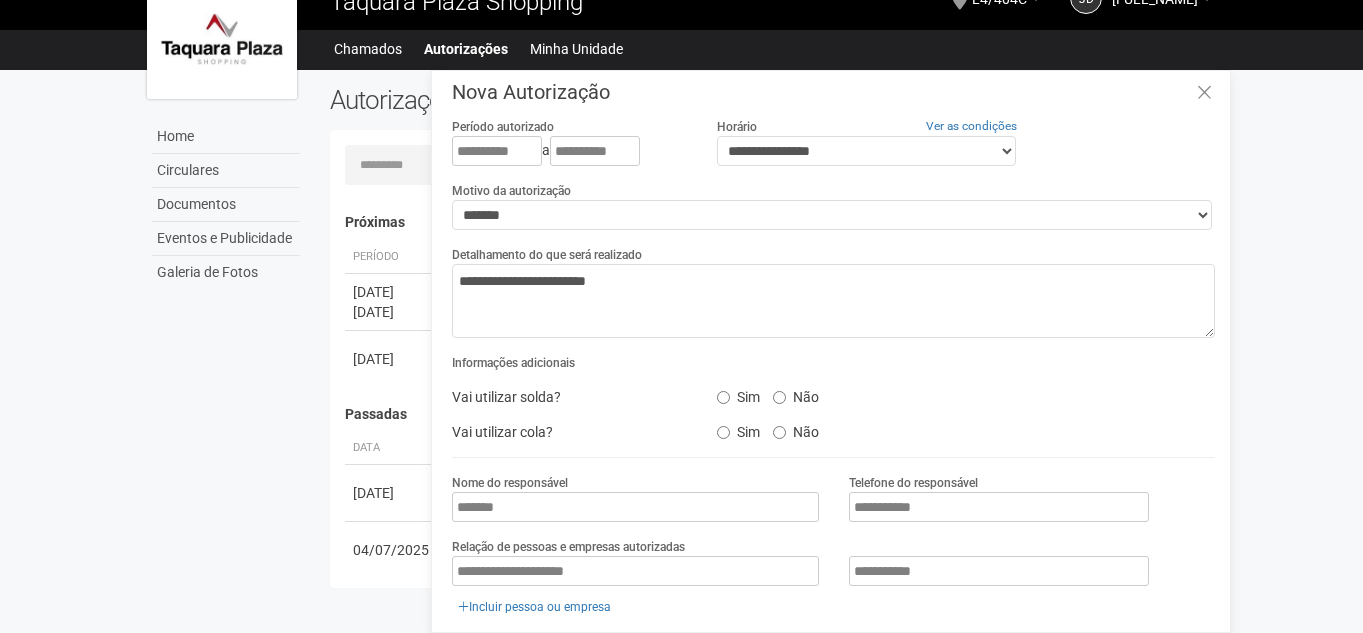 click on "Vai utilizar solda?" at bounding box center [569, 397] 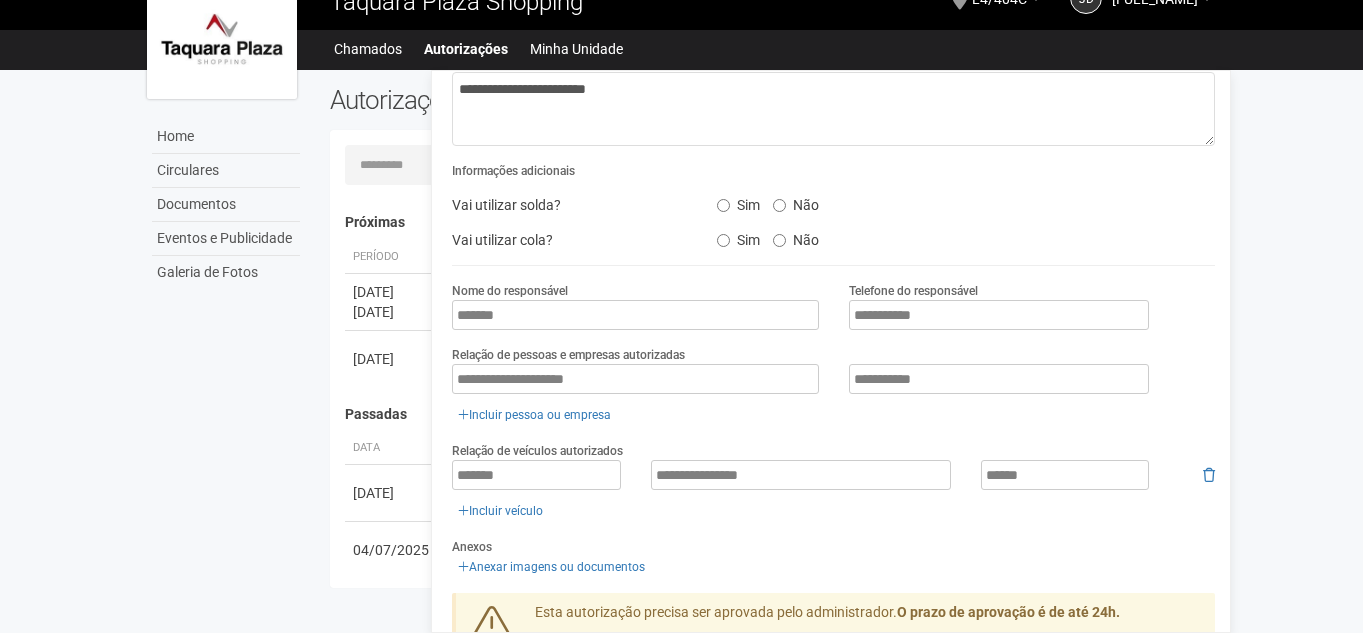 scroll, scrollTop: 9, scrollLeft: 0, axis: vertical 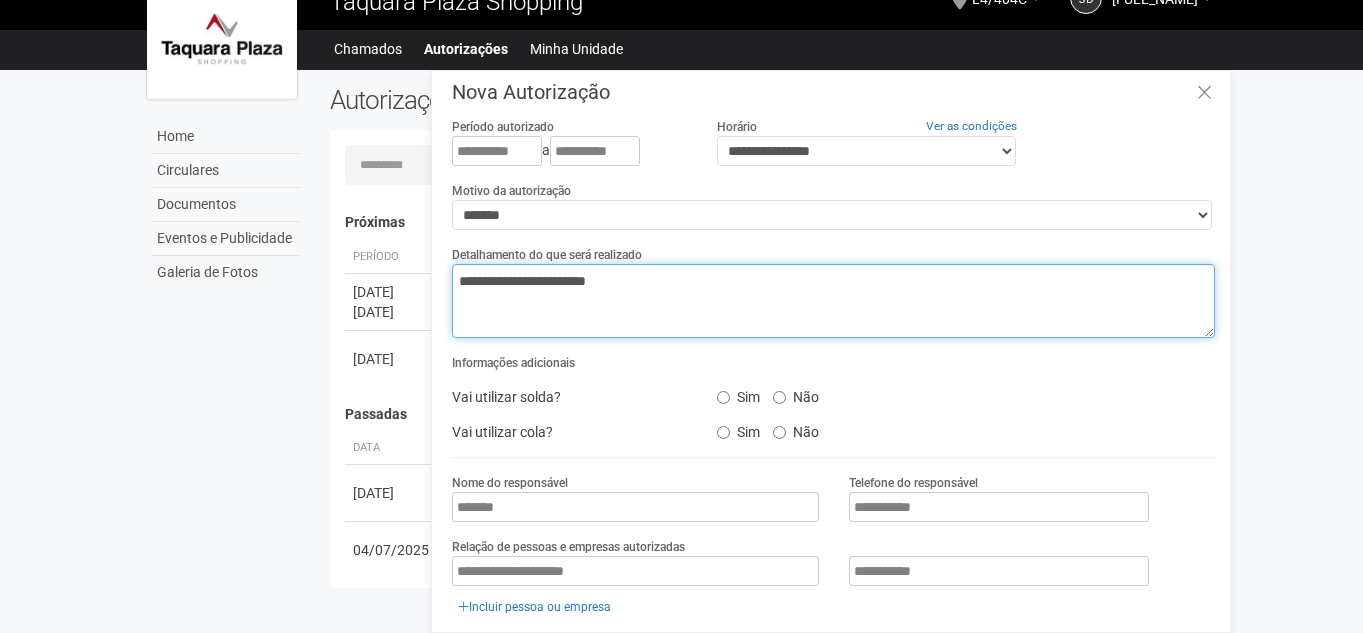 drag, startPoint x: 658, startPoint y: 278, endPoint x: 223, endPoint y: 342, distance: 439.68283 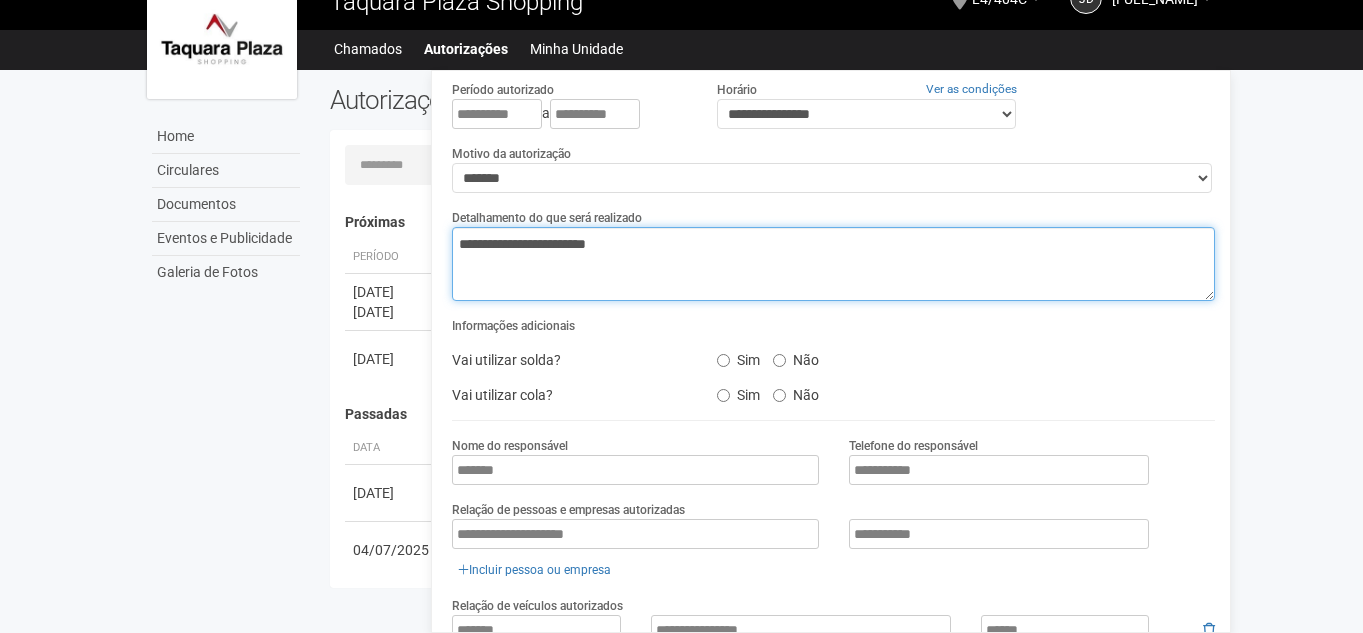 scroll, scrollTop: 0, scrollLeft: 0, axis: both 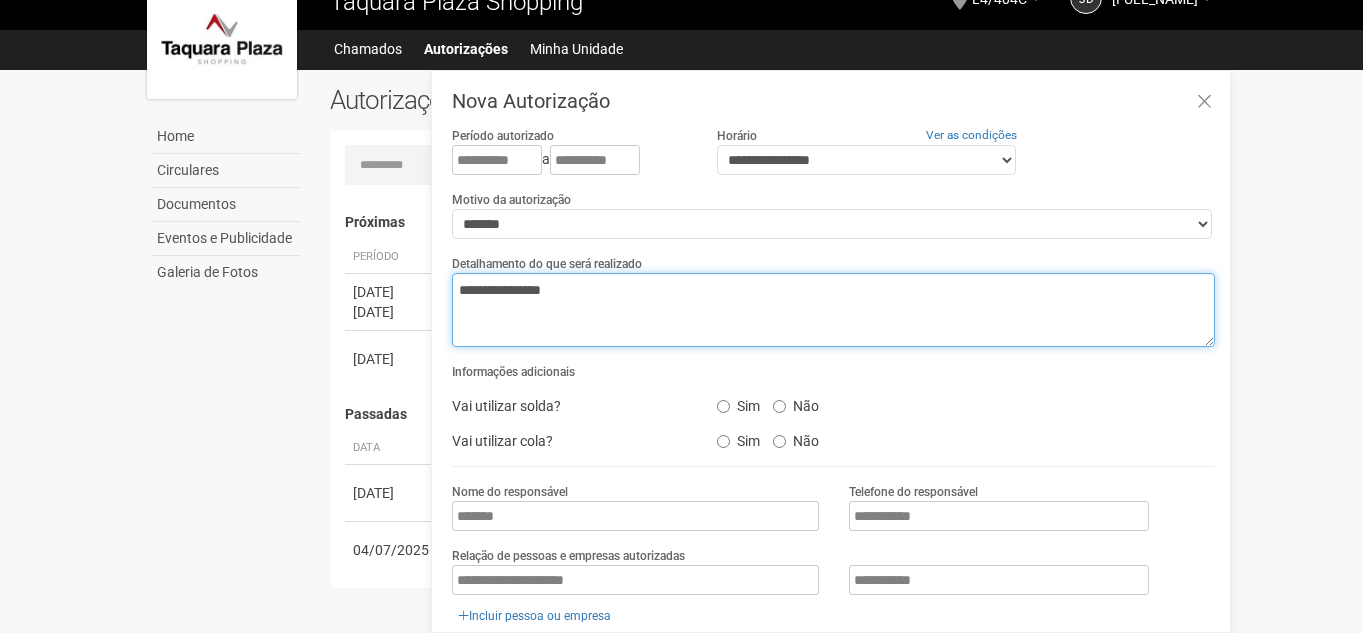 type on "**********" 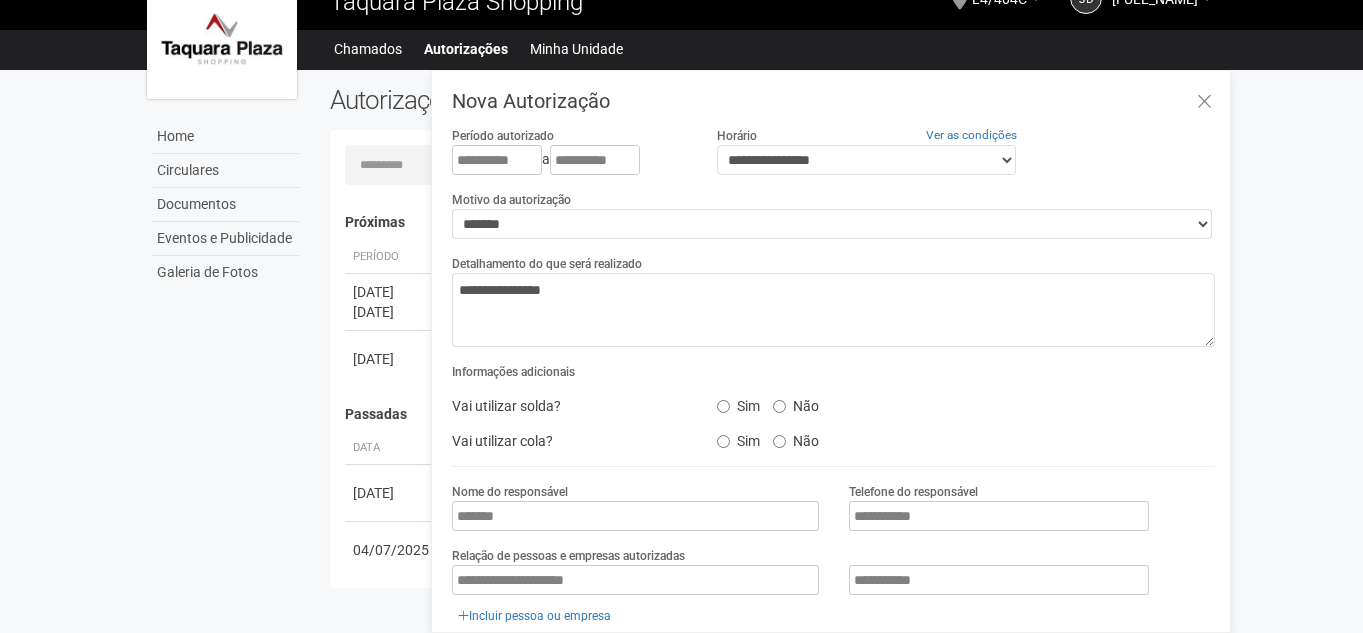 click on "Vai utilizar cola?" at bounding box center [569, 441] 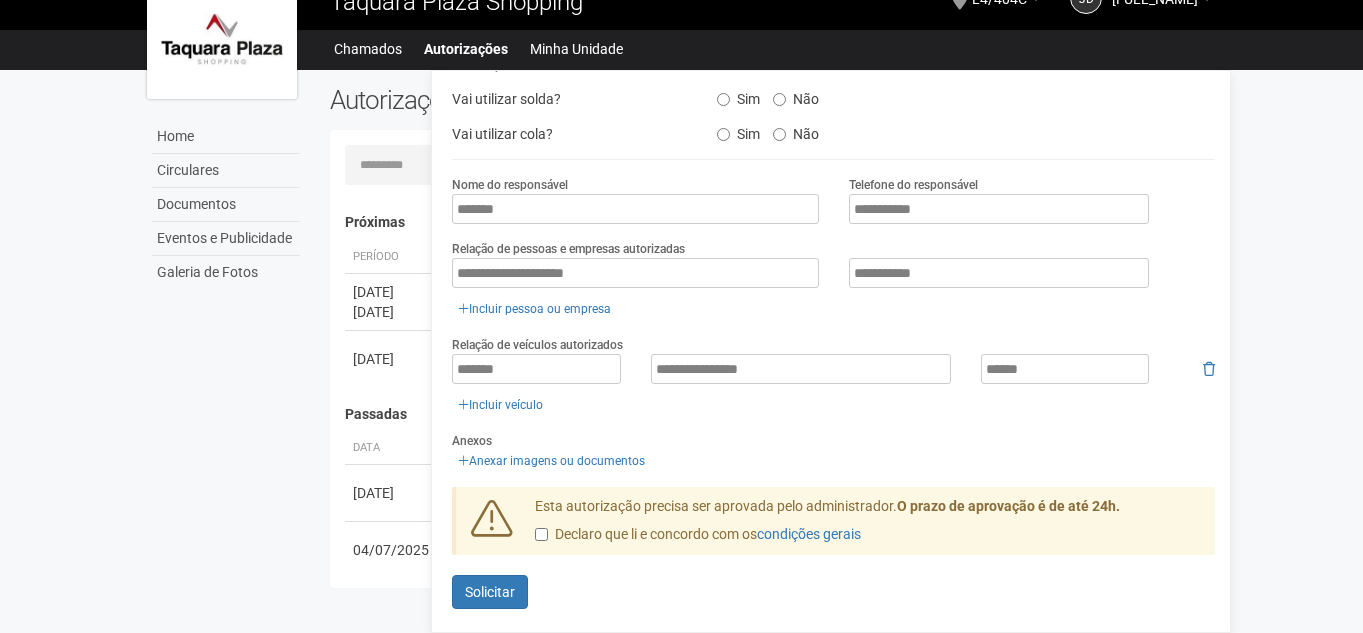 scroll, scrollTop: 309, scrollLeft: 0, axis: vertical 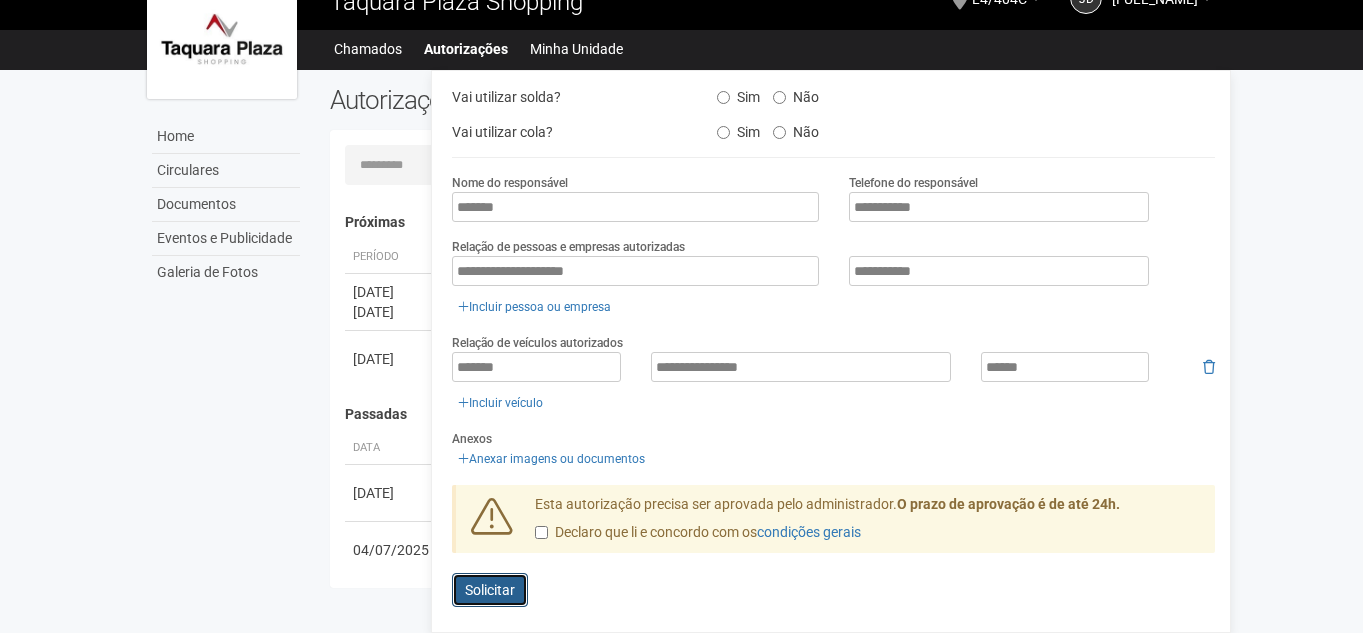 click on "Enviando...
Solicitar" at bounding box center (490, 590) 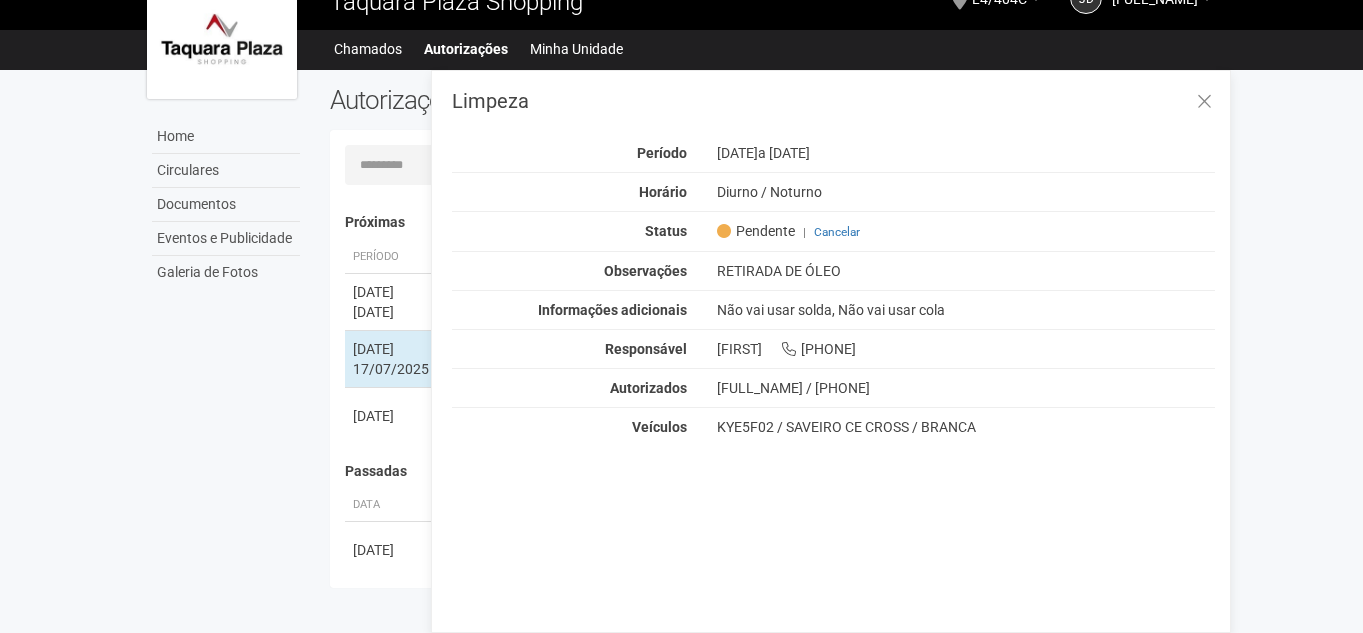 scroll, scrollTop: 0, scrollLeft: 0, axis: both 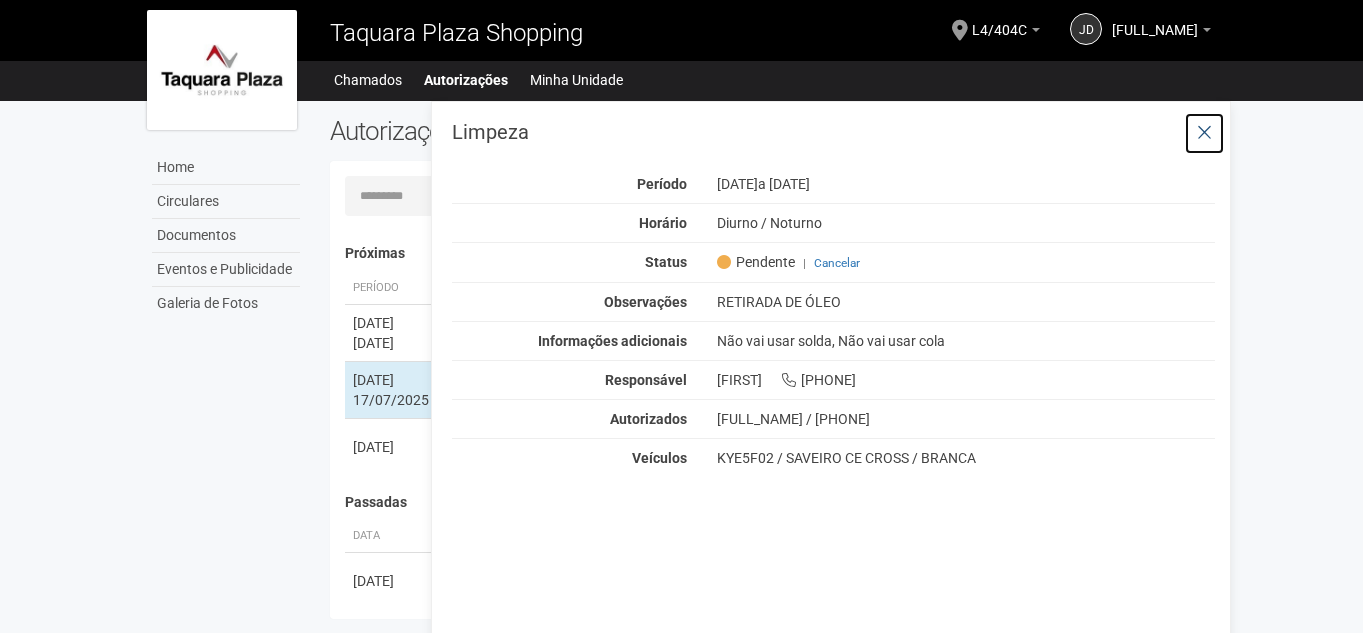 click at bounding box center (1204, 133) 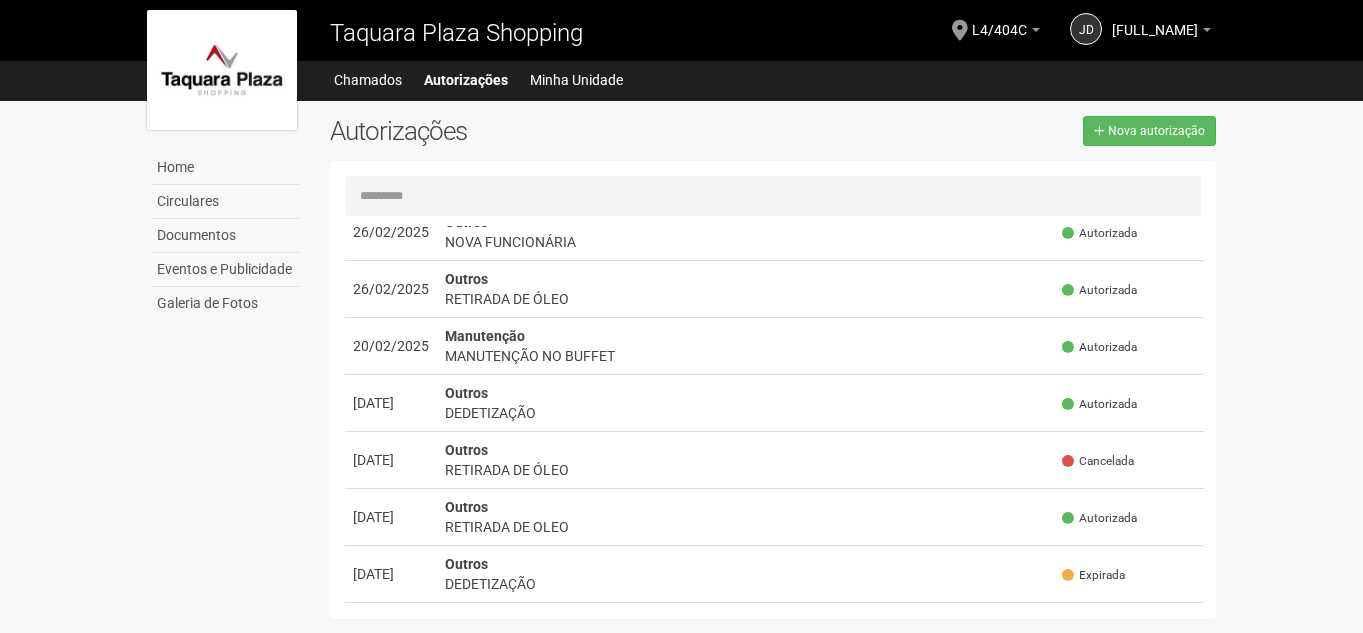scroll, scrollTop: 1700, scrollLeft: 0, axis: vertical 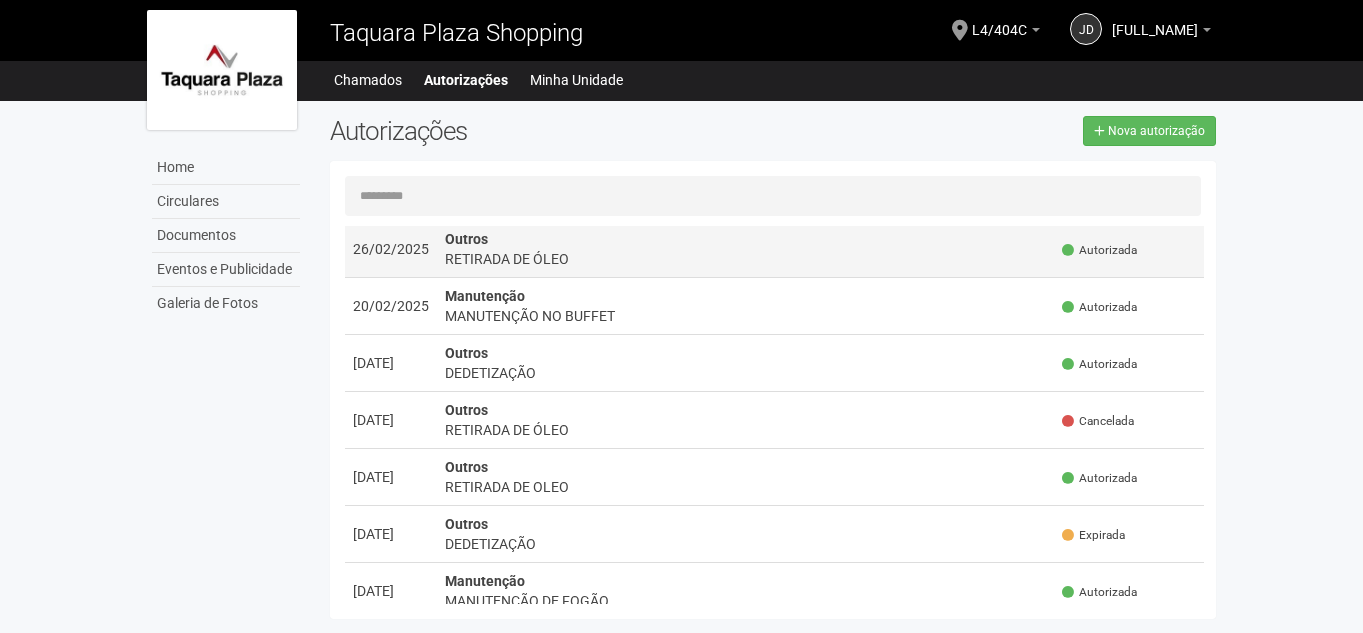 click on "Outros
RETIRADA DE ÓLEO" at bounding box center (746, 249) 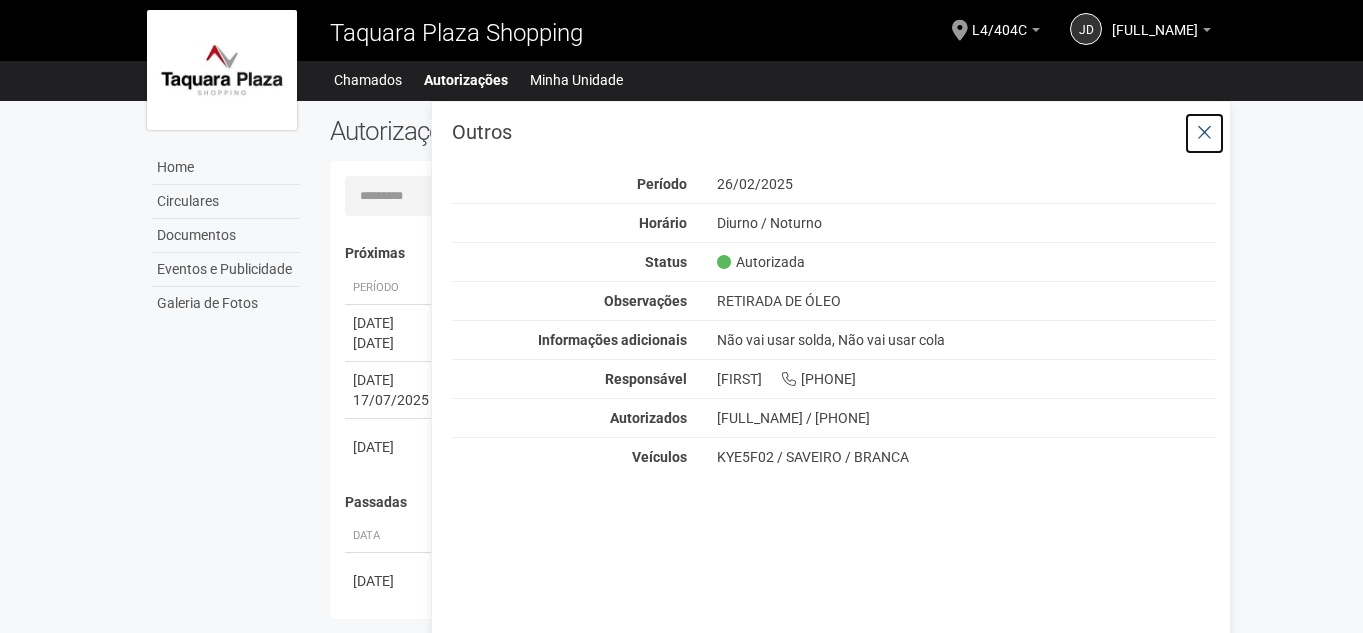 click at bounding box center [1204, 133] 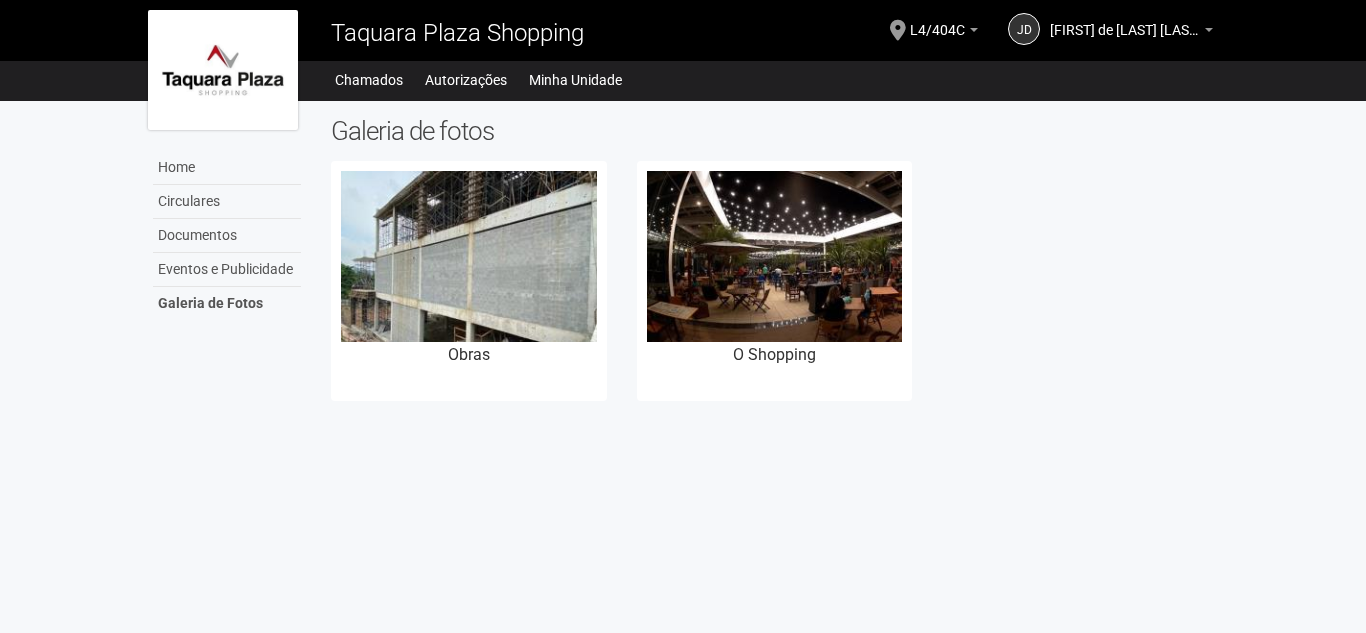 scroll, scrollTop: 0, scrollLeft: 0, axis: both 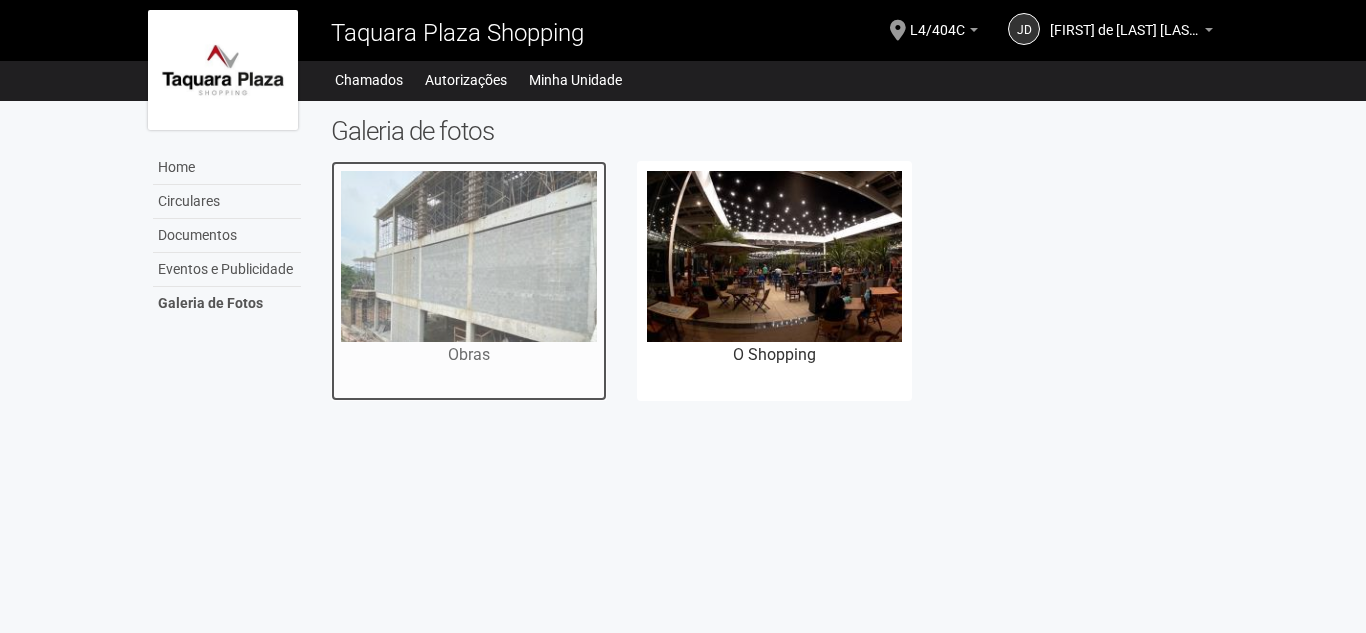 click at bounding box center [469, 256] 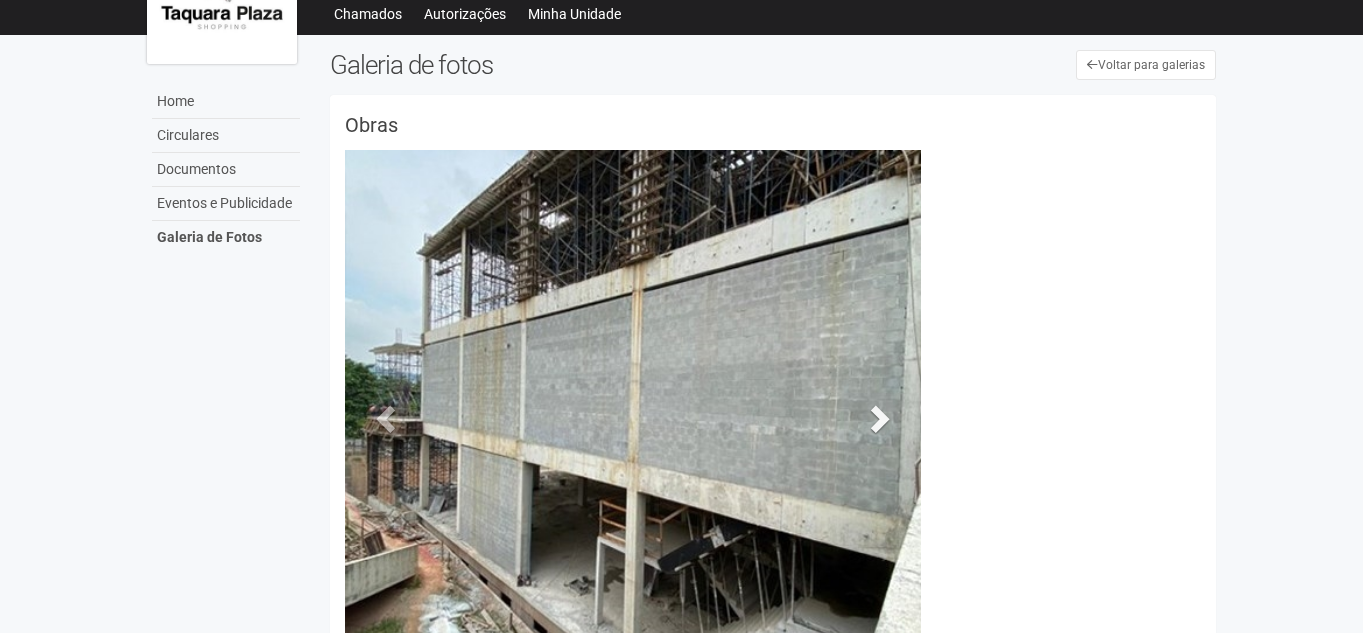 scroll, scrollTop: 144, scrollLeft: 0, axis: vertical 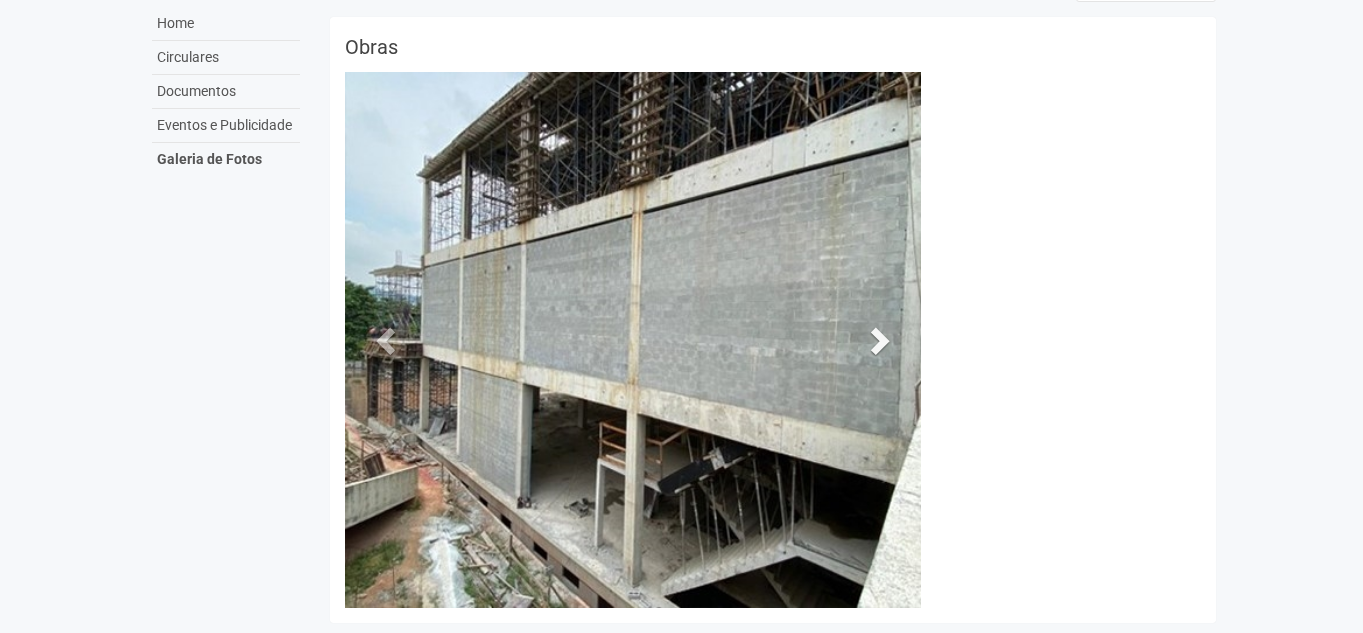 click at bounding box center (878, 340) 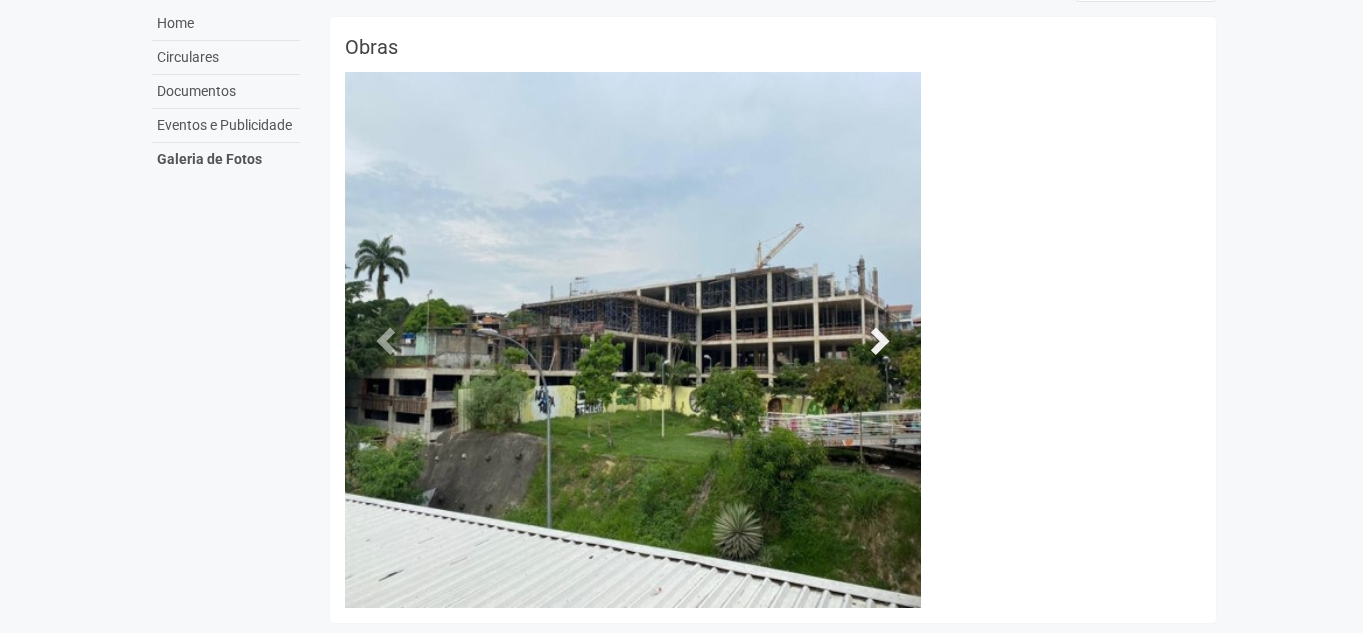 click at bounding box center (878, 340) 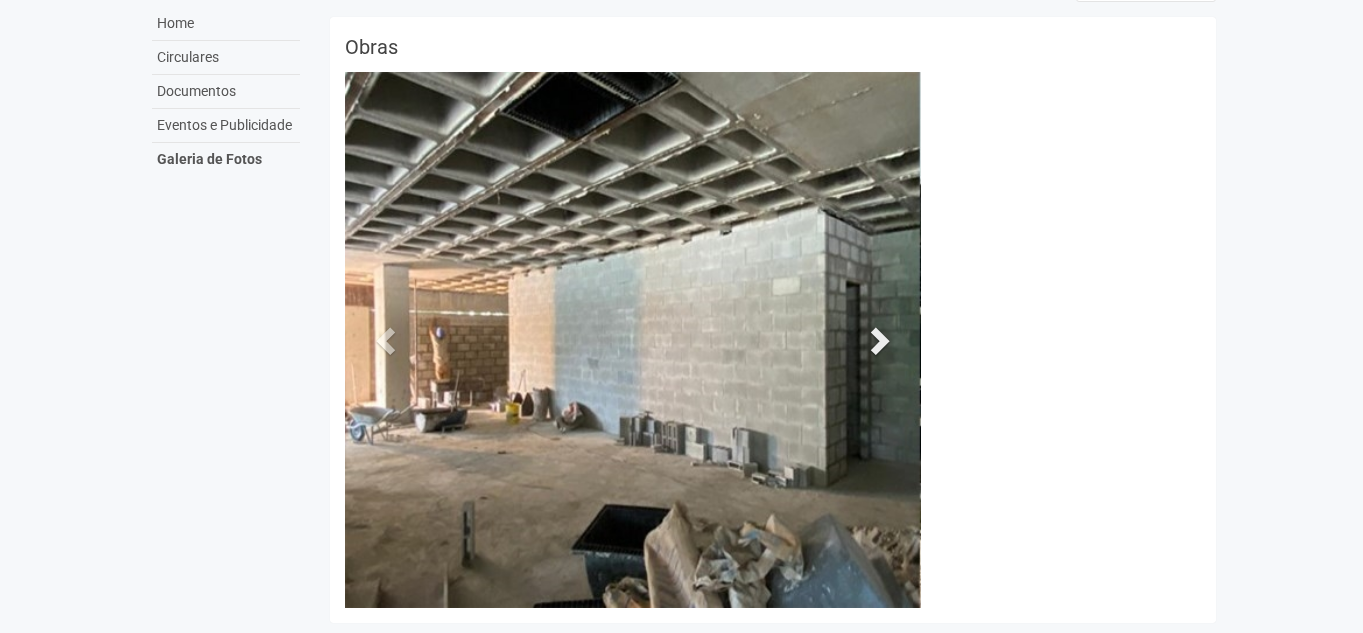 click at bounding box center [878, 340] 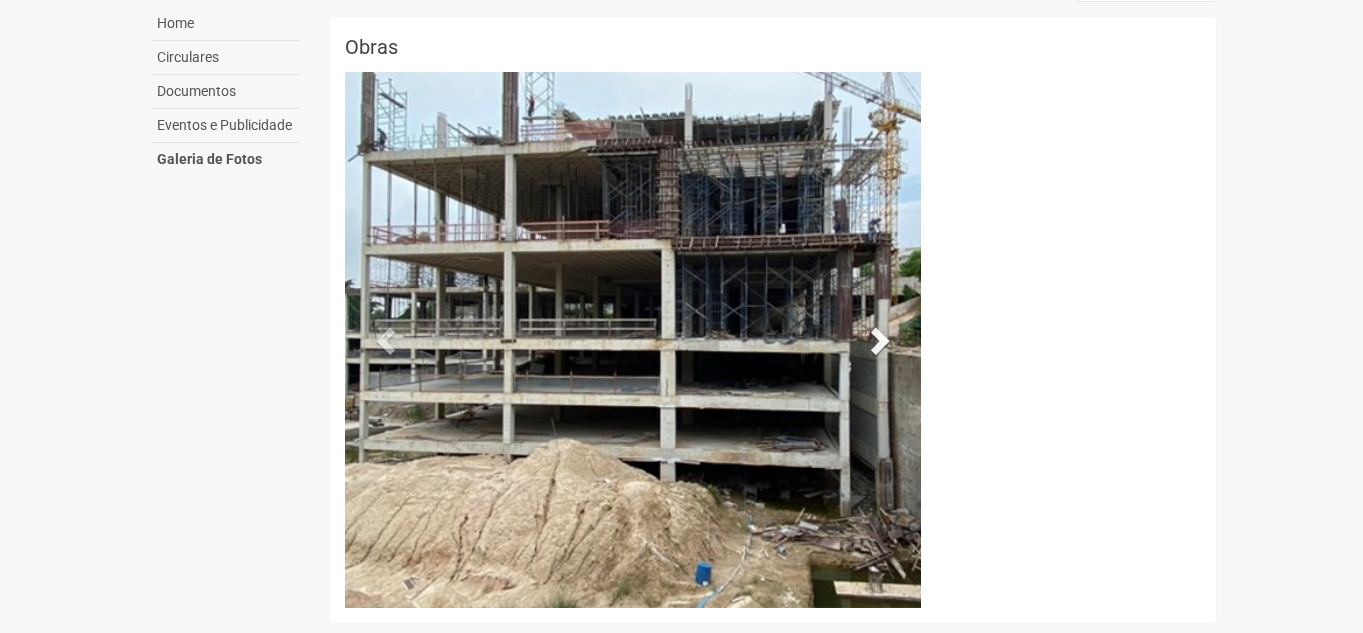 click at bounding box center (878, 340) 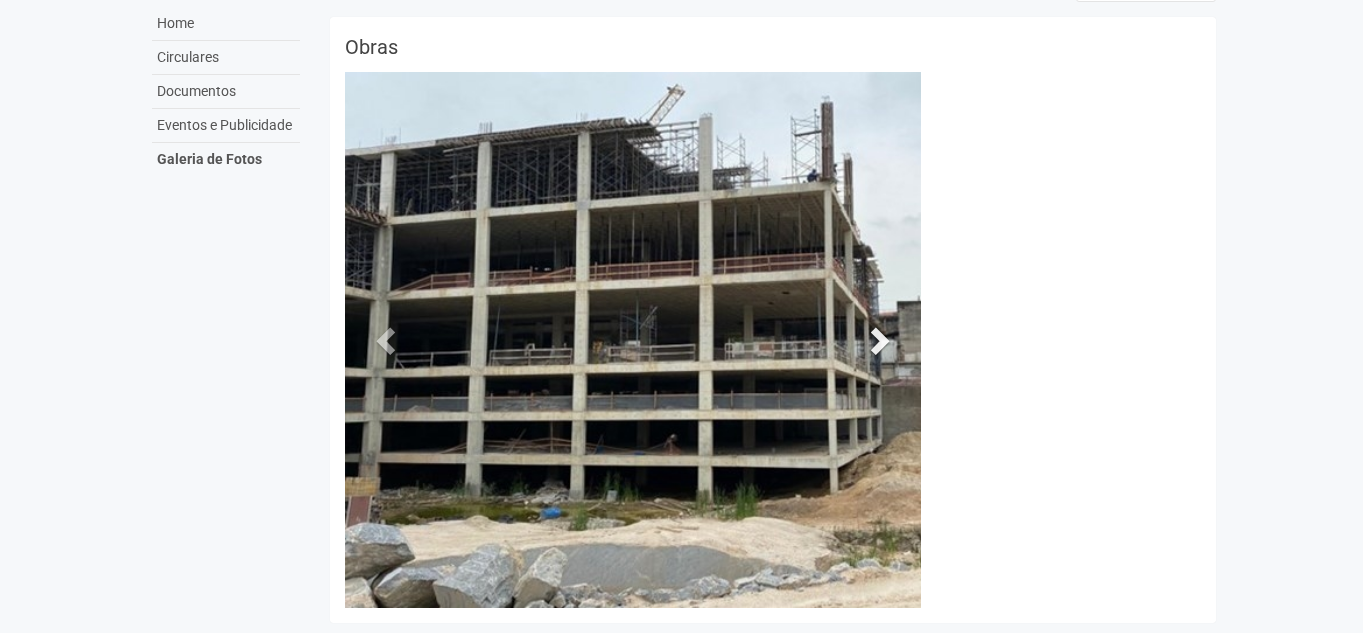 click at bounding box center (878, 340) 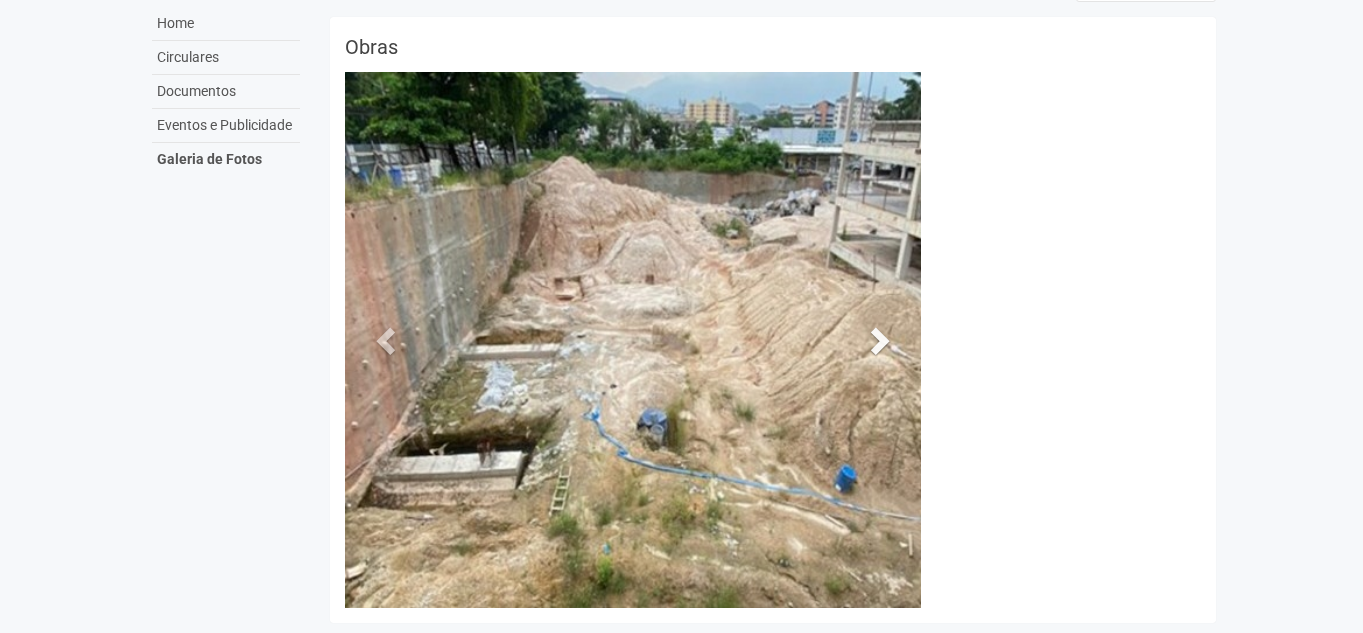 click at bounding box center [878, 340] 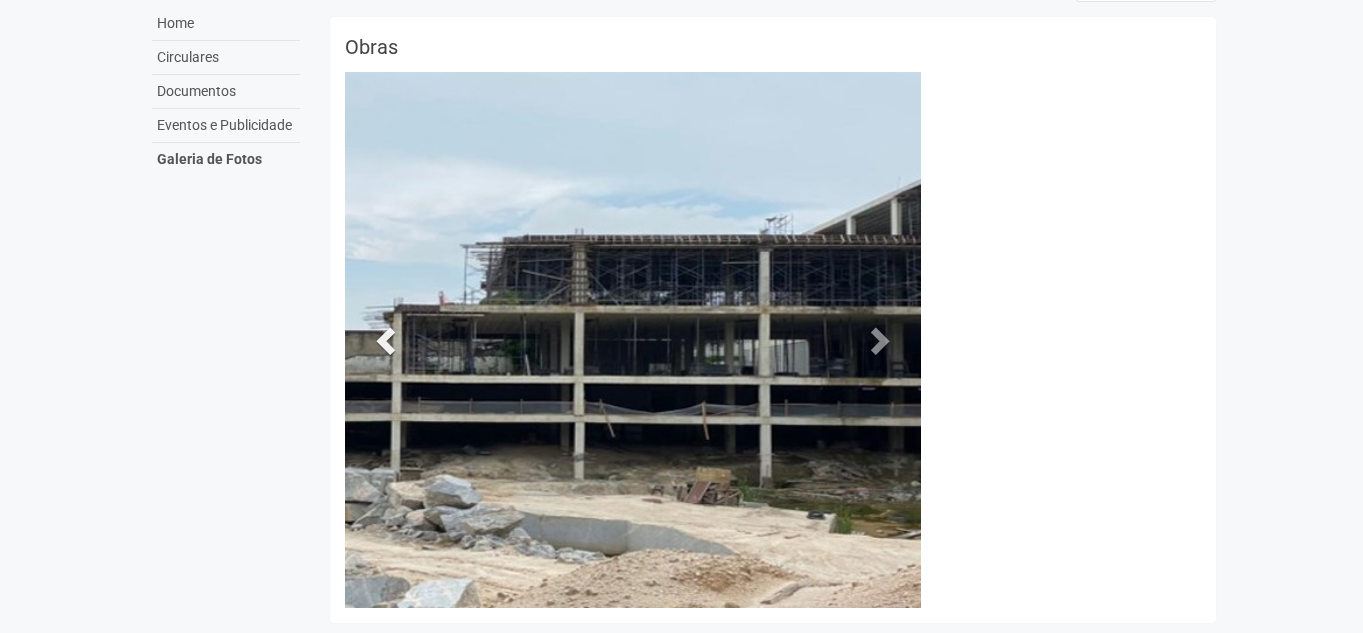 click at bounding box center [388, 340] 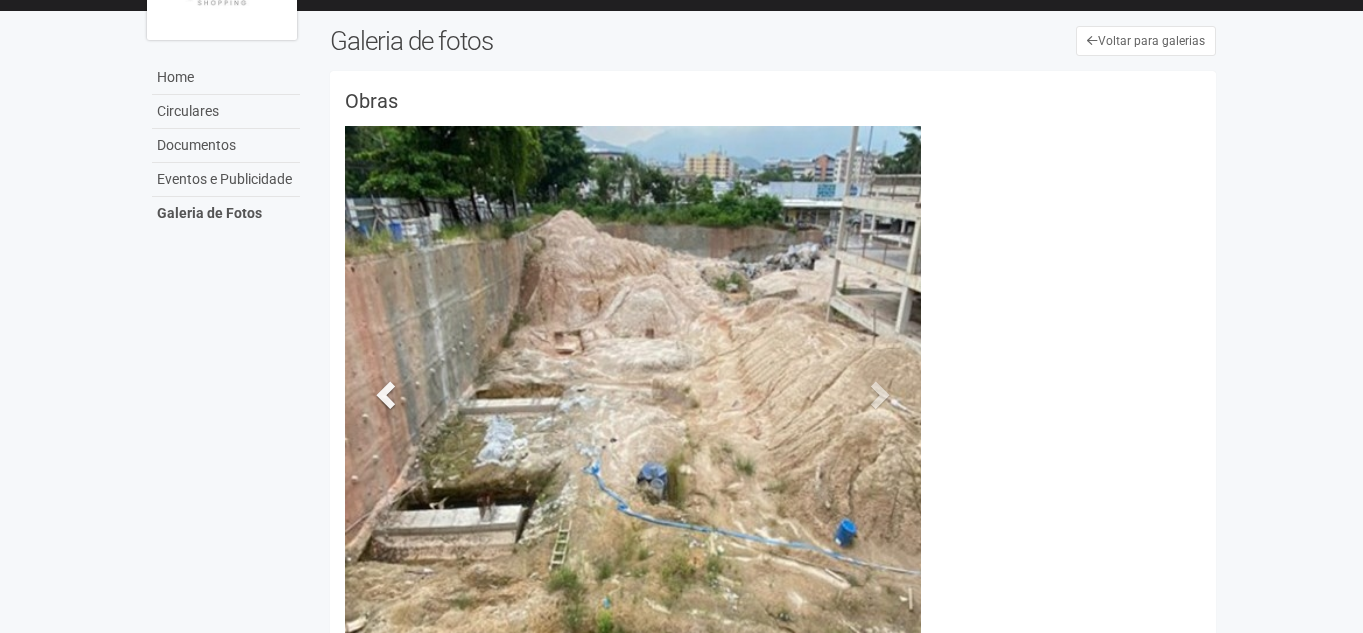 scroll, scrollTop: 0, scrollLeft: 0, axis: both 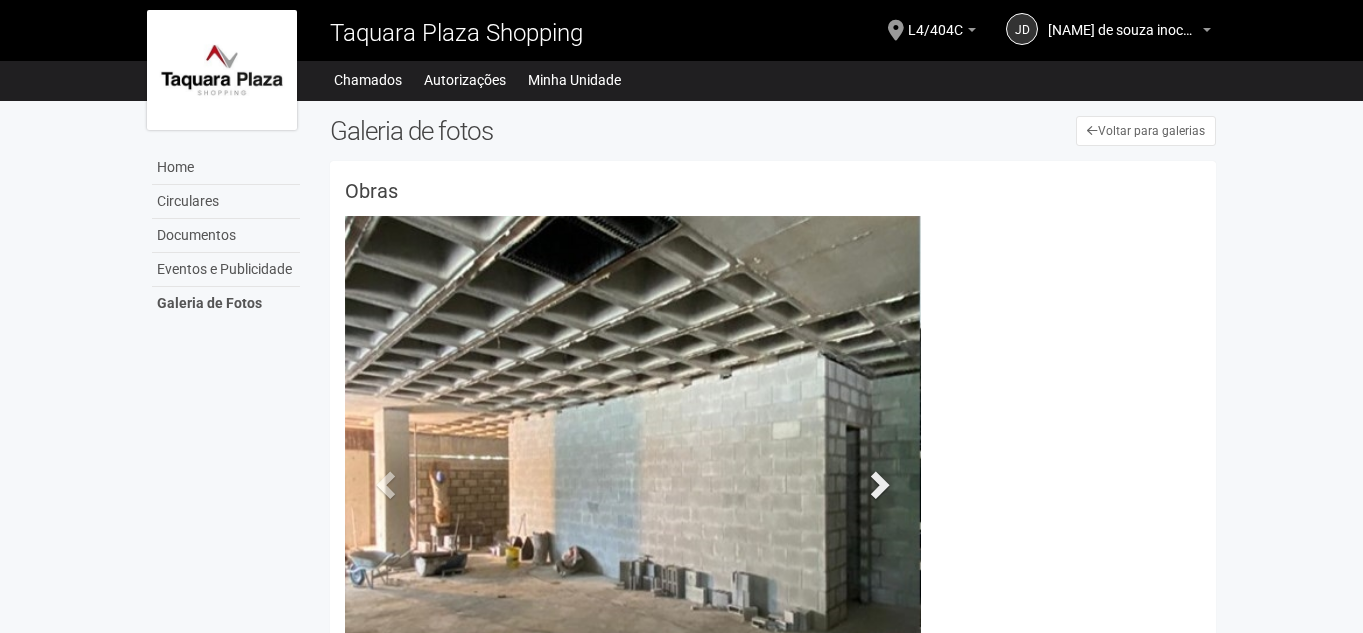 click at bounding box center (878, 484) 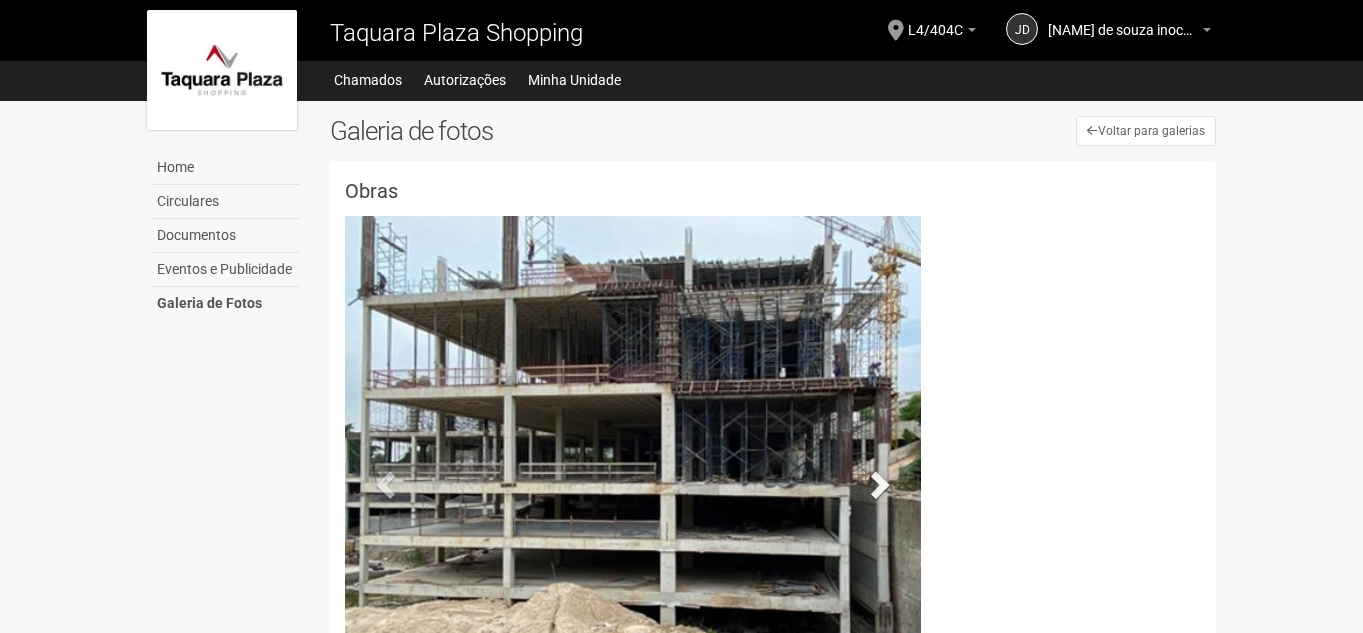 click at bounding box center (878, 484) 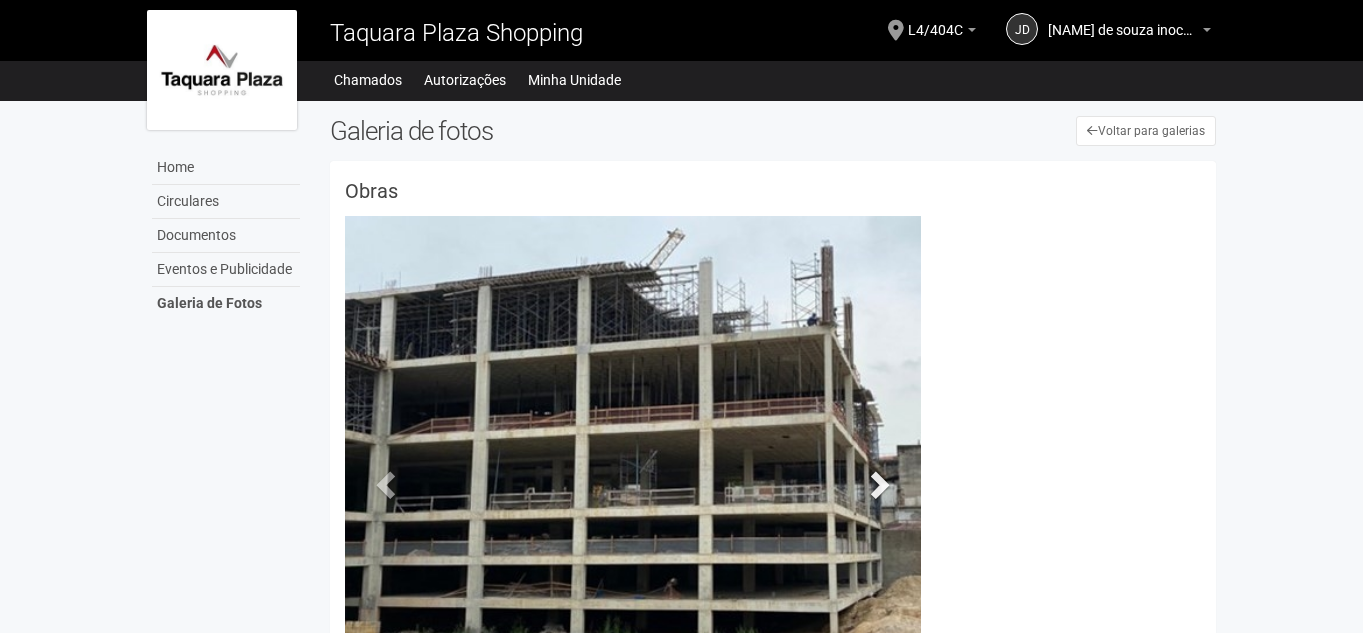 click at bounding box center [878, 484] 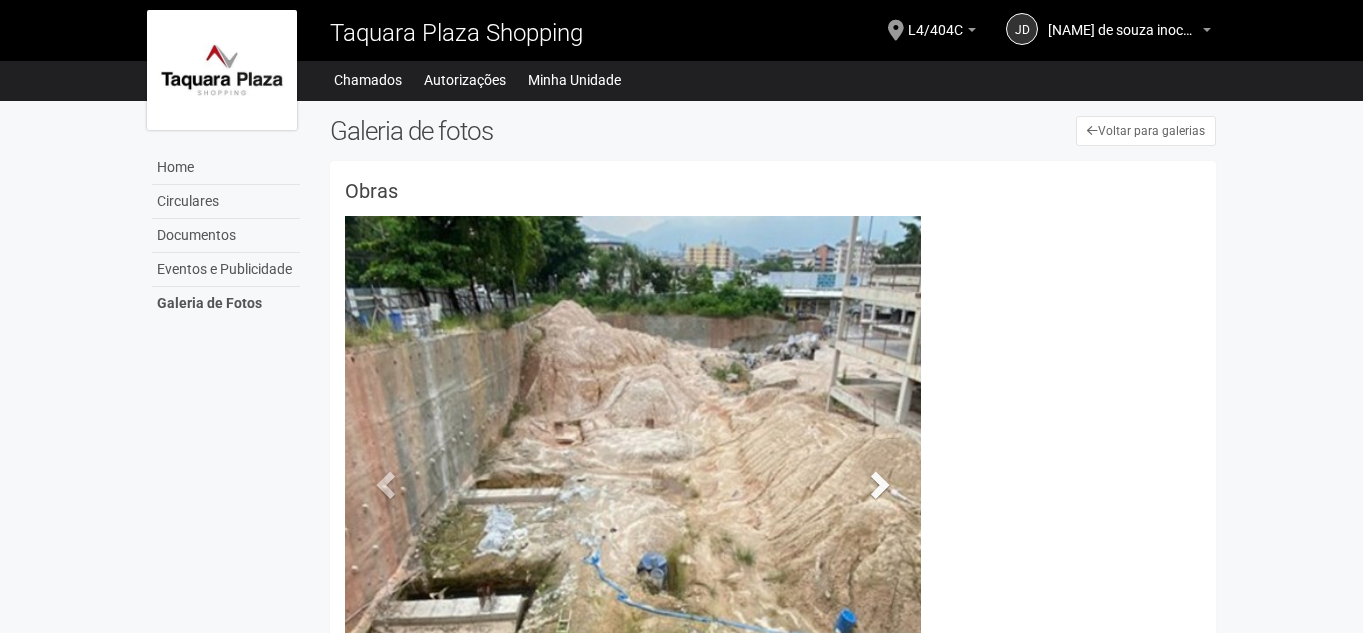 click at bounding box center (878, 484) 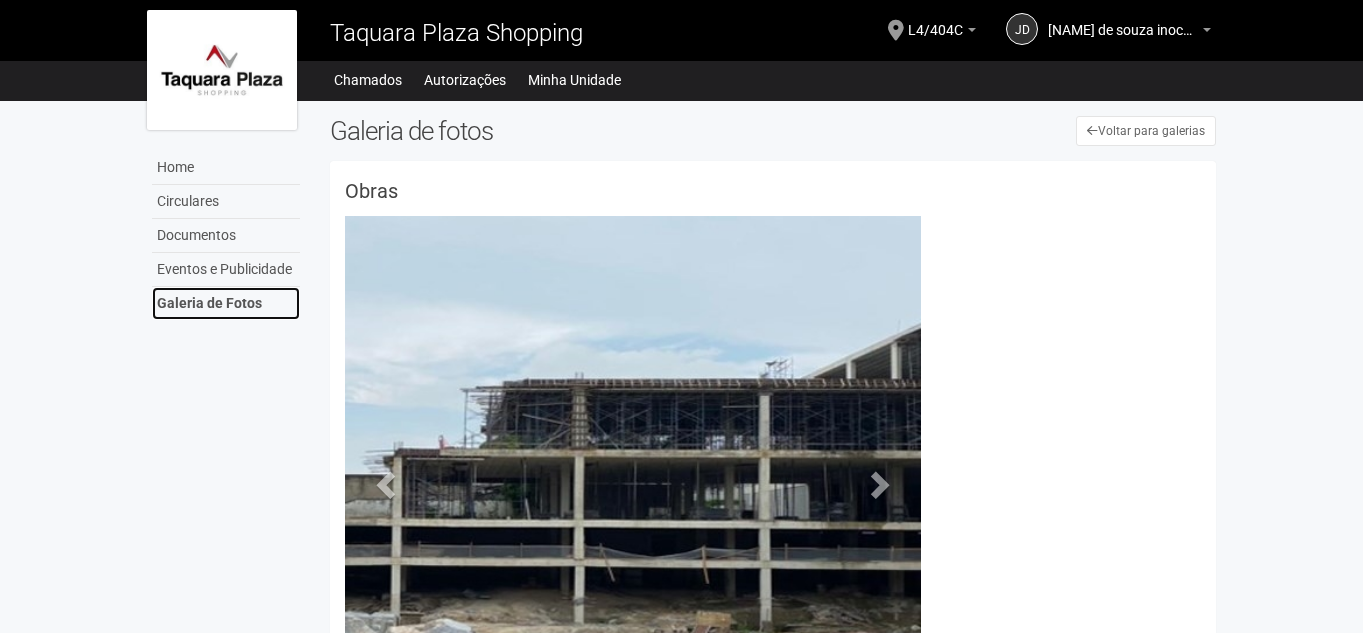 click on "Galeria de Fotos" at bounding box center (226, 303) 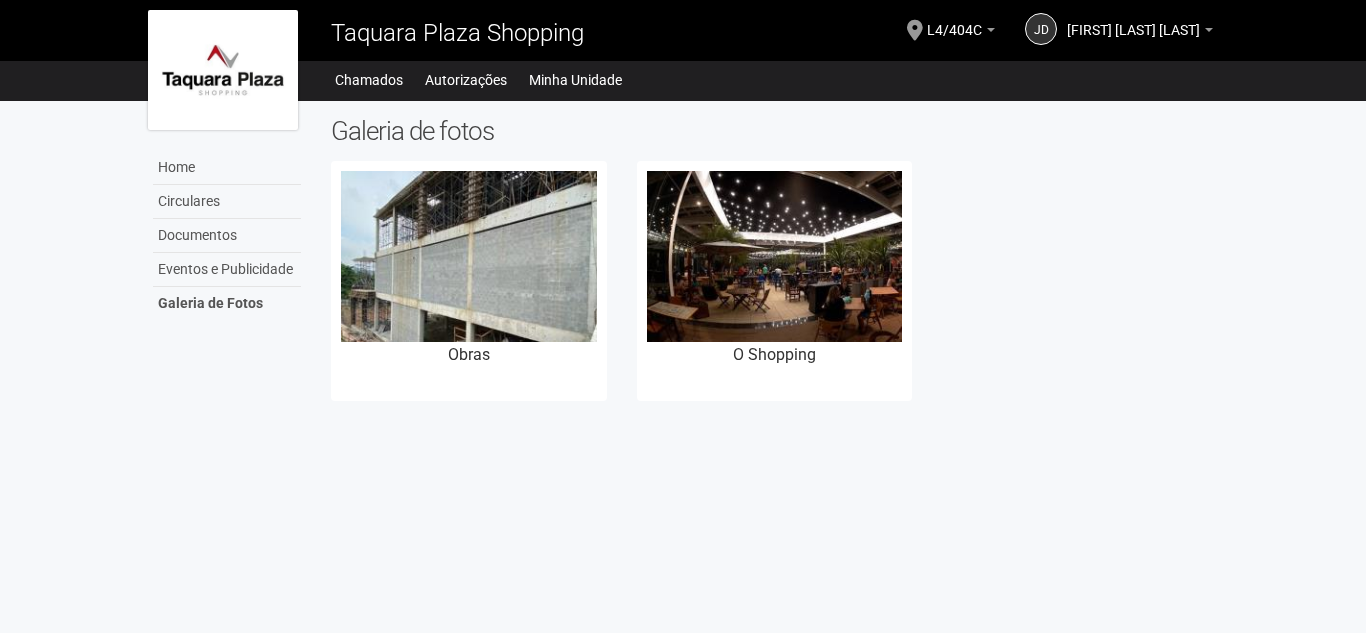 scroll, scrollTop: 0, scrollLeft: 0, axis: both 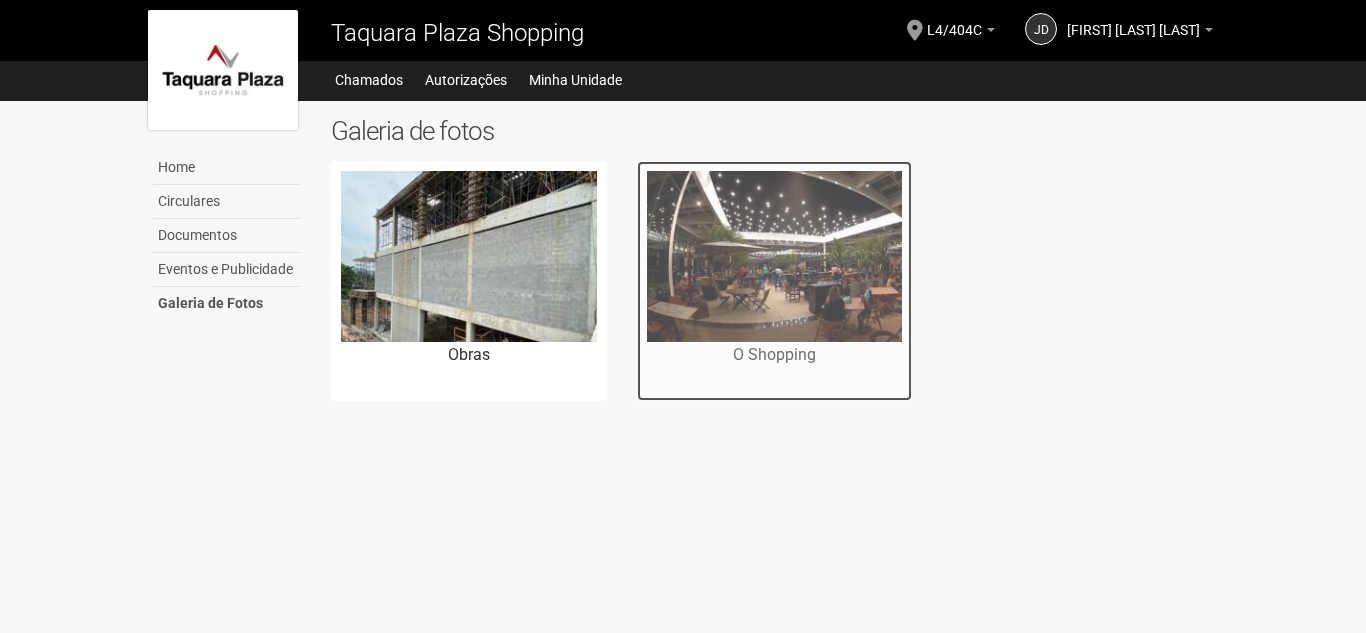 click at bounding box center [775, 256] 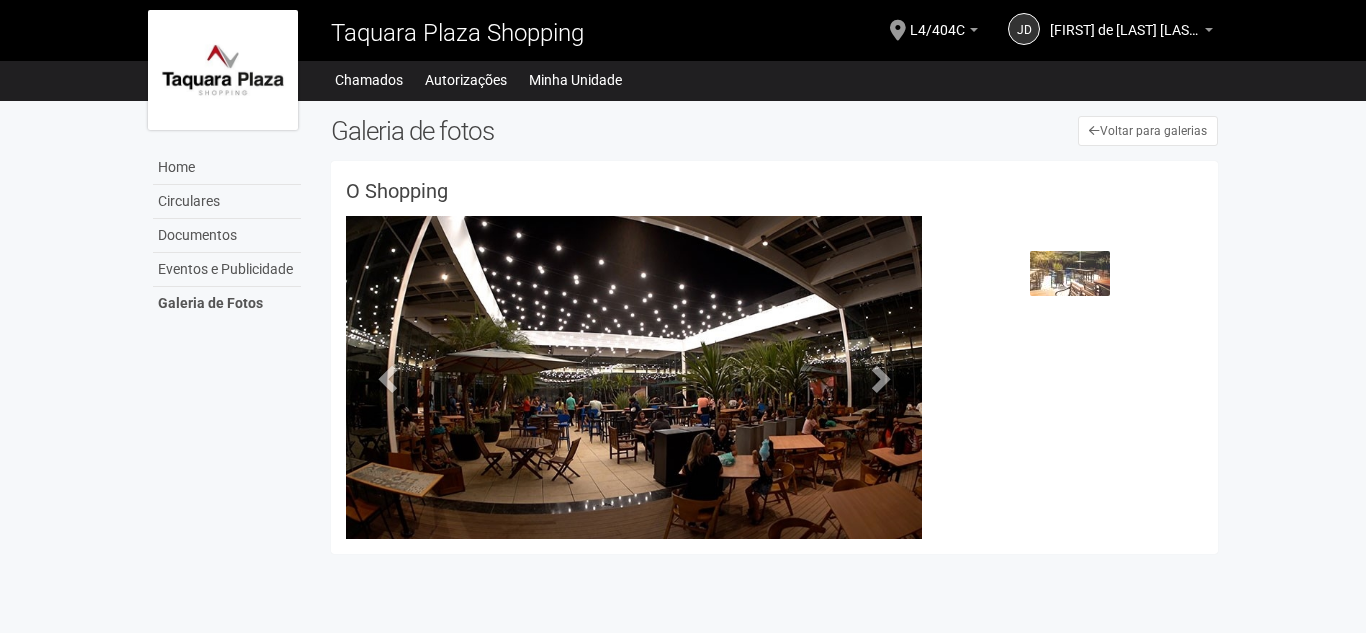 scroll, scrollTop: 0, scrollLeft: 0, axis: both 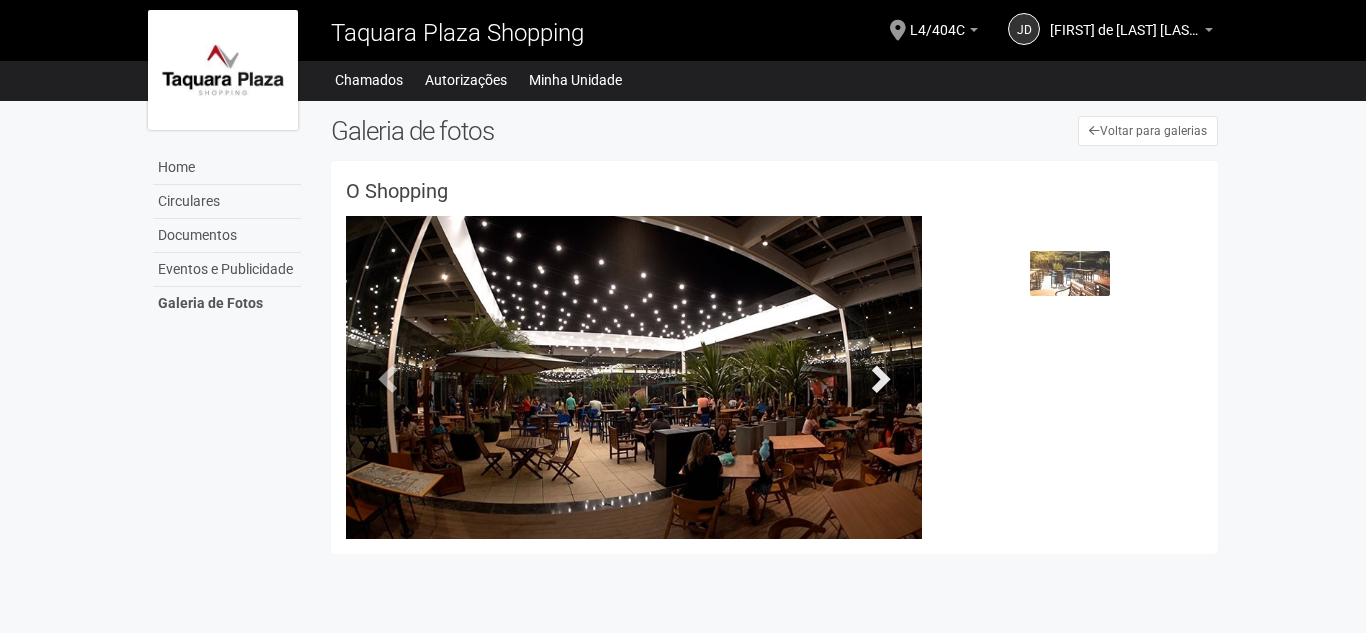click at bounding box center [879, 378] 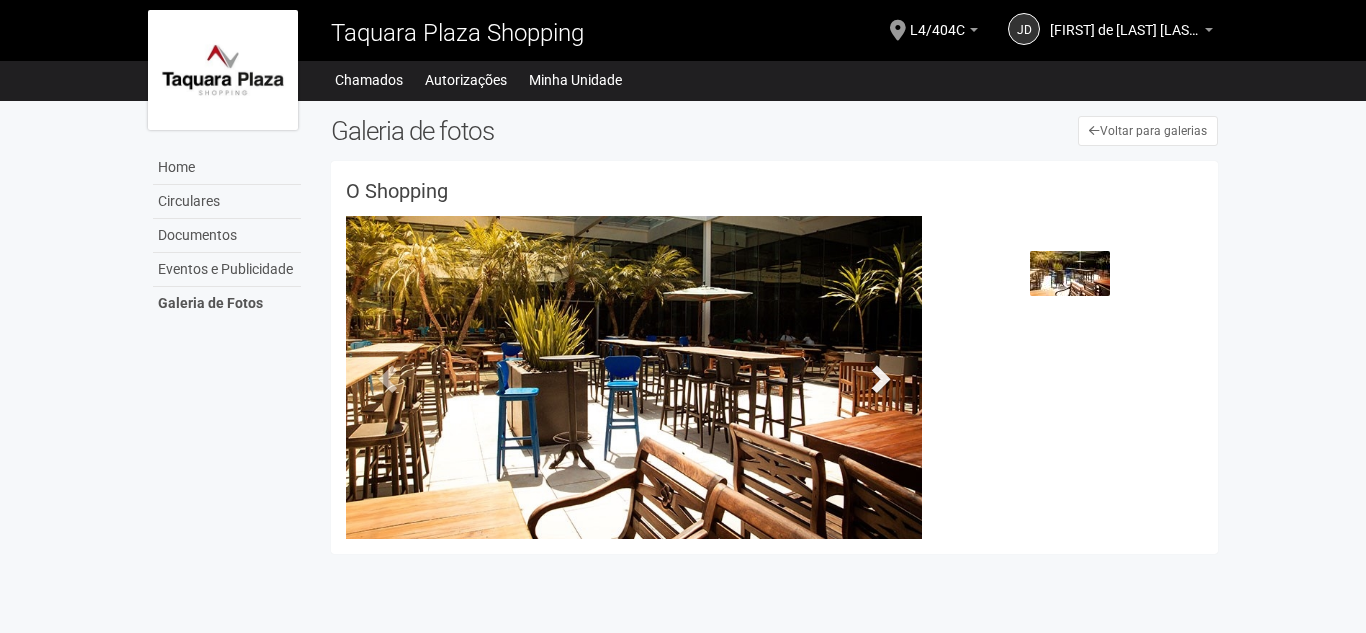 click at bounding box center (879, 378) 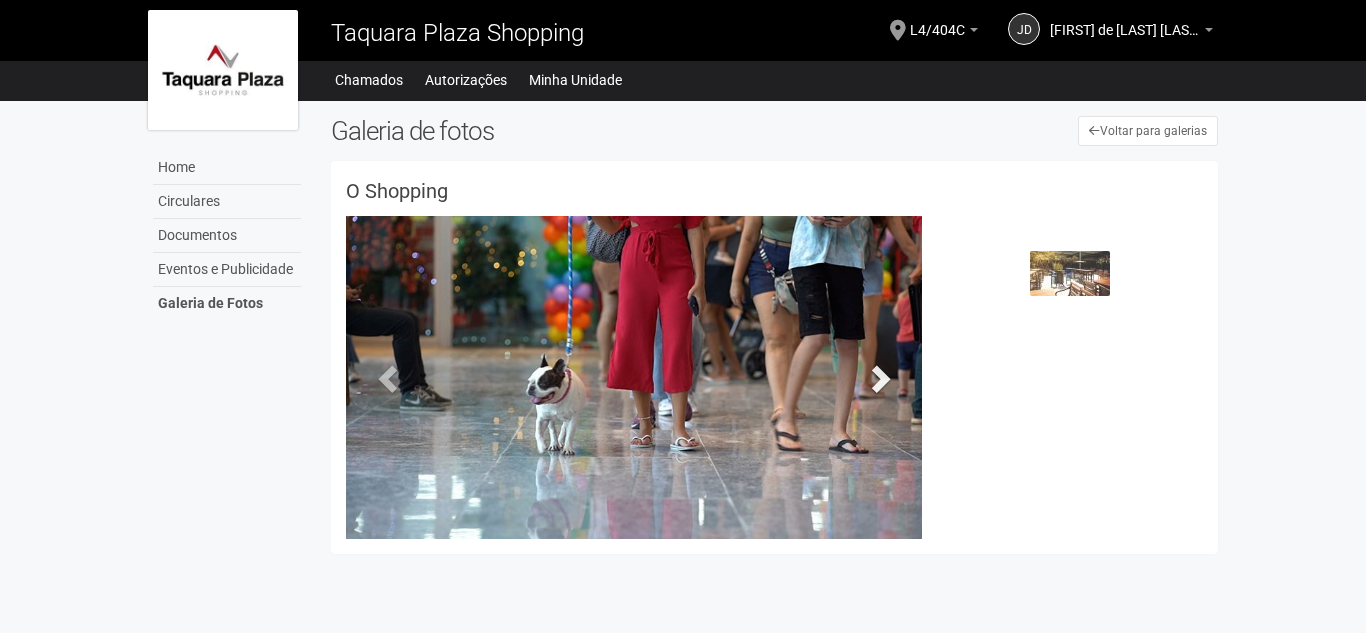 click at bounding box center [879, 378] 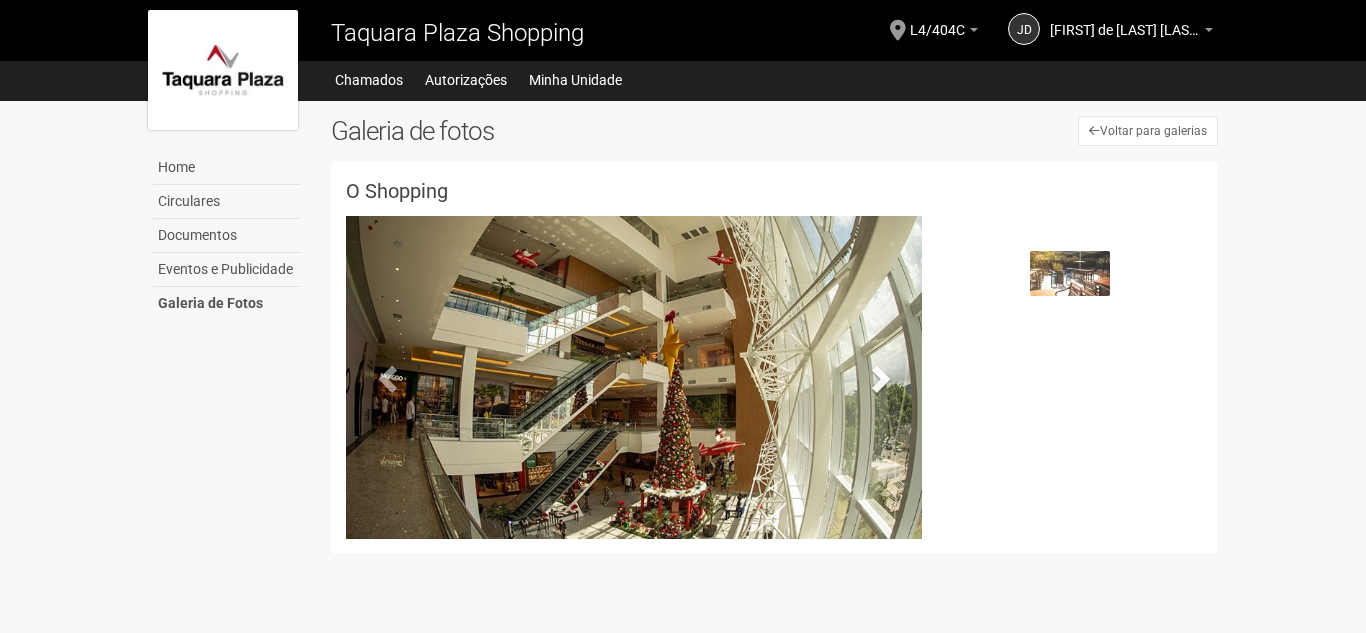 click at bounding box center [879, 378] 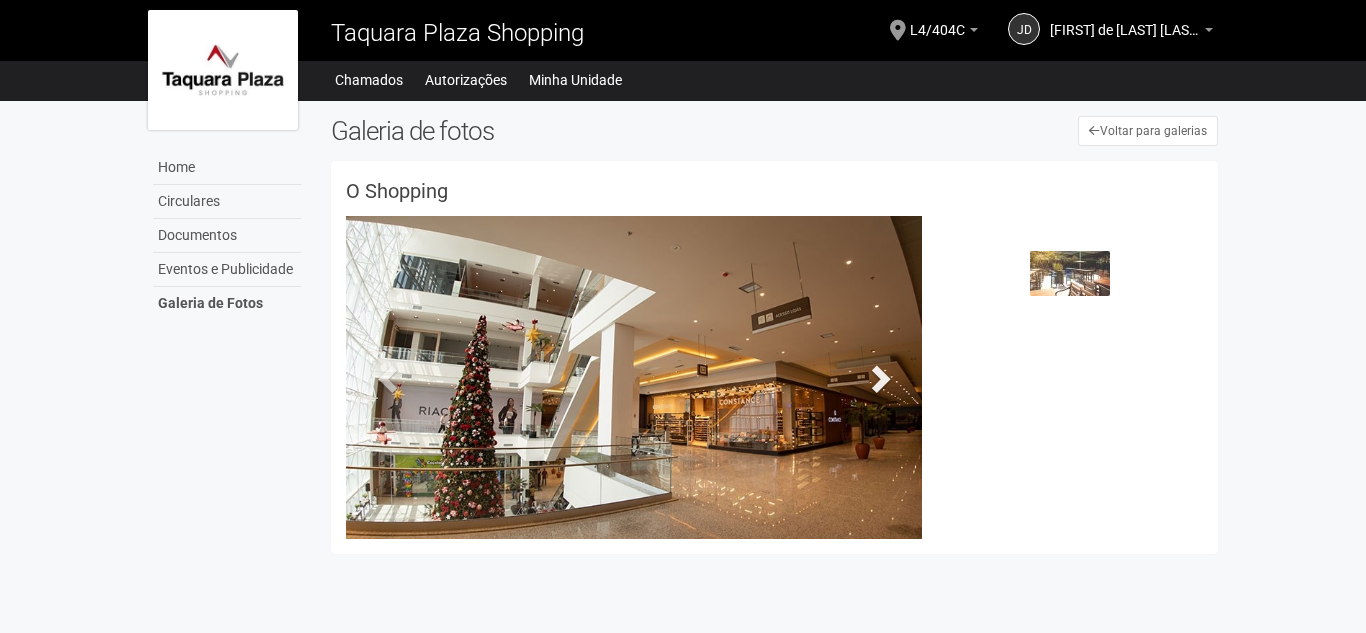 click at bounding box center (879, 378) 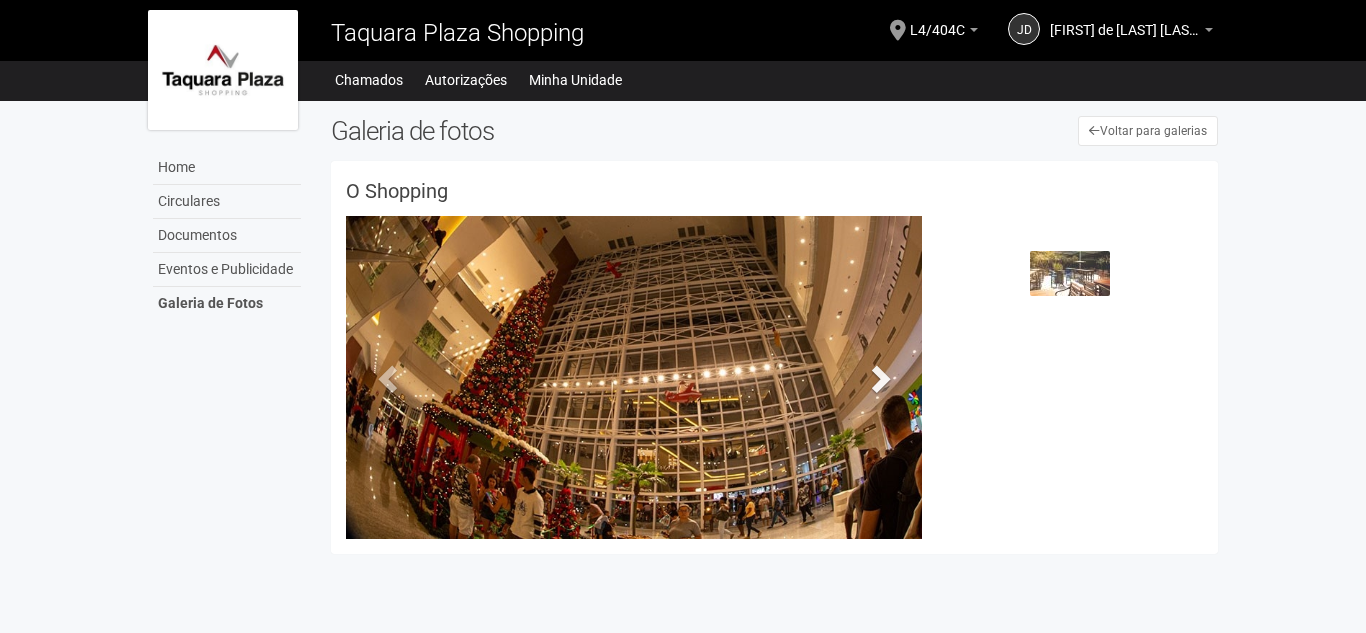 click at bounding box center [879, 378] 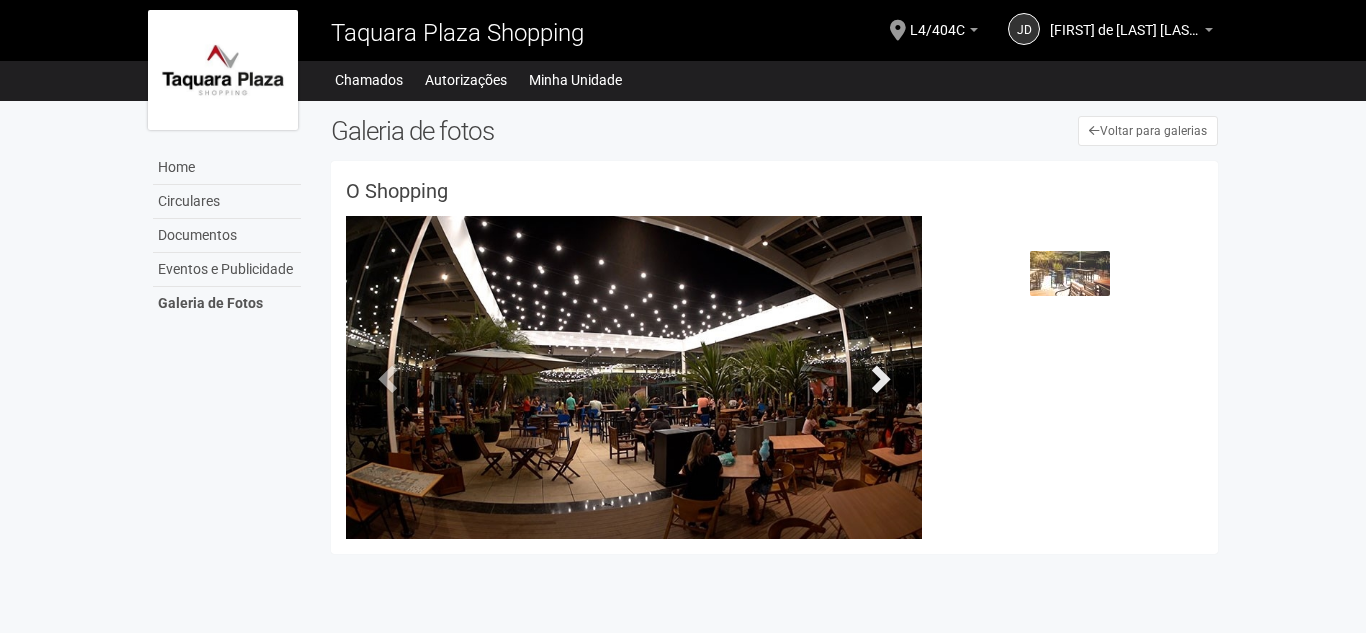 click at bounding box center [879, 378] 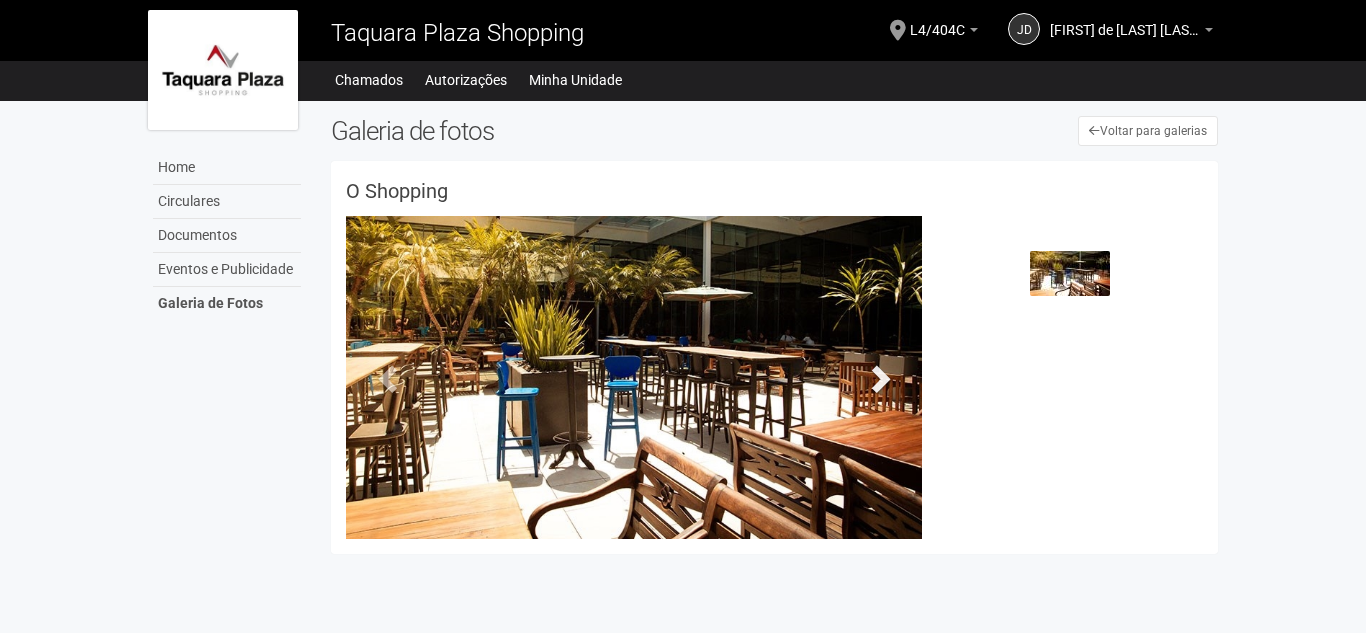 click at bounding box center (879, 378) 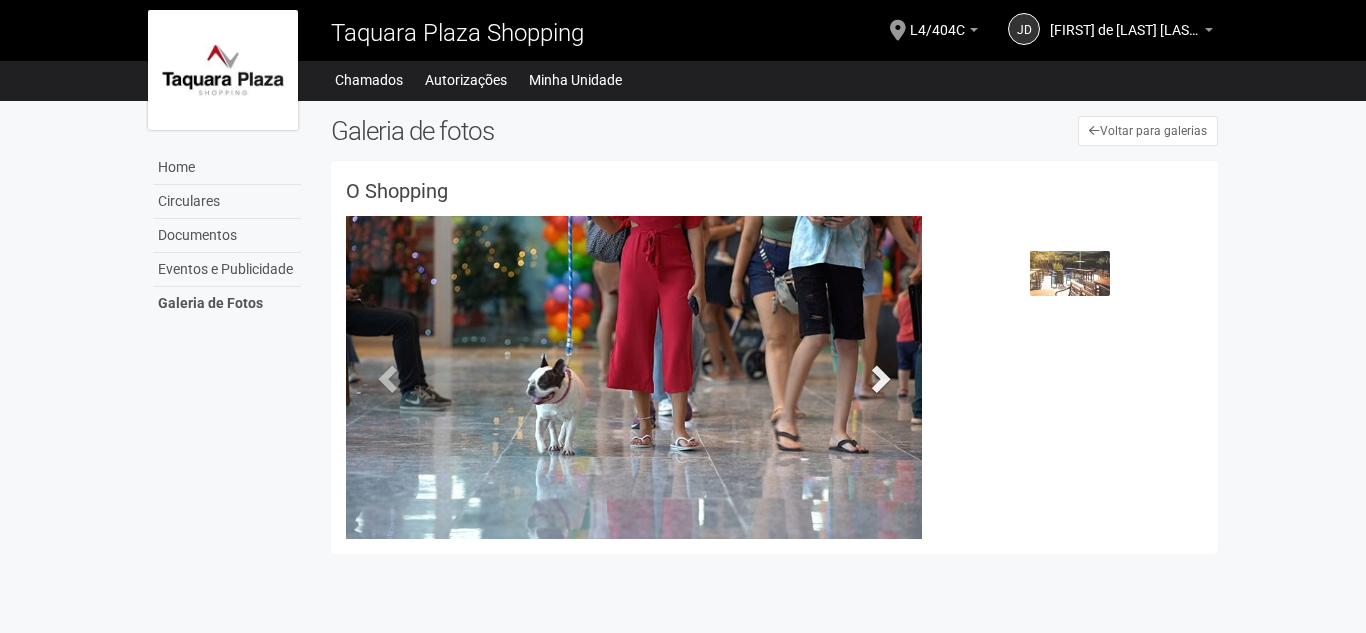 click at bounding box center (879, 378) 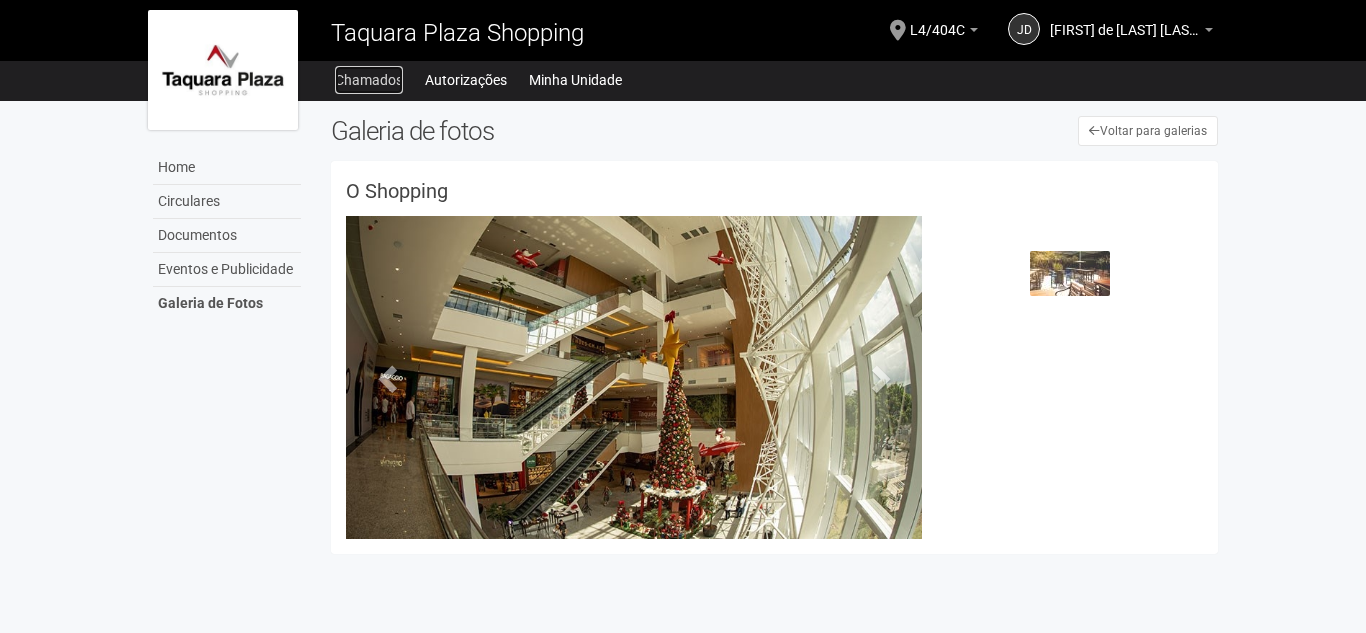 click on "Chamados" at bounding box center [369, 80] 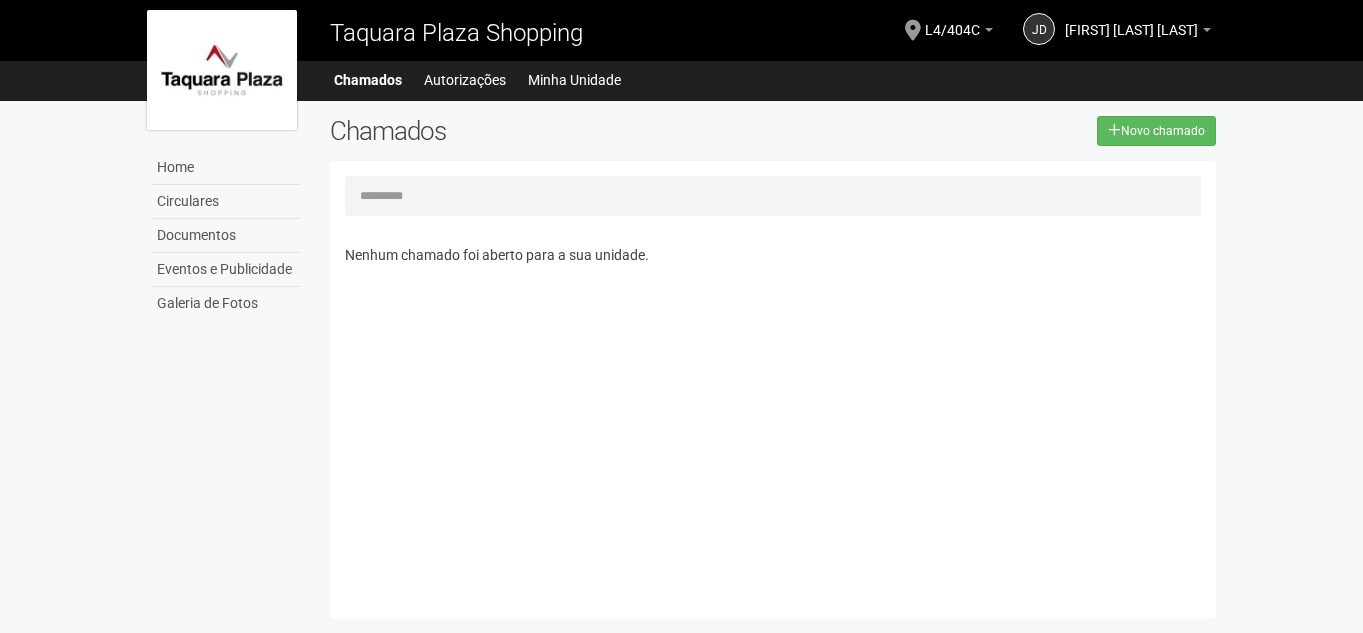 scroll, scrollTop: 0, scrollLeft: 0, axis: both 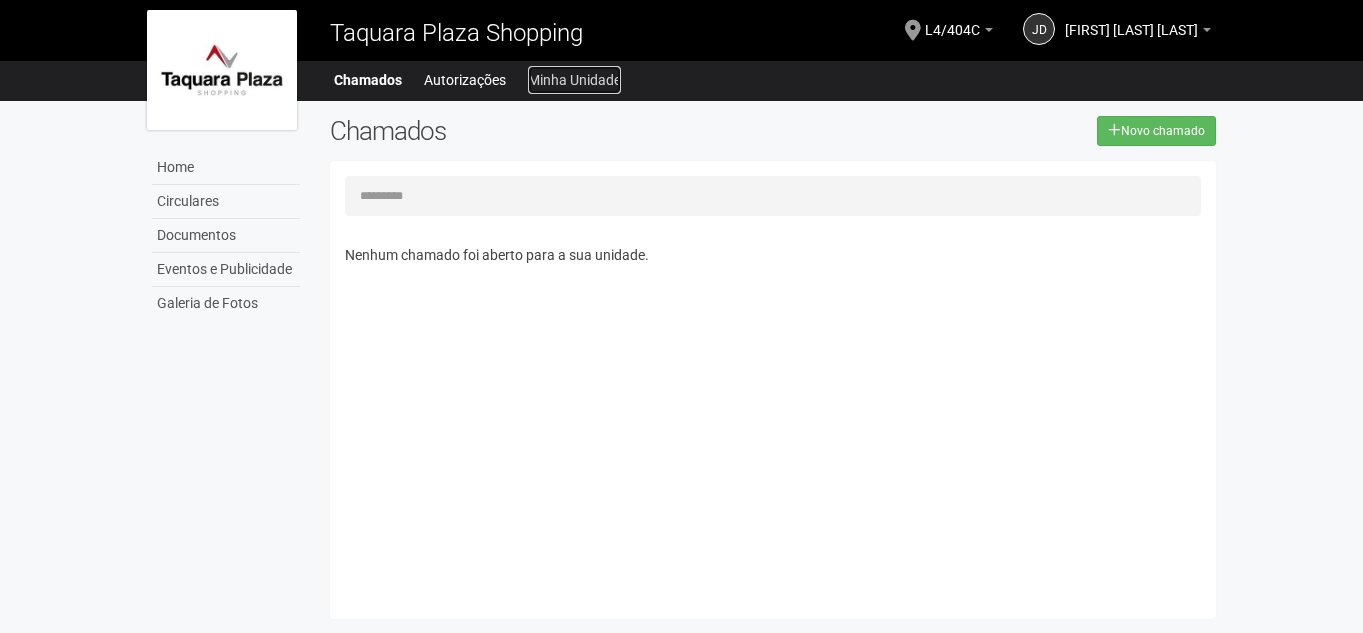 click on "Minha Unidade" at bounding box center (574, 80) 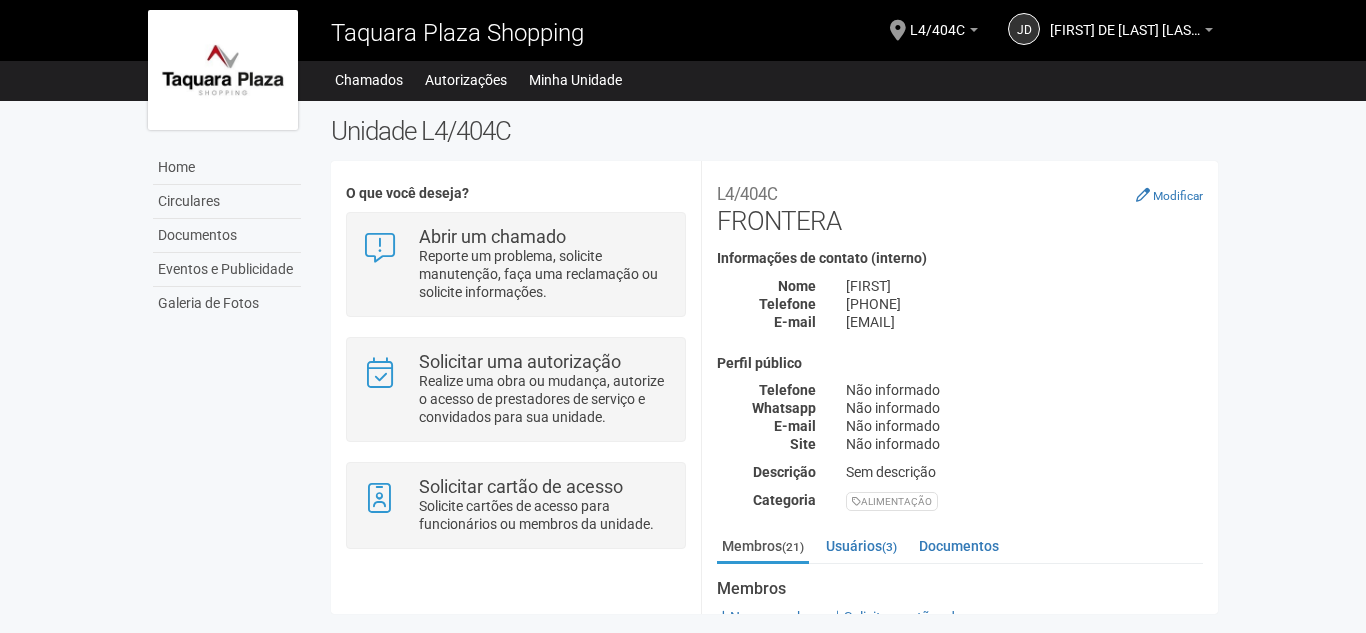scroll, scrollTop: 0, scrollLeft: 0, axis: both 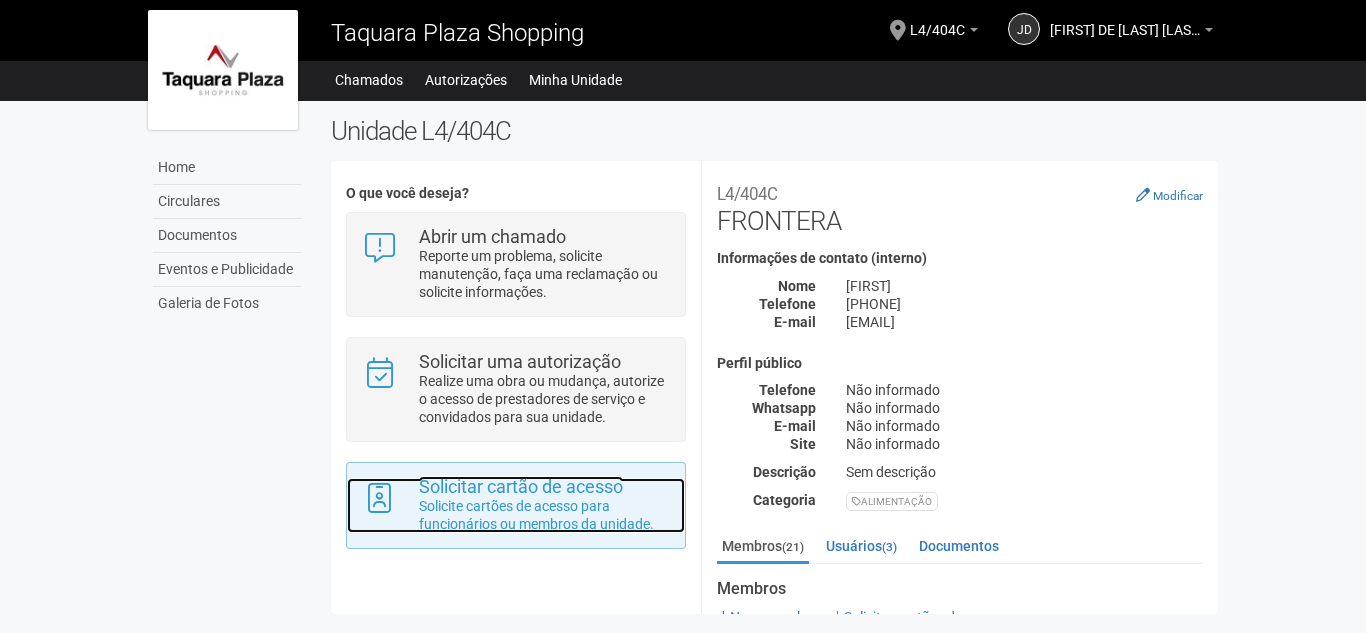 click on "Solicite cartões de acesso para funcionários ou membros da unidade." at bounding box center [544, 515] 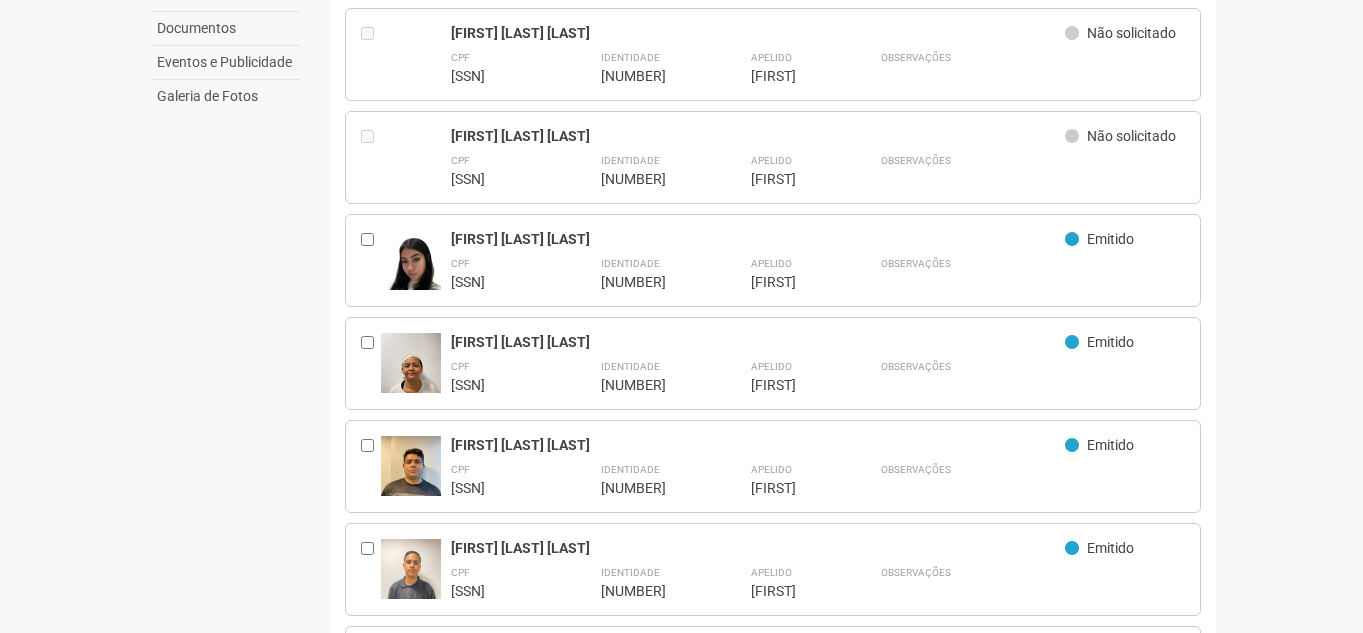 scroll, scrollTop: 0, scrollLeft: 0, axis: both 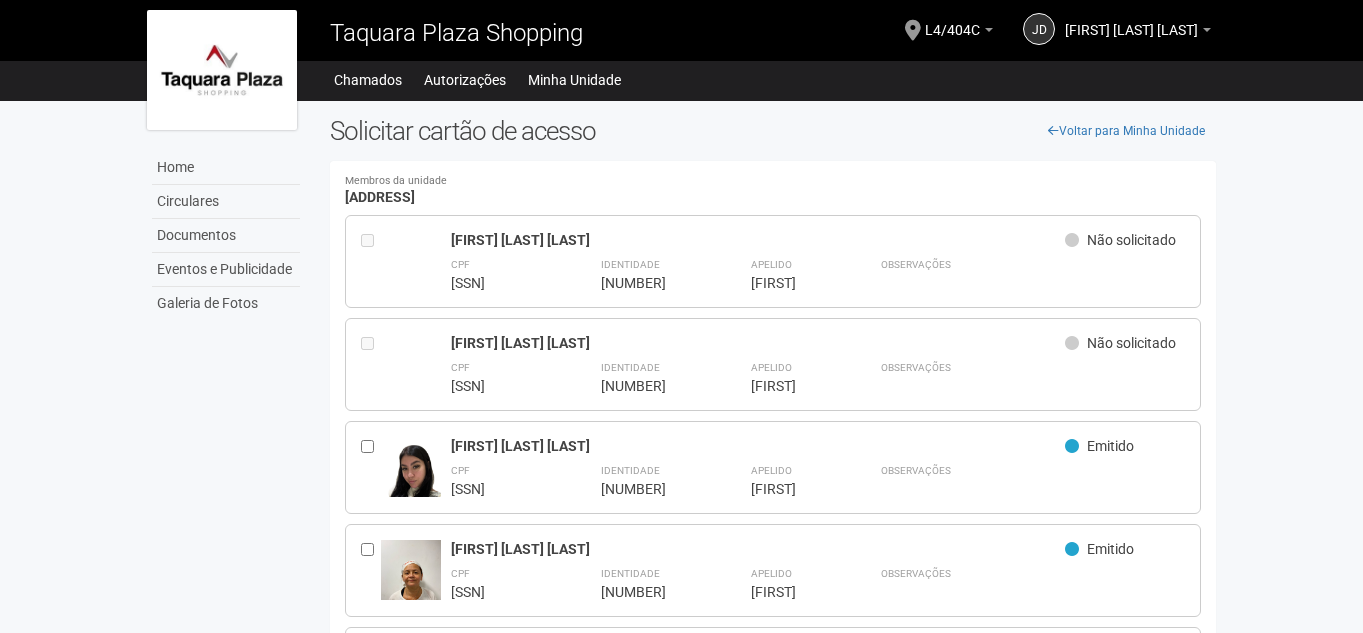 click at bounding box center [1072, 240] 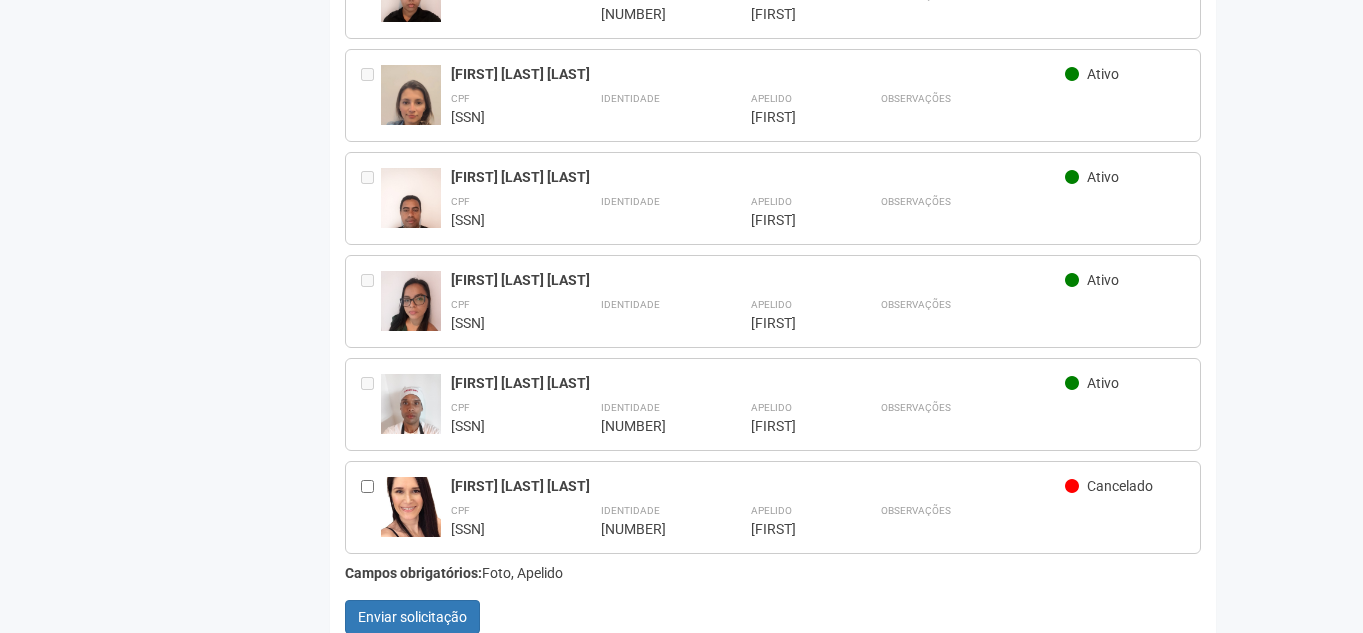 scroll, scrollTop: 1819, scrollLeft: 0, axis: vertical 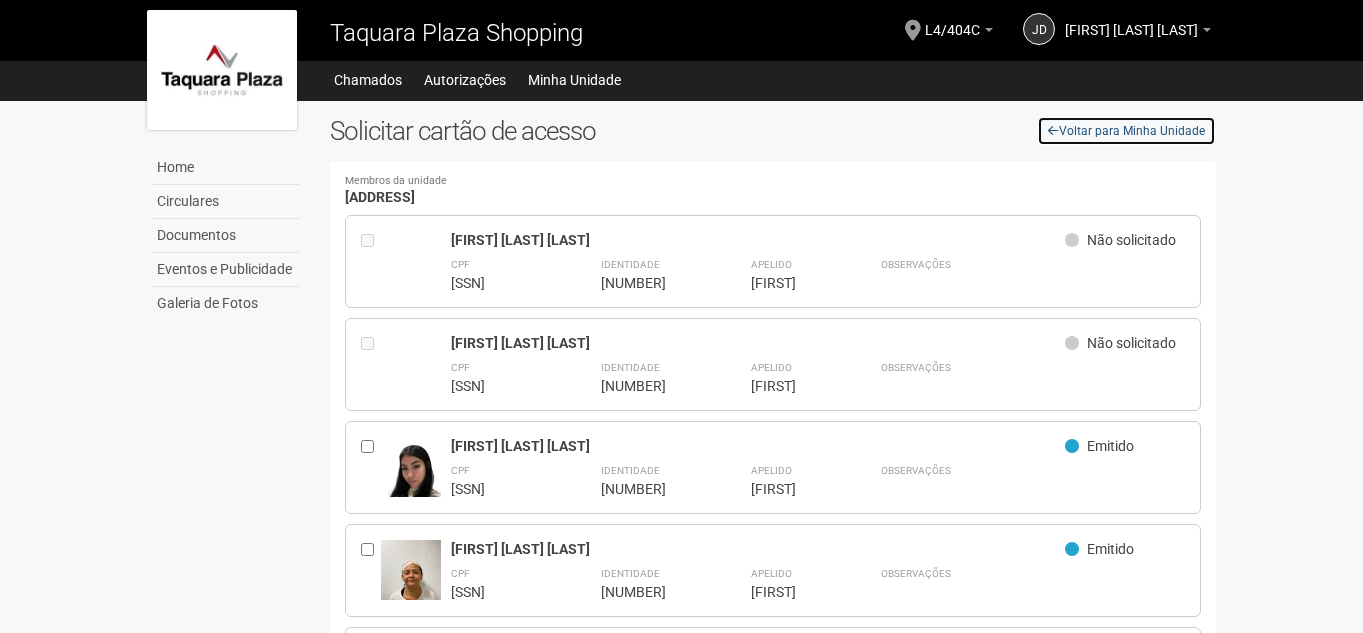 click at bounding box center [1053, 131] 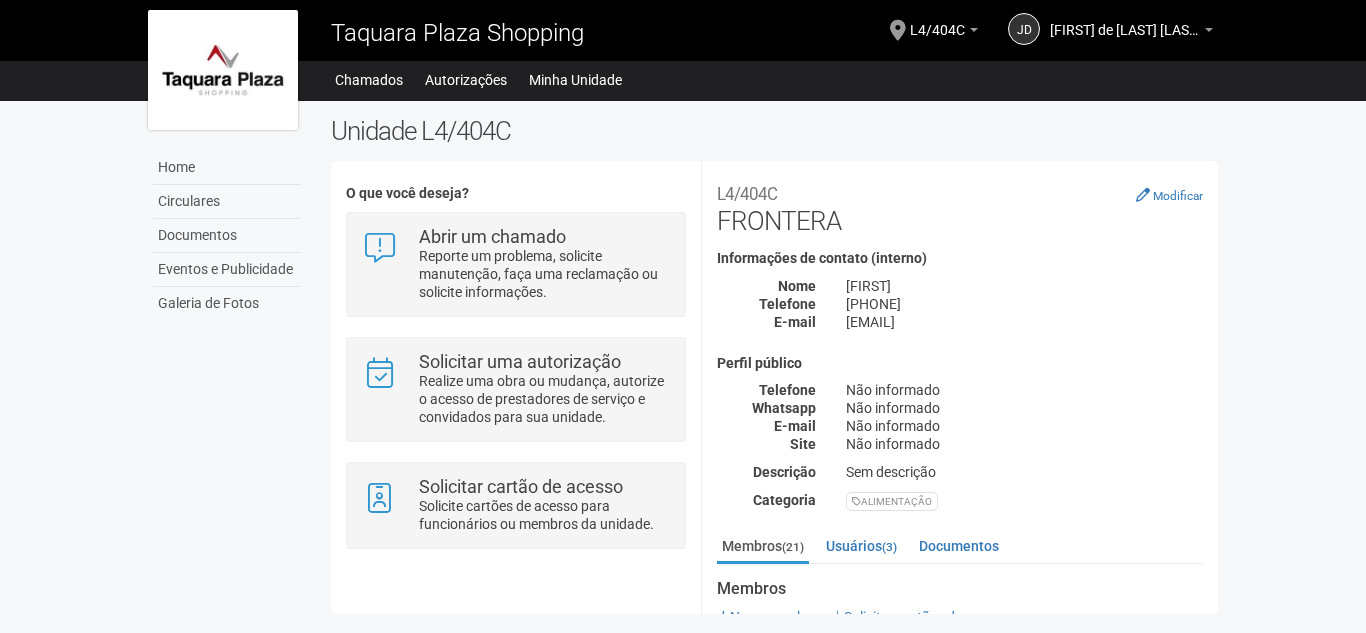 scroll, scrollTop: 0, scrollLeft: 0, axis: both 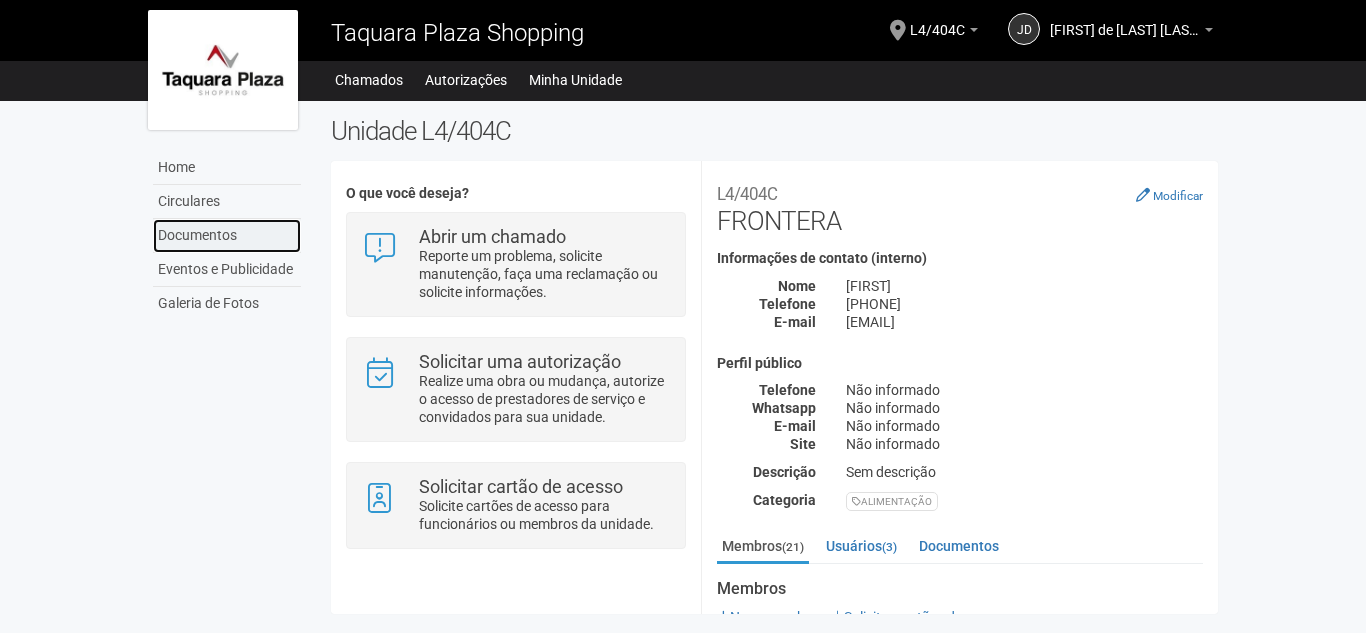 click on "Documentos" at bounding box center [227, 236] 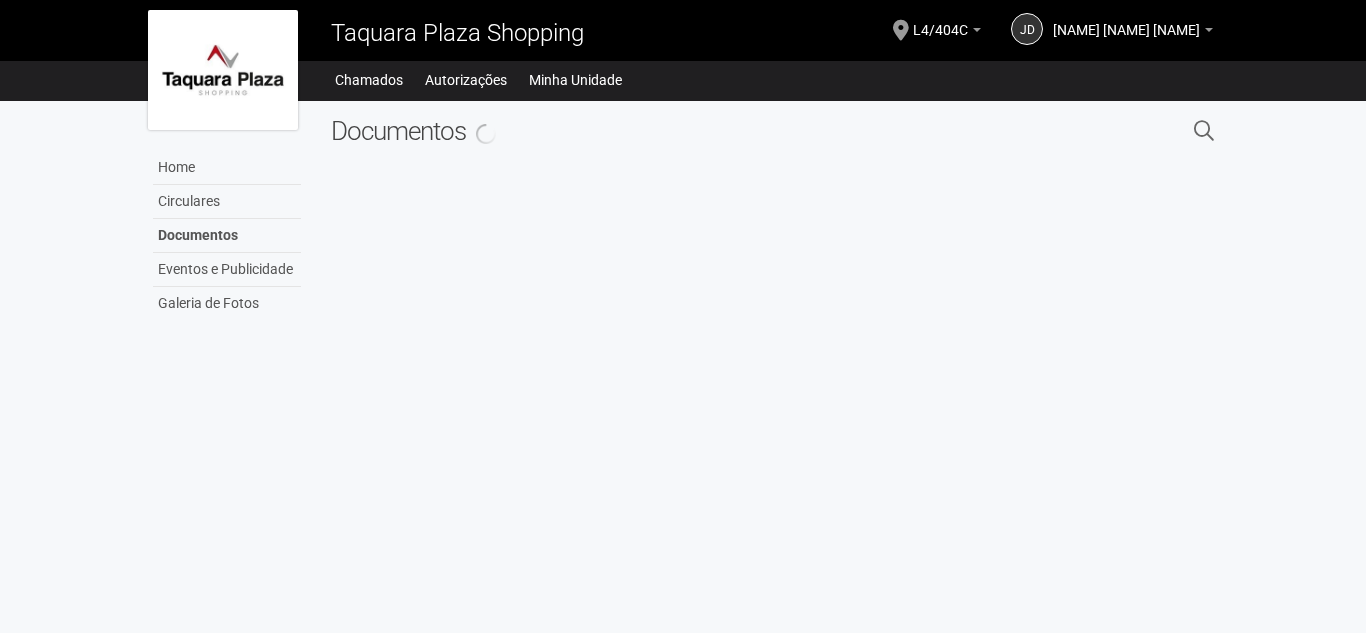scroll, scrollTop: 0, scrollLeft: 0, axis: both 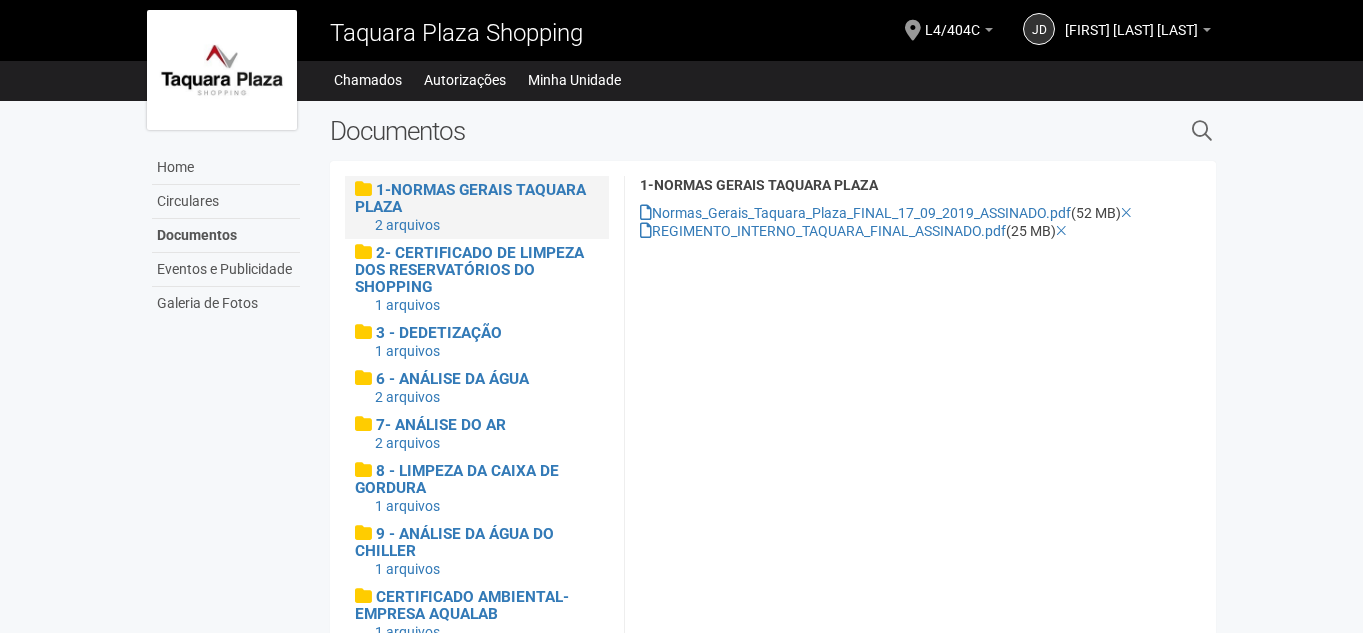 click on "1-NORMAS GERAIS TAQUARA PLAZA
2 arquivos
2- CERTIFICADO DE LIMPEZA DOS RESERVATÓRIOS DO SHOPPING
1 arquivos
3 - DEDETIZAÇÃO
1 arquivos
6 - ANÁLISE DA ÁGUA
2 arquivos
7- ANÁLISE DO AR
2 arquivos
8 - LIMPEZA DA CAIXA DE GORDURA
1 arquivos
9 - ANÁLISE DA ÁGUA DO CHILLER
1 arquivos
CERTIFICADO AMBIENTAL- EMPRESA AQUALAB
1 arquivos
LICENÇA SANITÁRIA  - AQUALAB
1 arquivos
POP - LIMPEZA E DESINFECÇÃO DOS RESERVATÓRIOS - AQUALAB
1 arquivos" at bounding box center (773, 482) 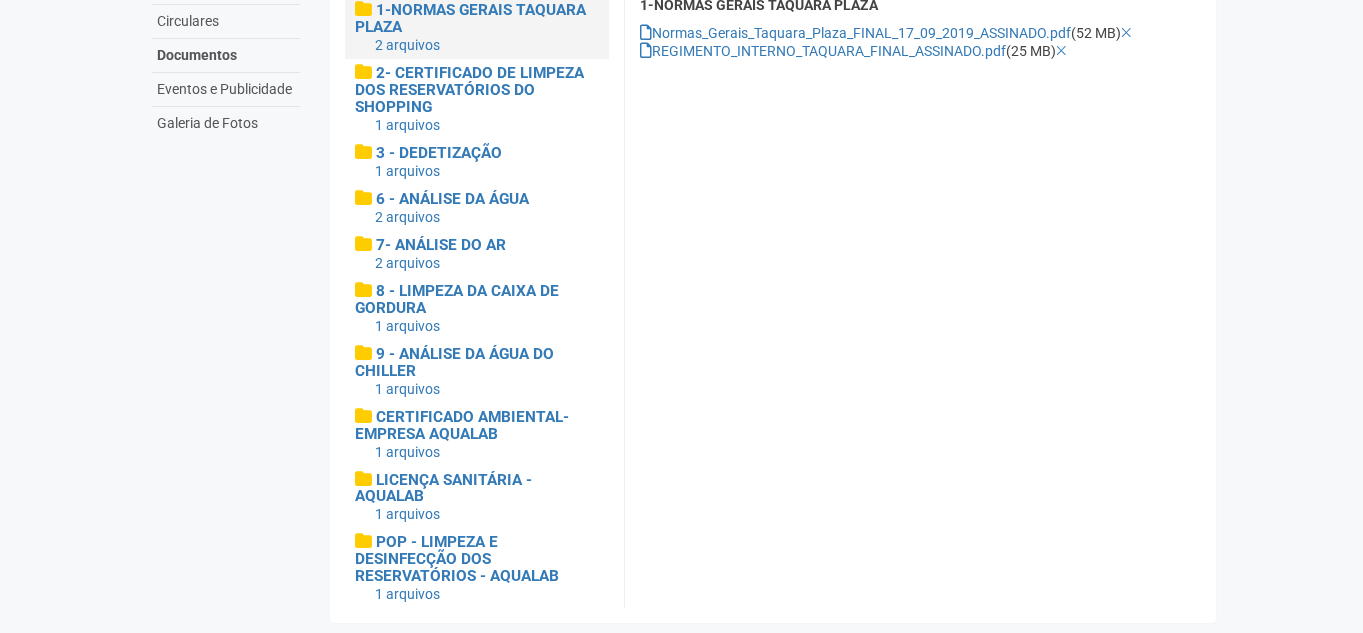 scroll, scrollTop: 214, scrollLeft: 0, axis: vertical 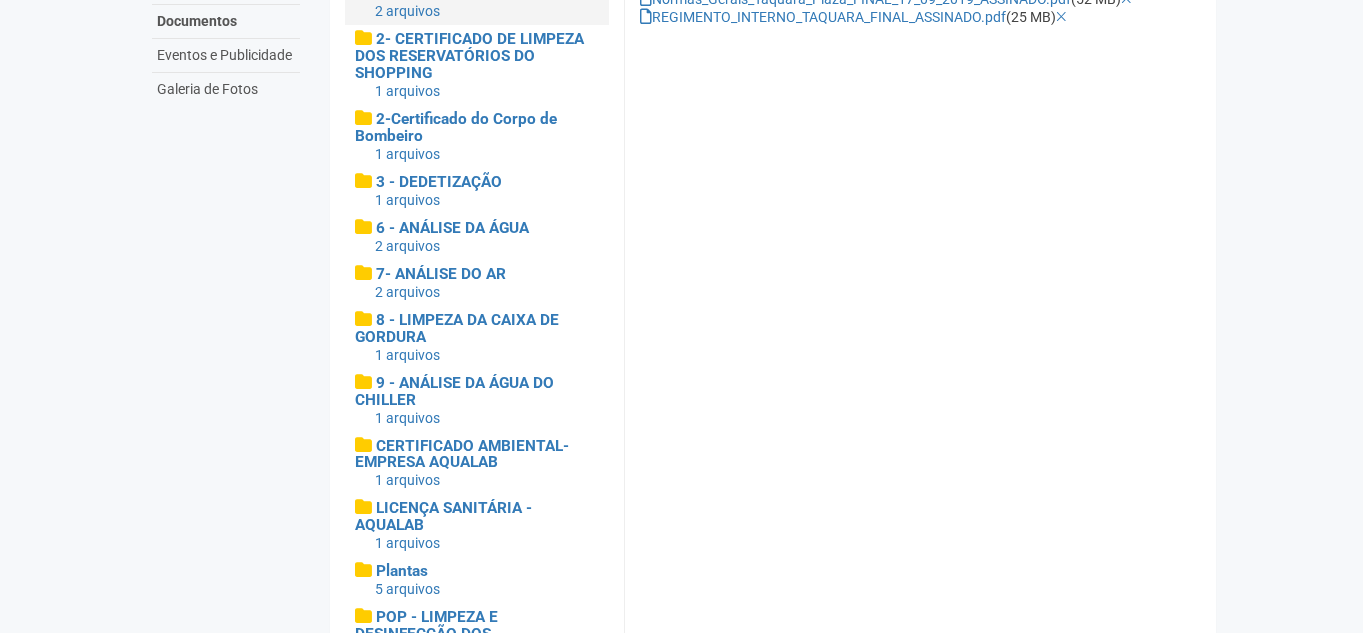 click on "Plantas
5 arquivos" at bounding box center [477, 580] 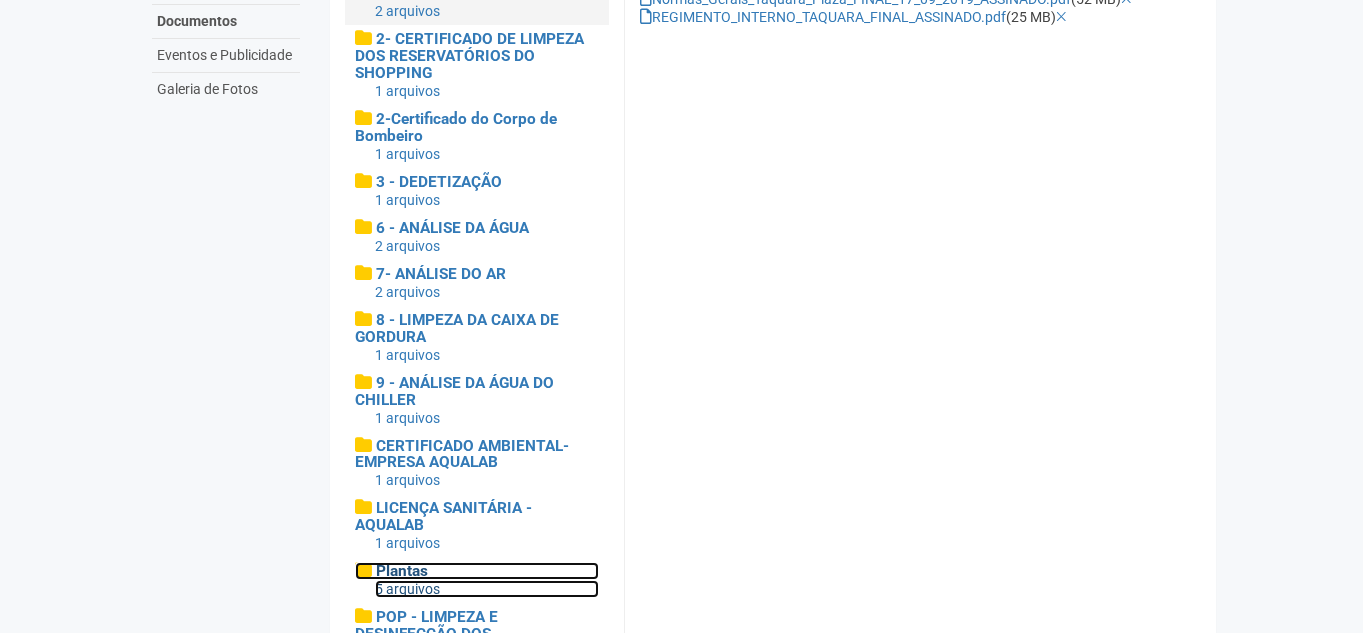click on "Plantas" at bounding box center [402, 571] 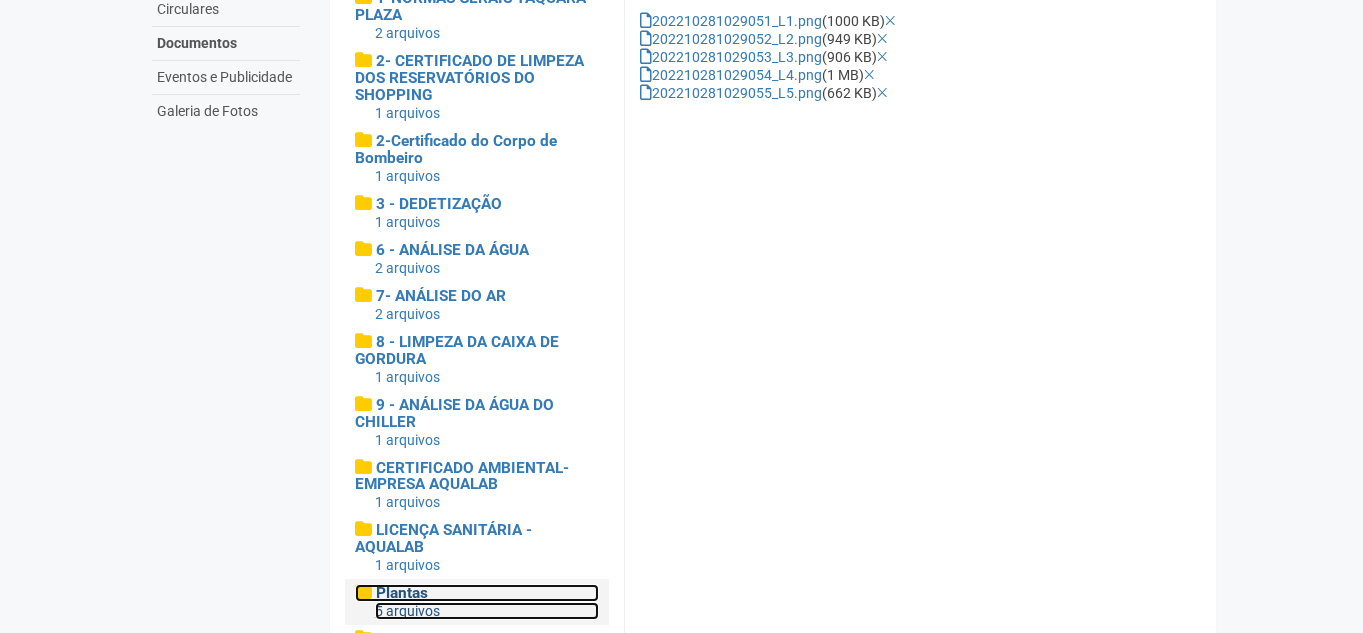 scroll, scrollTop: 289, scrollLeft: 0, axis: vertical 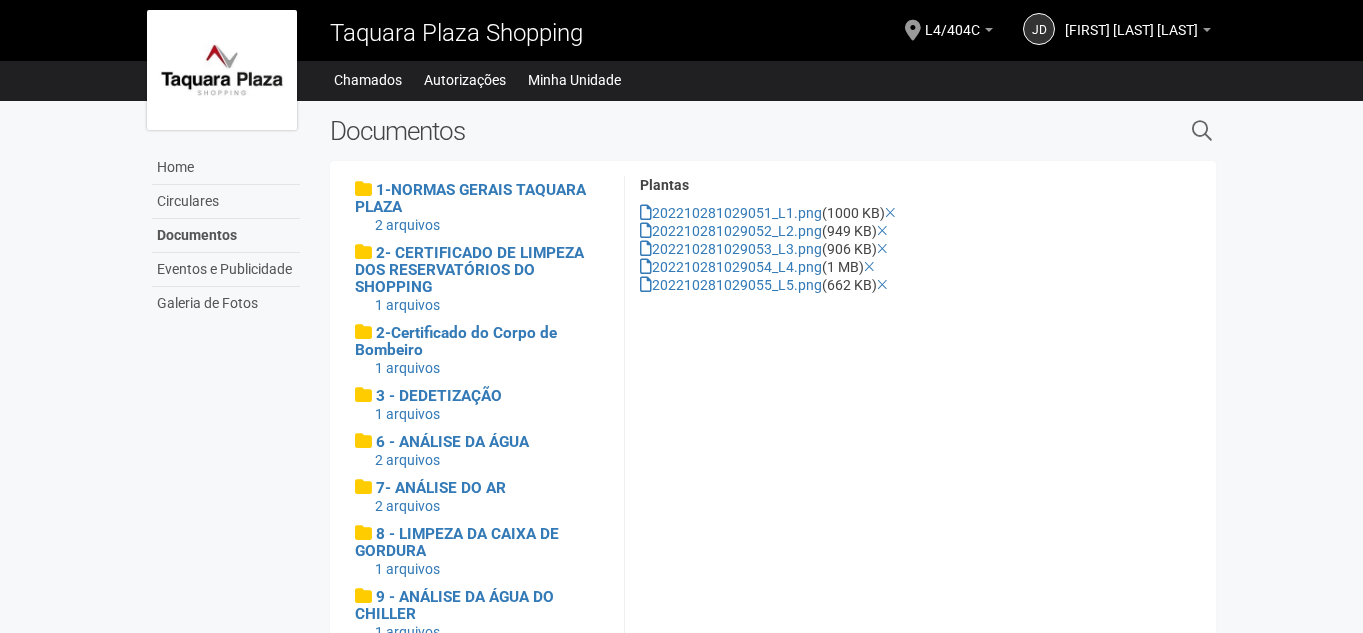 click on "Home
Circulares
Documentos
Eventos e Publicidade
Galeria de Fotos
Documentos
×
Criar novo
Verifique as informações e tente novamente
Nome da pasta
Descrição  (opcional)
Exibir como destaque na Home
Anexos
Anexar imagens ou documentos
Publicar
Cancelar
1-NORMAS GERAIS TAQUARA PLAZA
2 arquivos
1 arquivos" at bounding box center (682, 511) 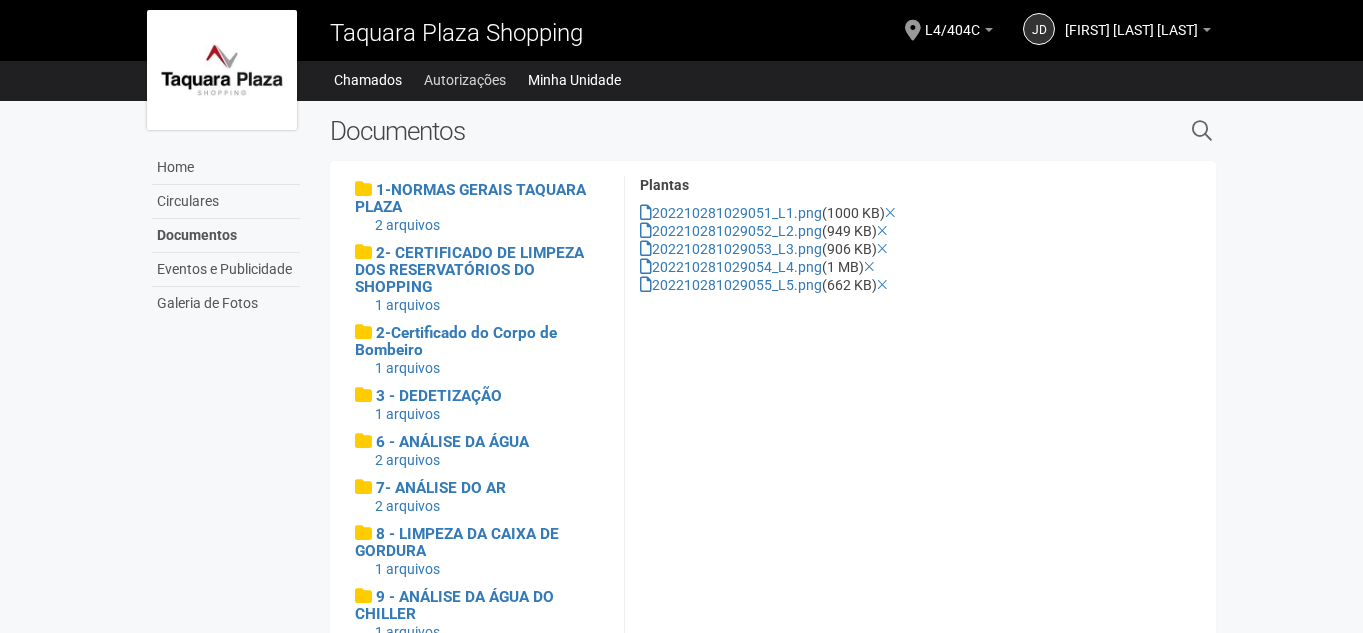 click on "Taquara Plaza Shopping" at bounding box center (544, 30) 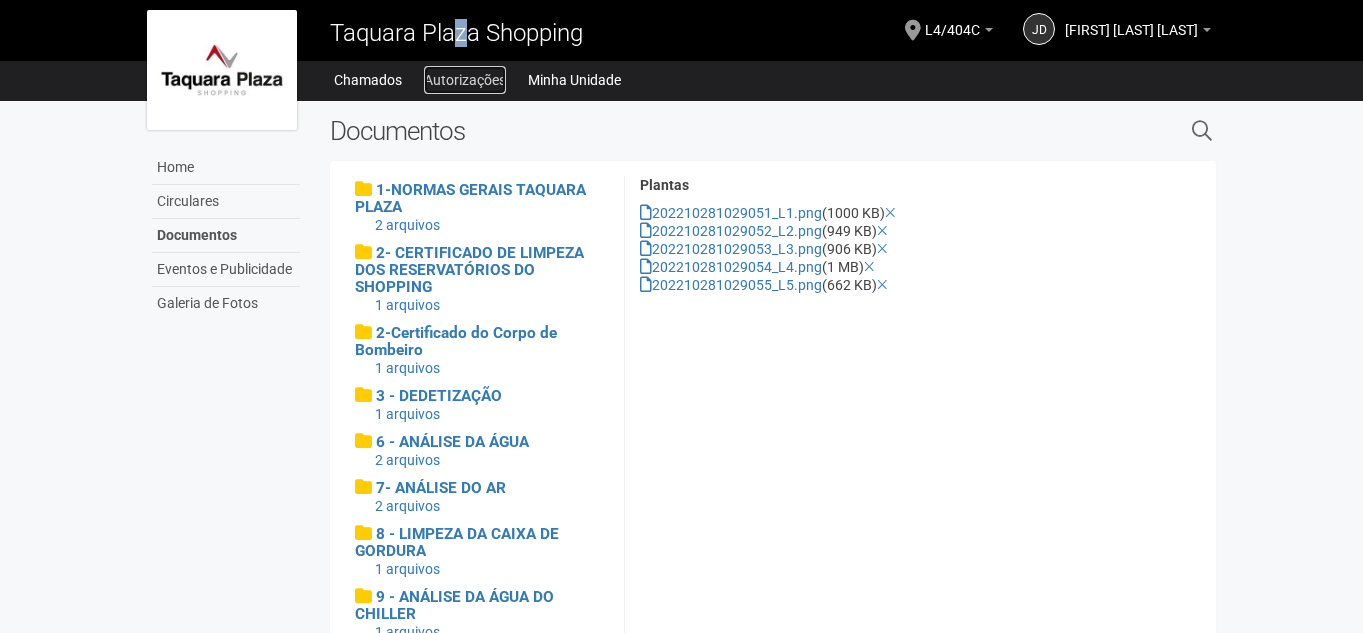 click on "Autorizações" at bounding box center (465, 80) 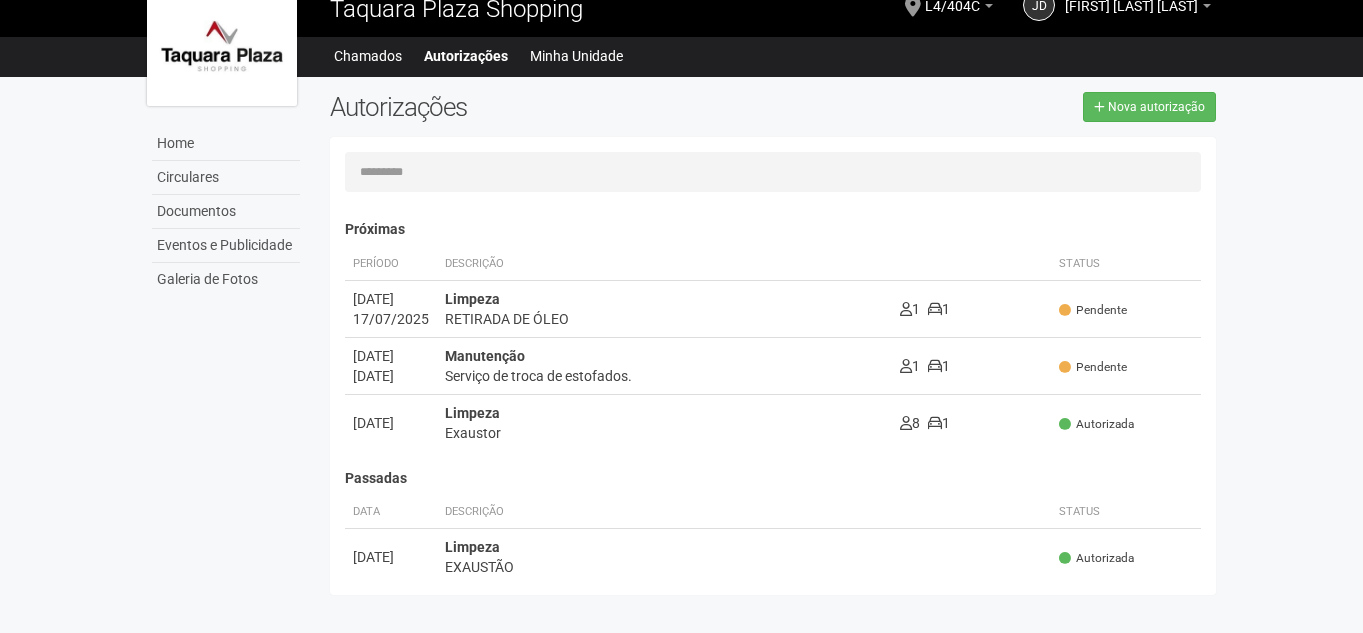 scroll, scrollTop: 31, scrollLeft: 0, axis: vertical 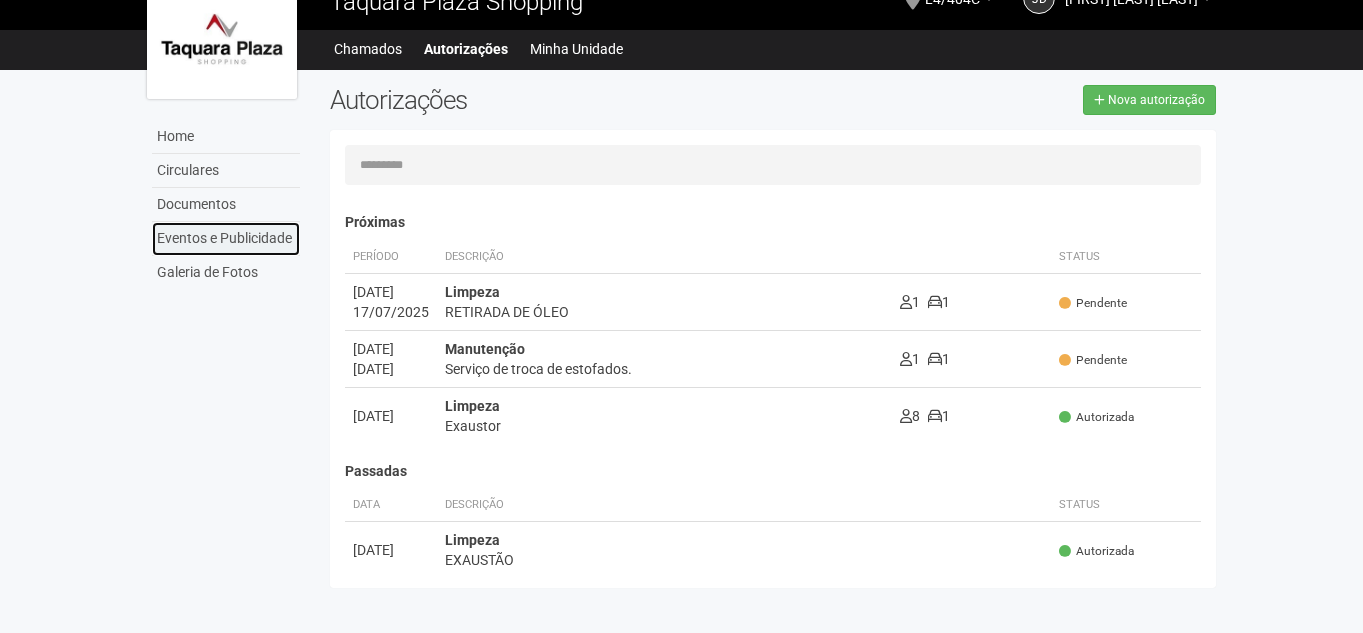 click on "Eventos e Publicidade" at bounding box center (226, 239) 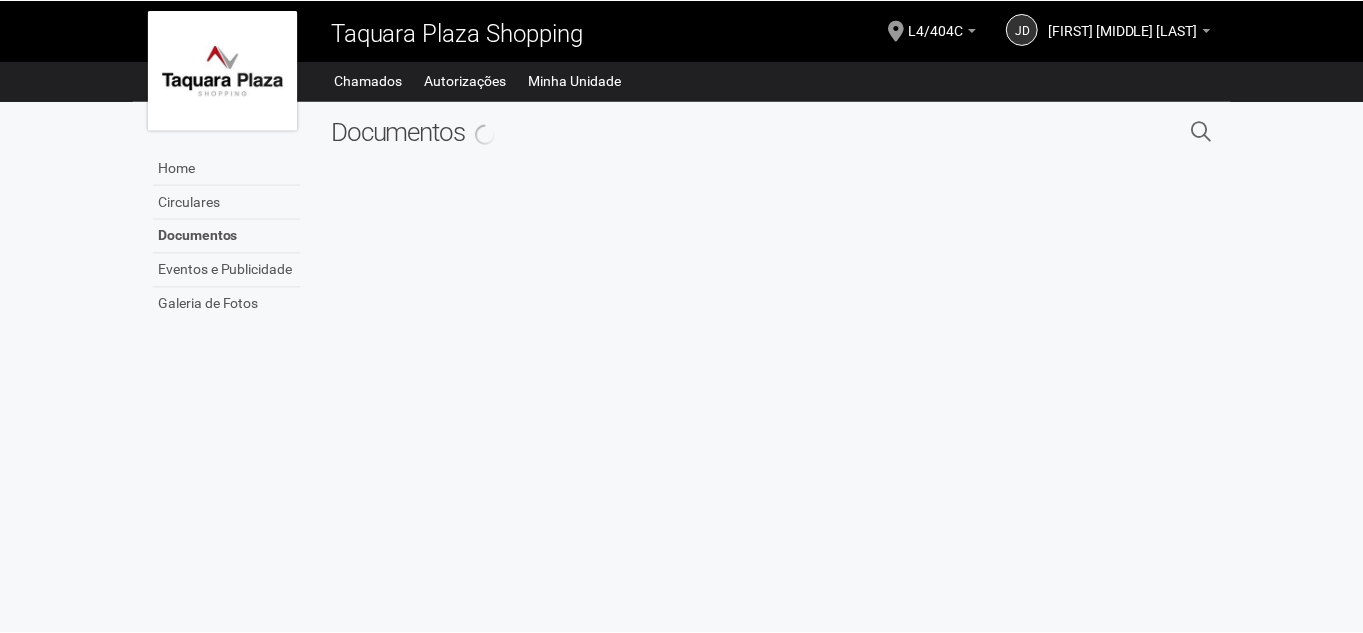 scroll, scrollTop: 0, scrollLeft: 0, axis: both 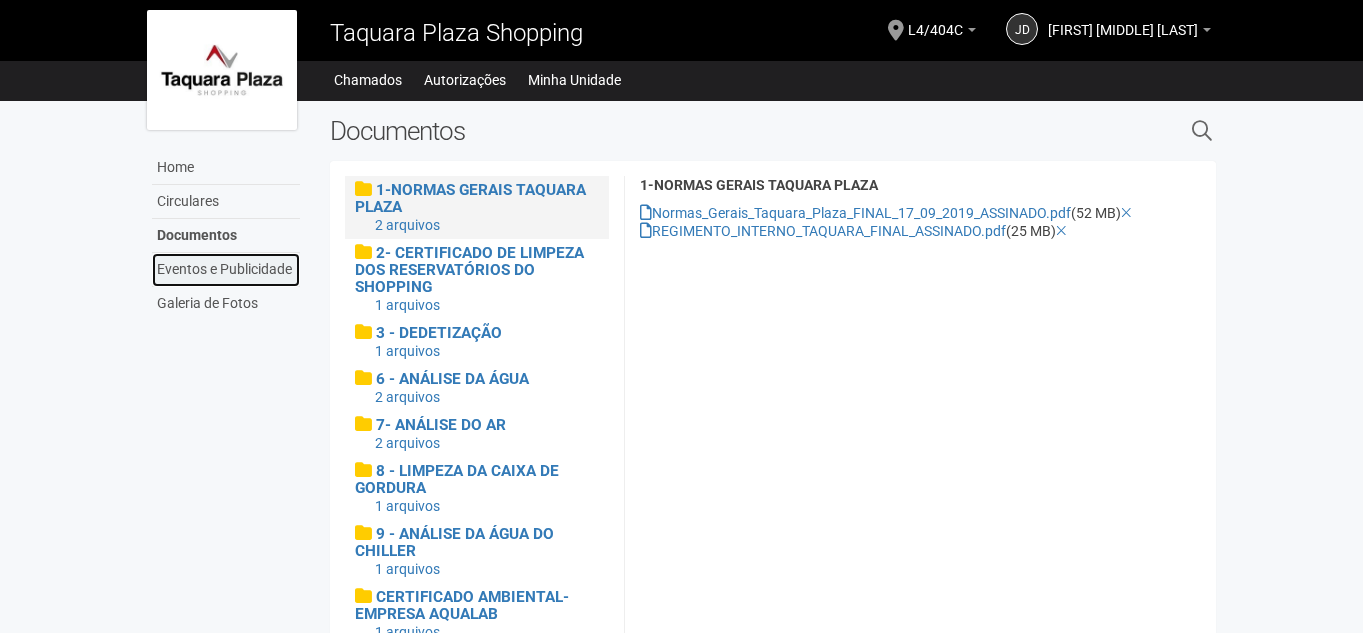 click on "Eventos e Publicidade" at bounding box center (226, 270) 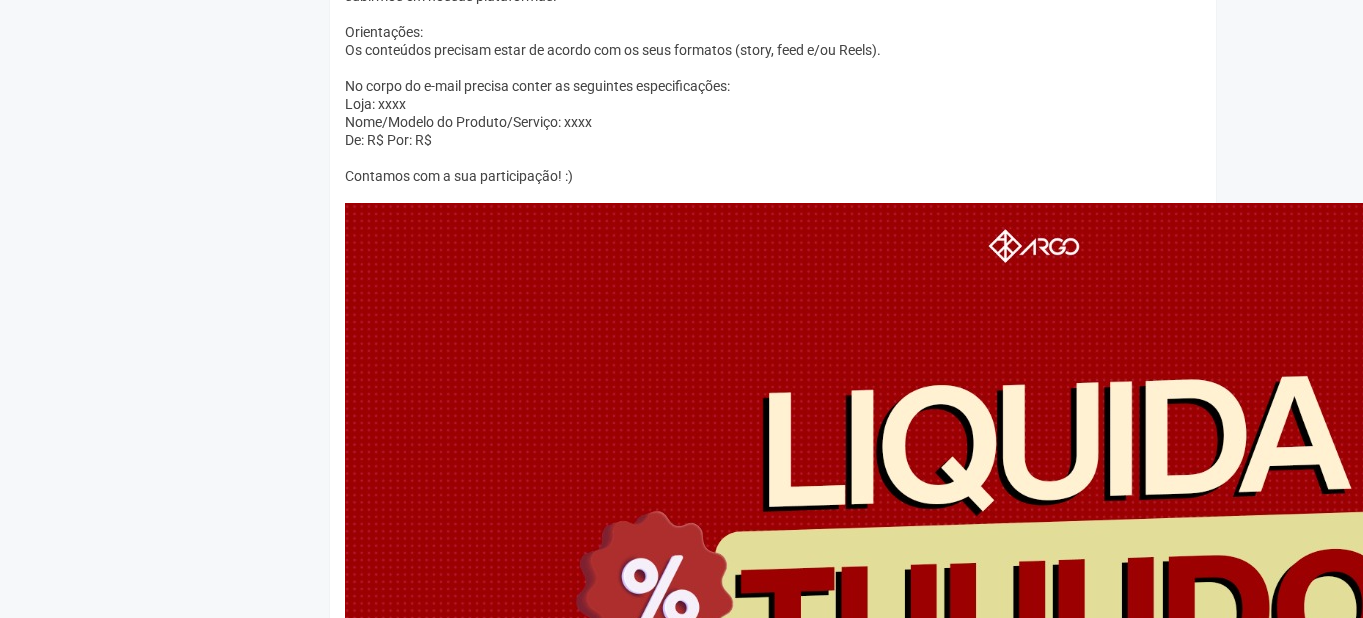 scroll, scrollTop: 2400, scrollLeft: 0, axis: vertical 